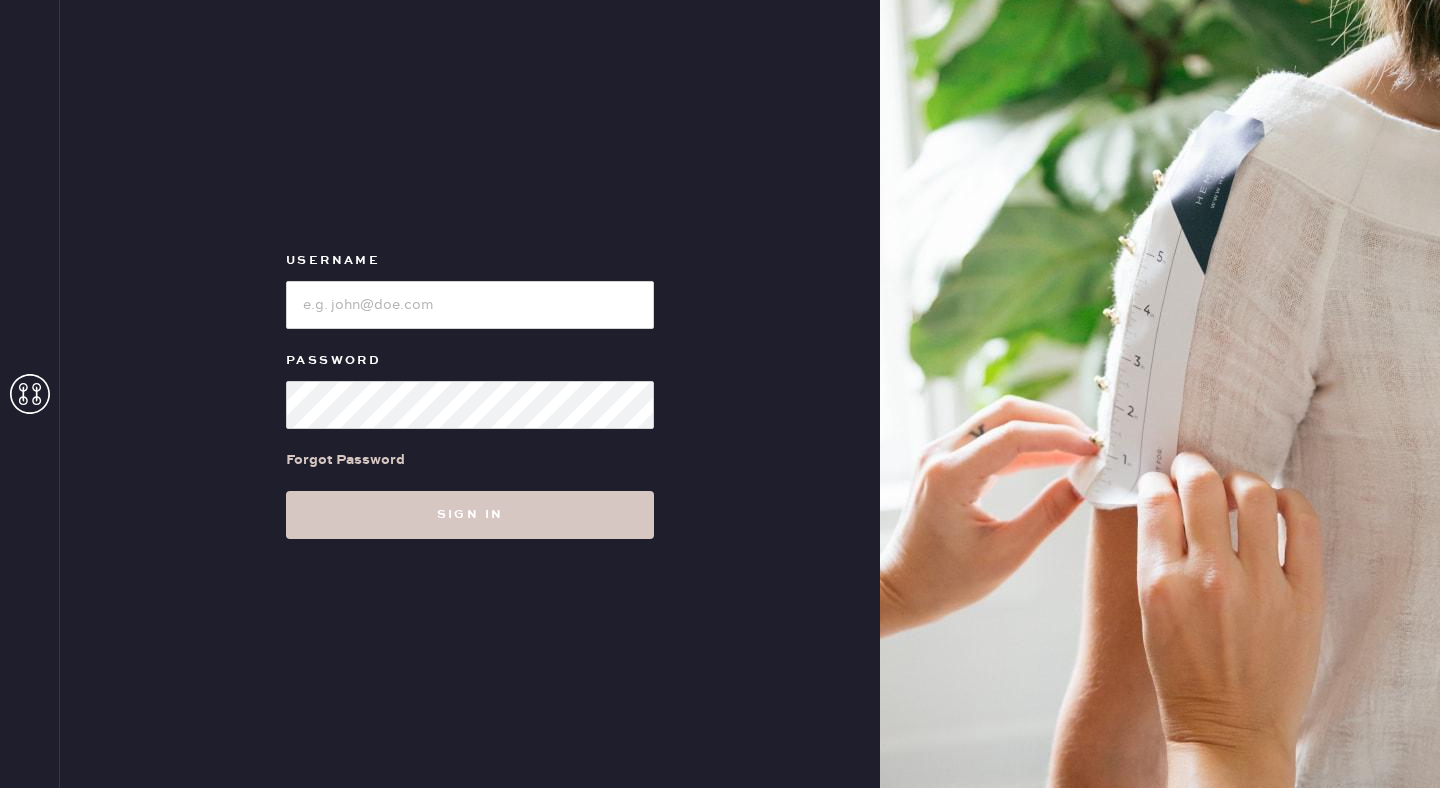 scroll, scrollTop: 0, scrollLeft: 0, axis: both 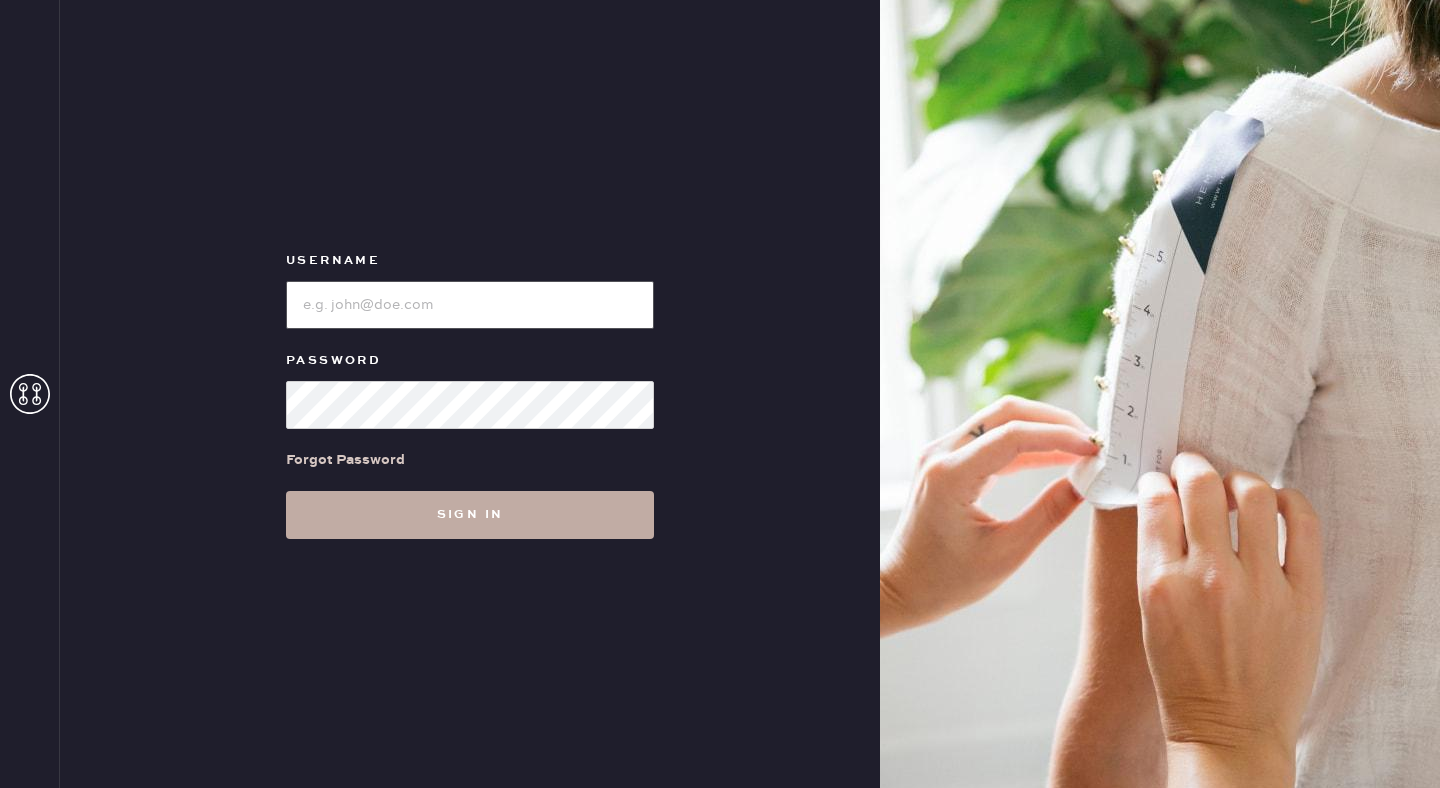 type on "reformationseattle" 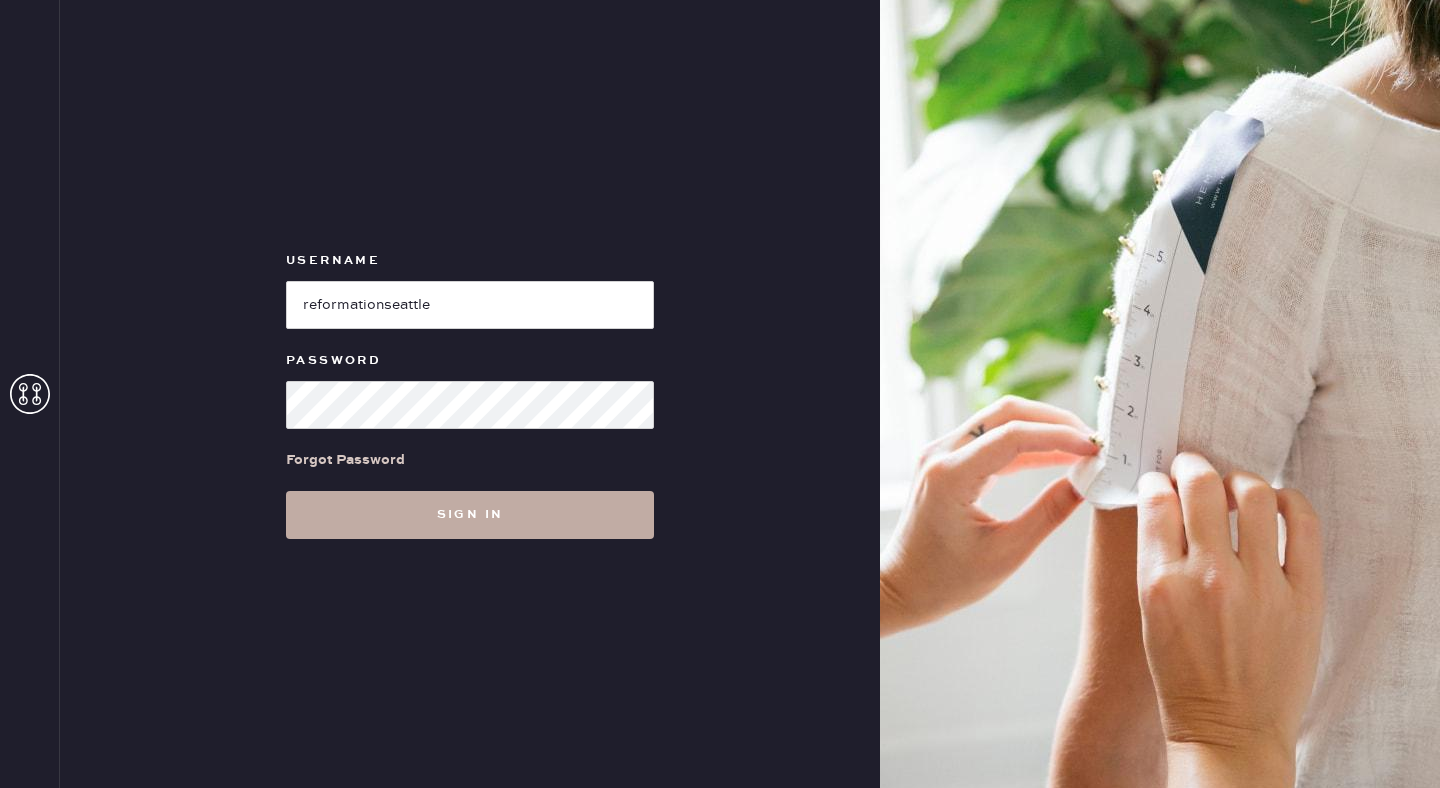 click on "Sign in" at bounding box center (470, 515) 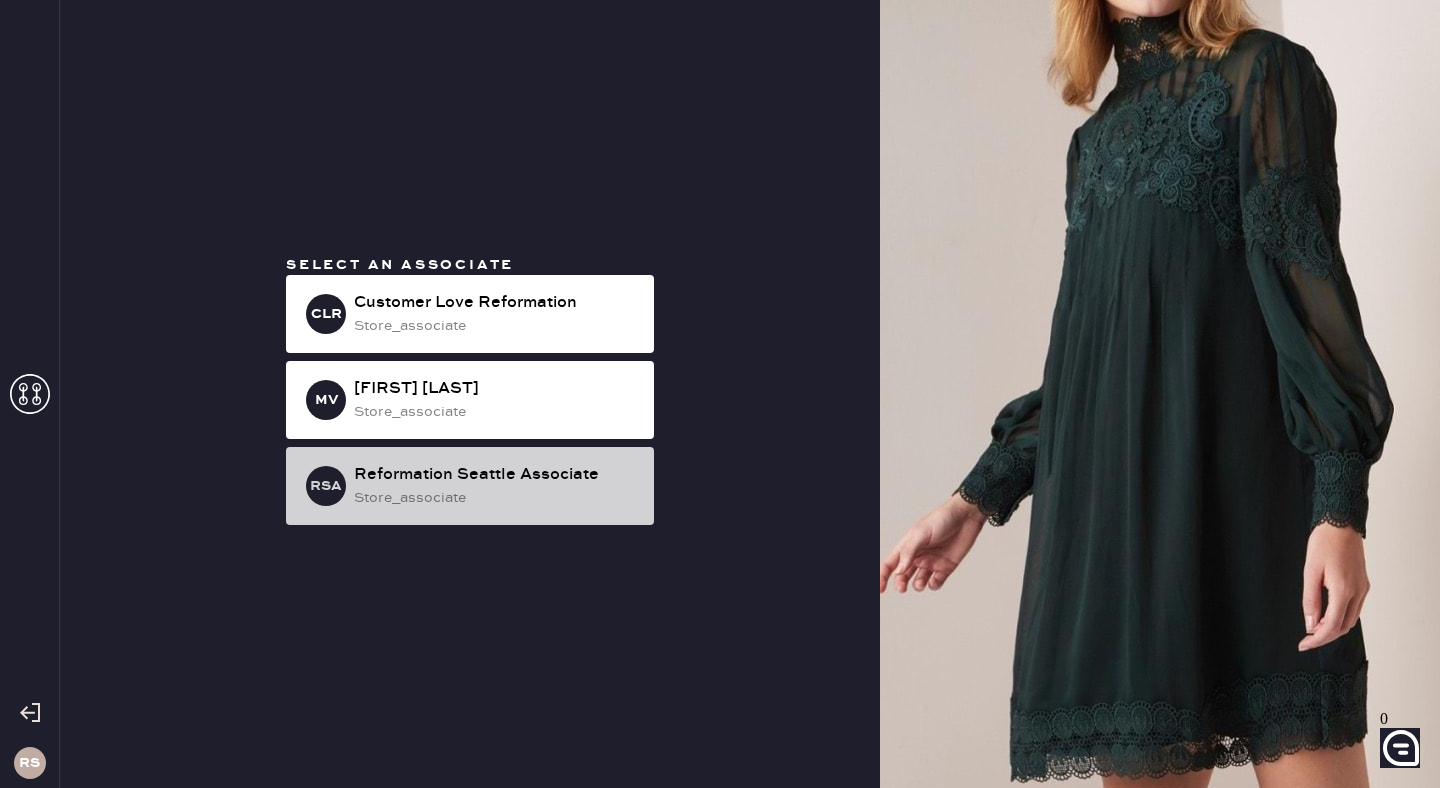 click on "store_associate" at bounding box center (496, 326) 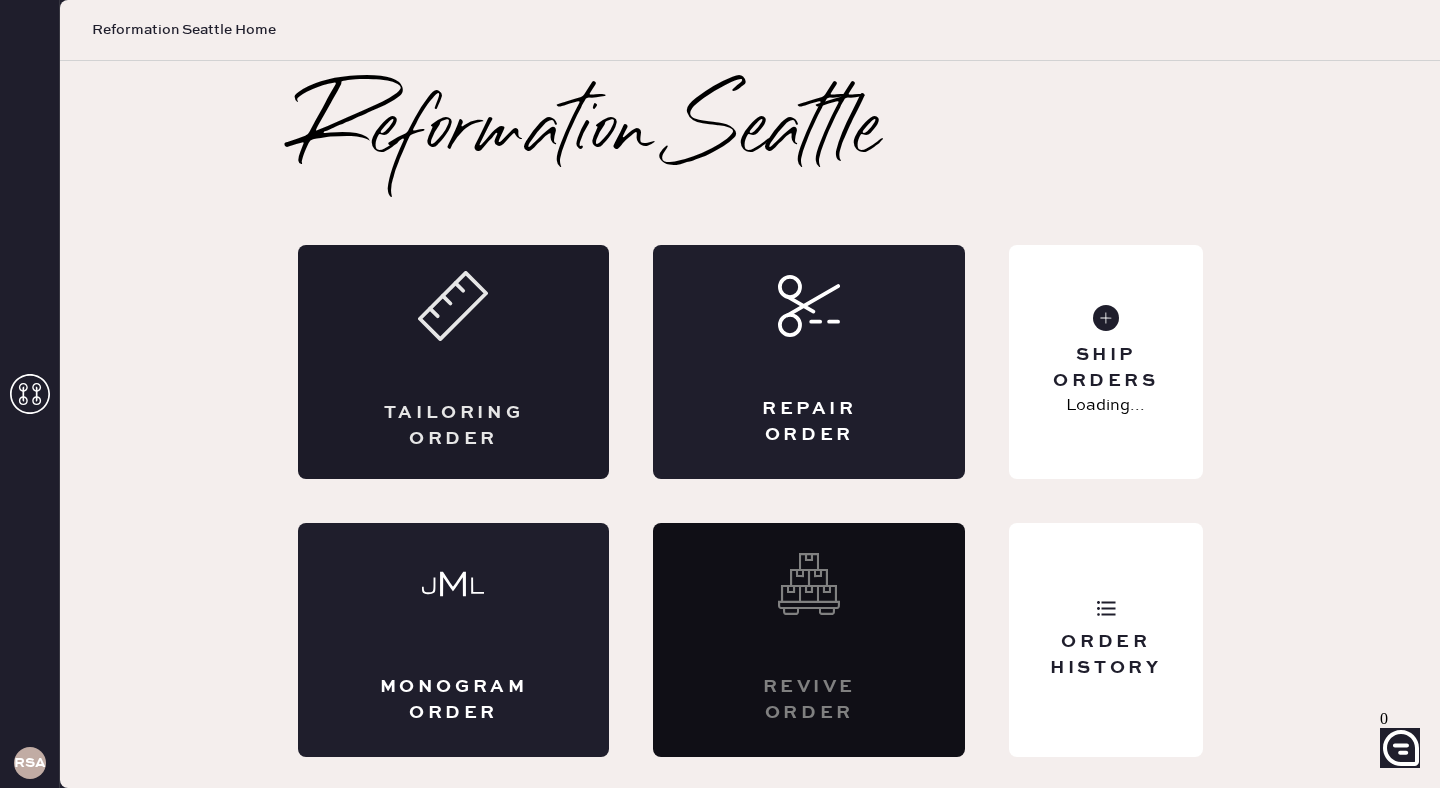 click on "Tailoring Order" at bounding box center [454, 362] 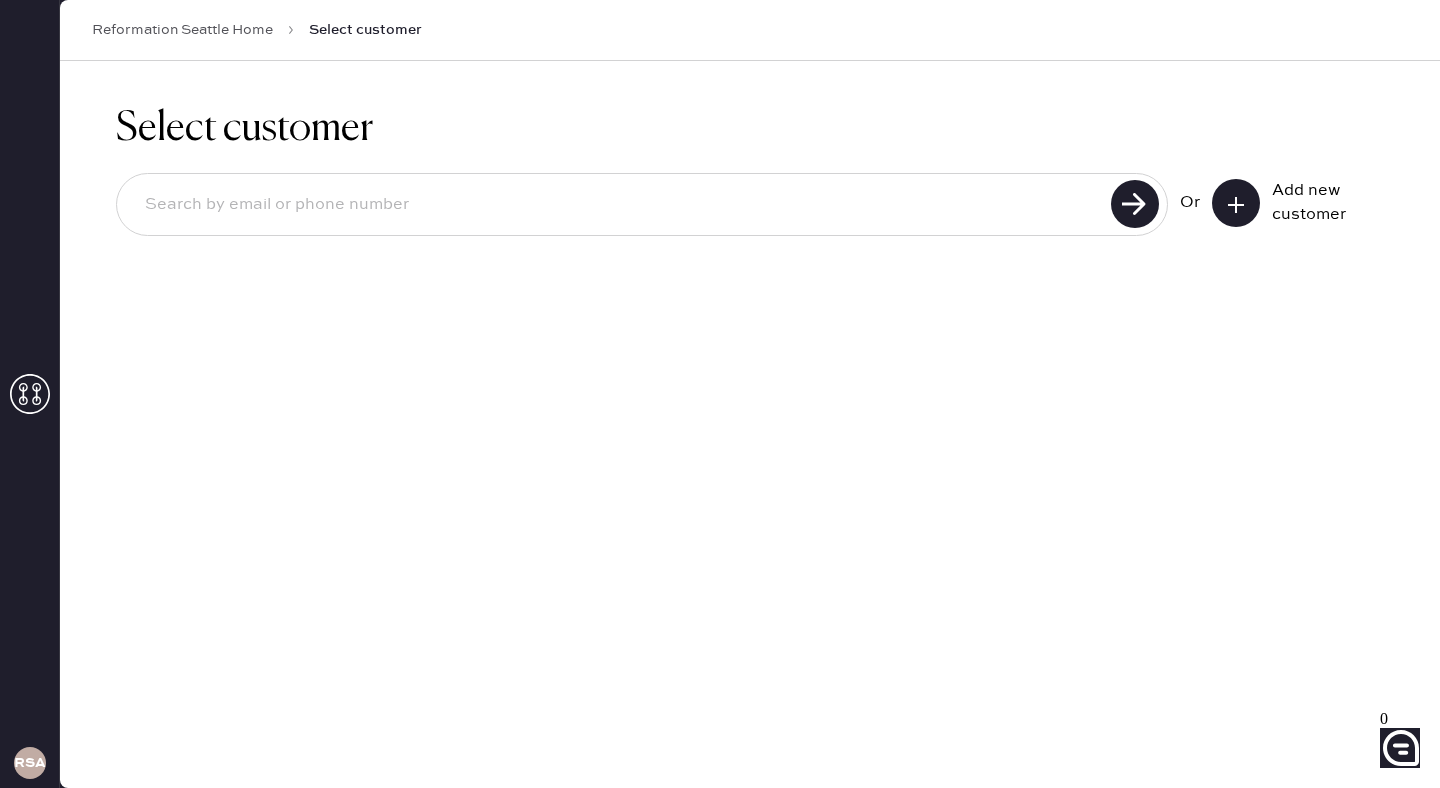 click at bounding box center (1236, 203) 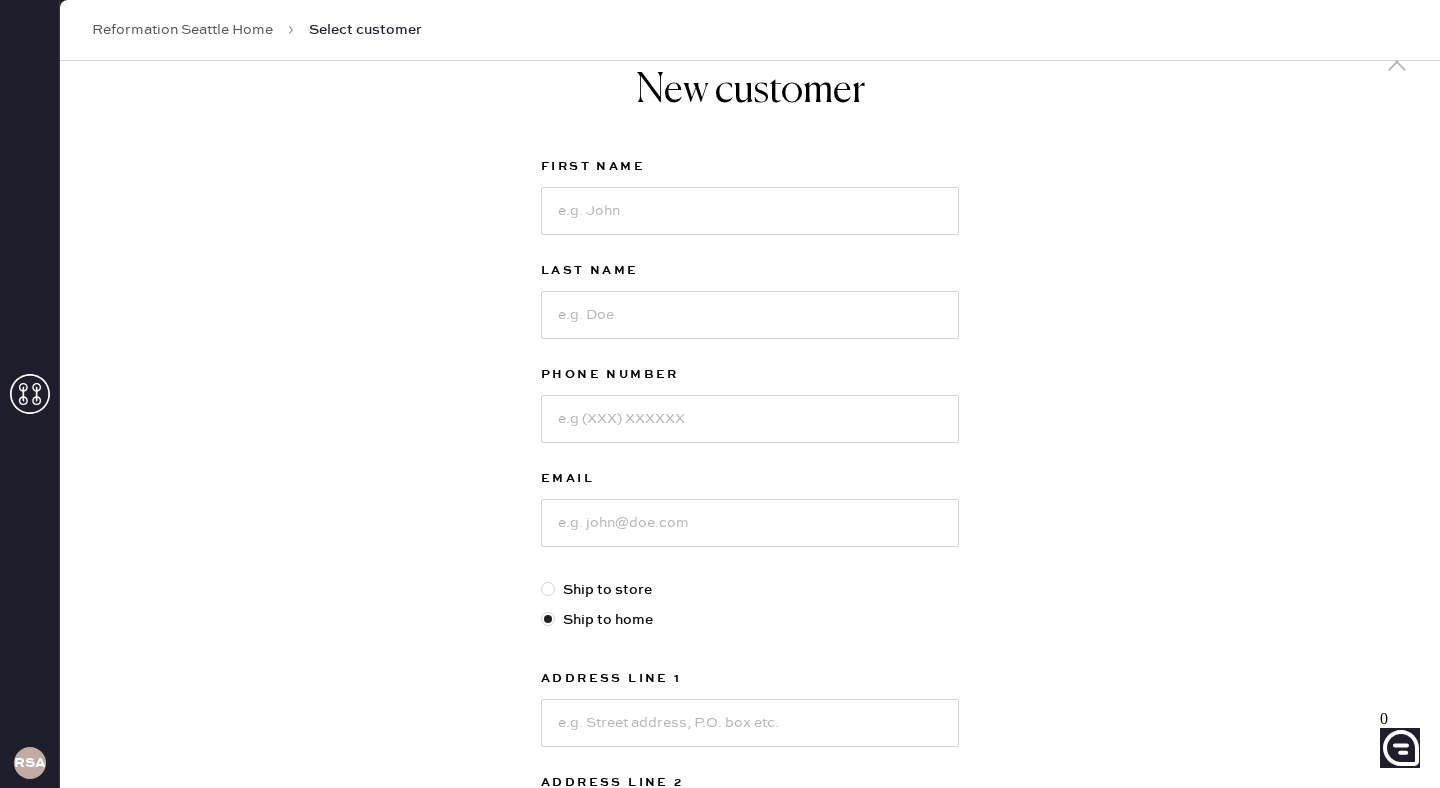 scroll, scrollTop: 46, scrollLeft: 0, axis: vertical 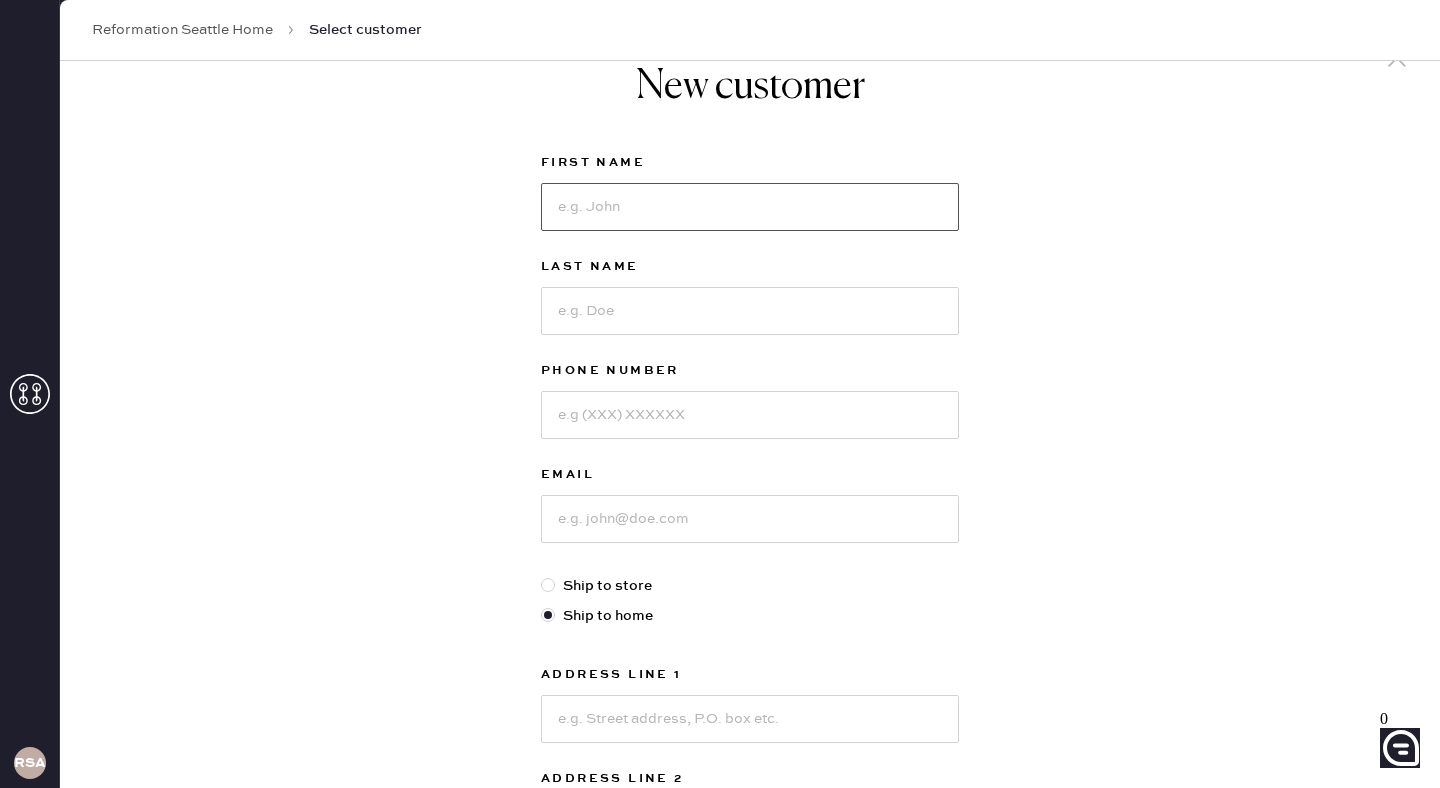 click at bounding box center (750, 207) 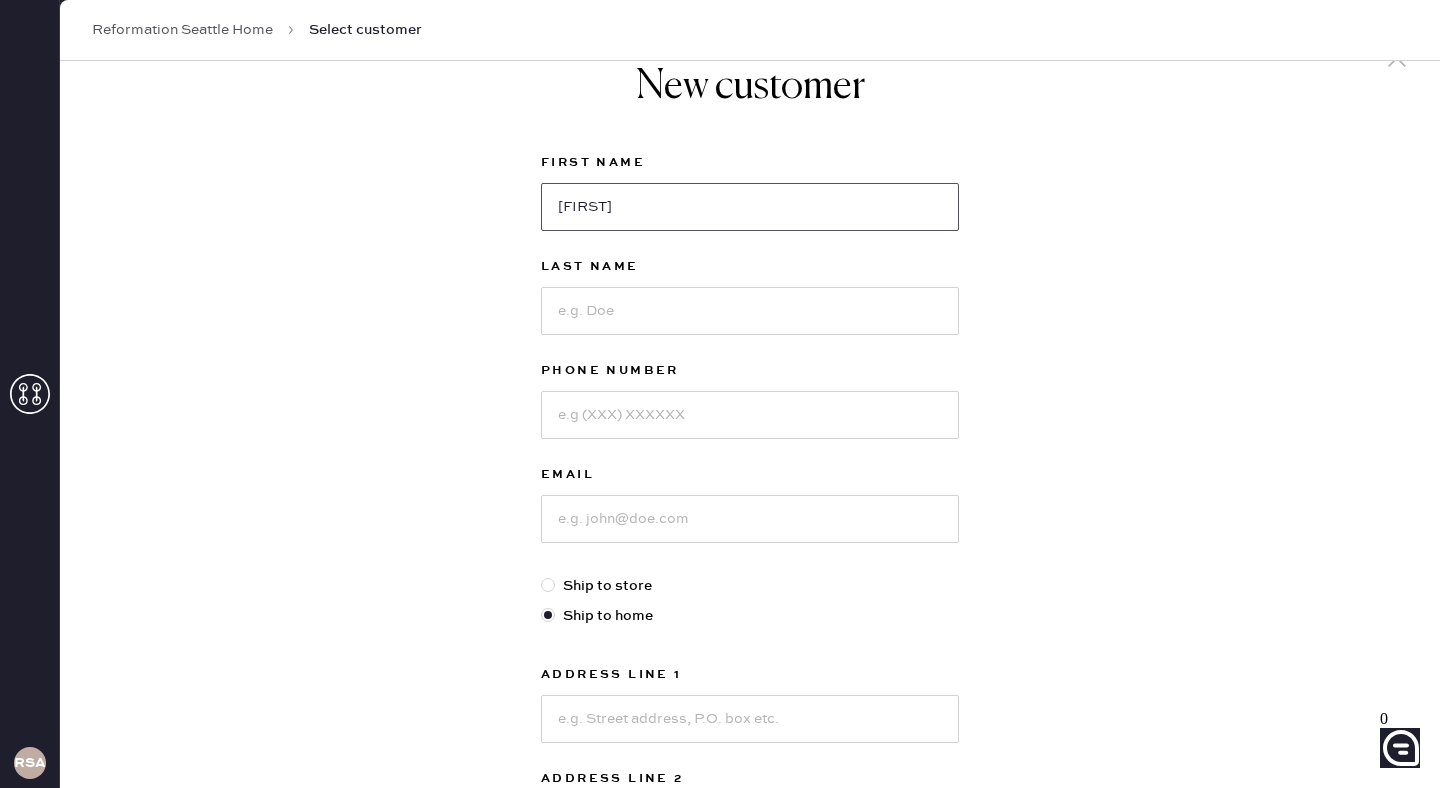 type on "[FIRST]" 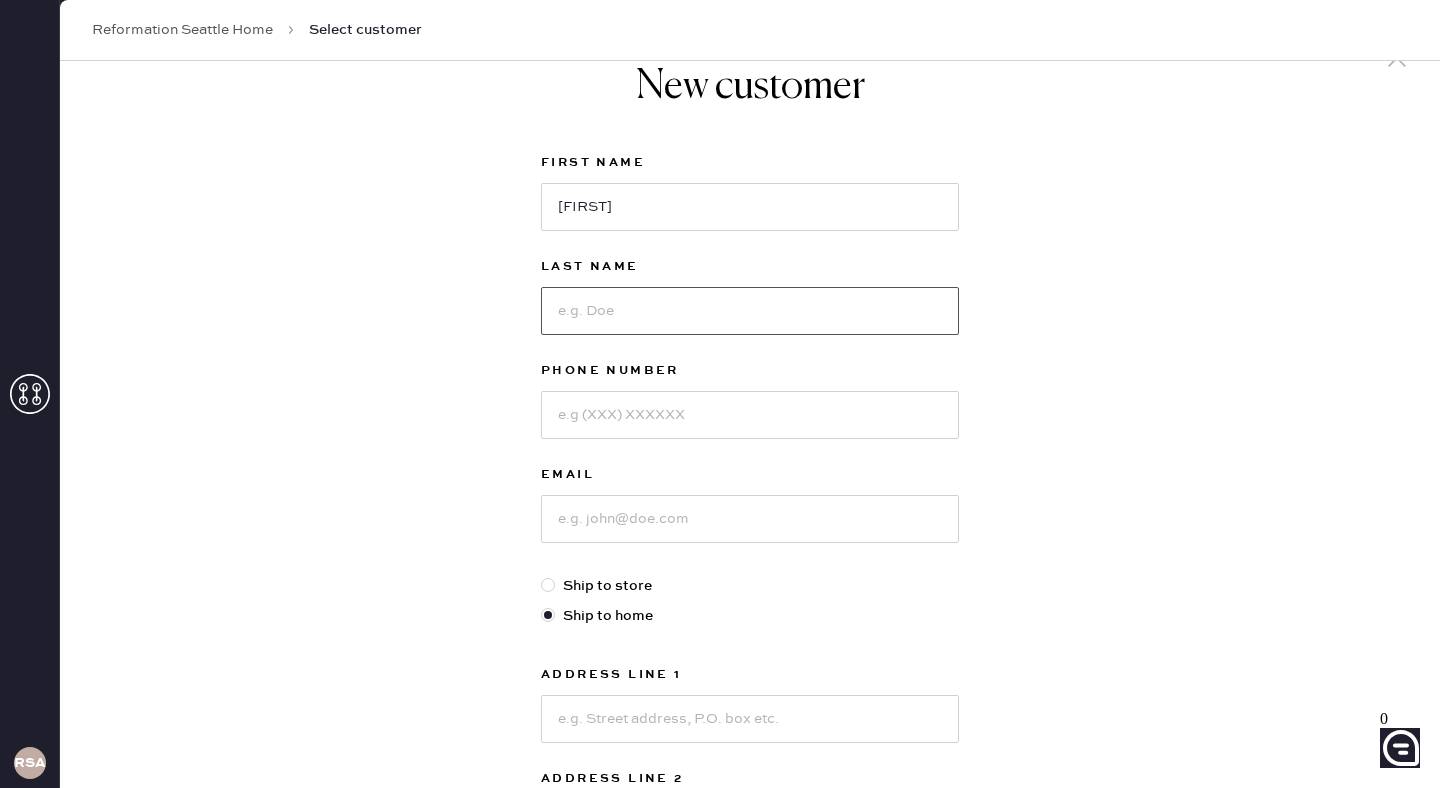 click at bounding box center [750, 311] 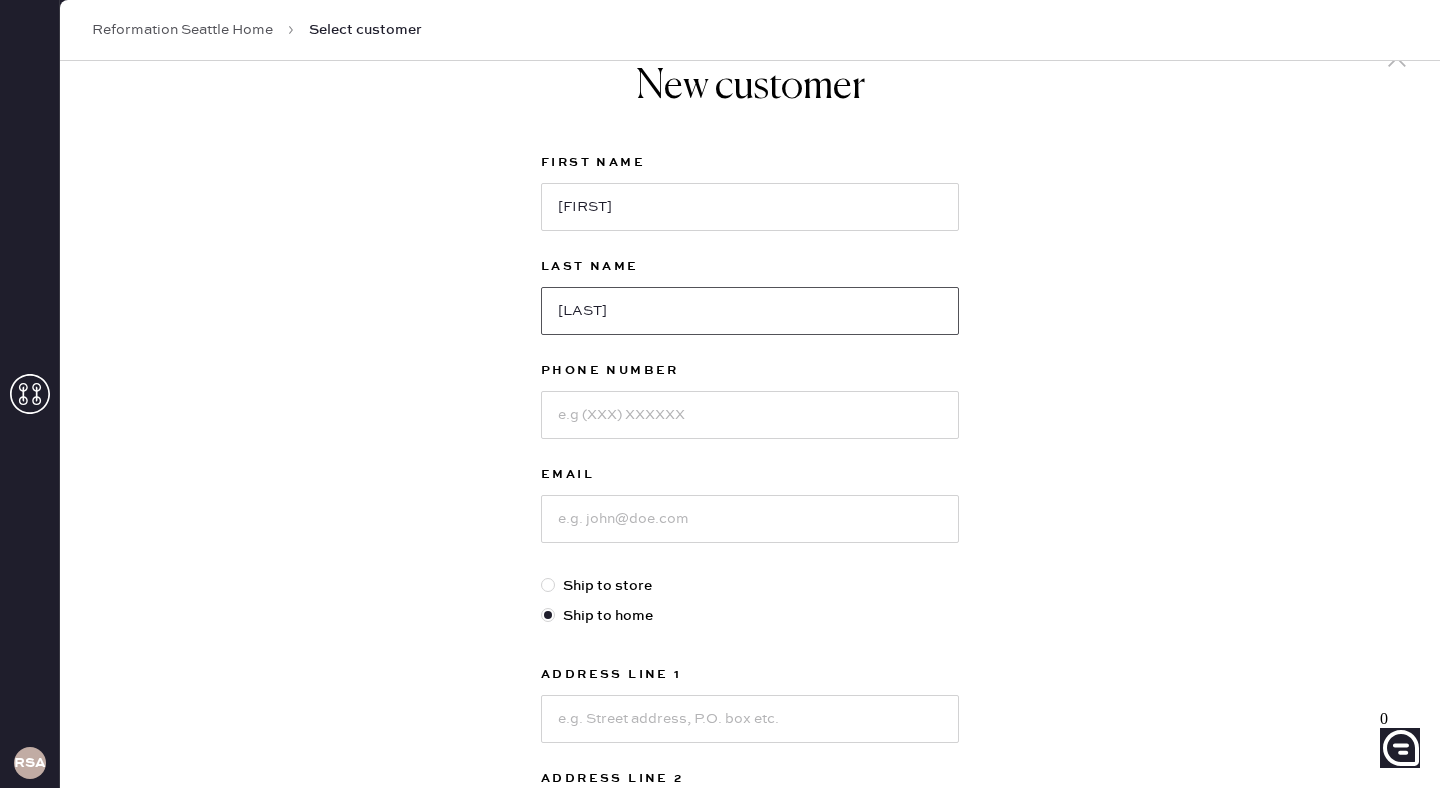 type on "[LAST]" 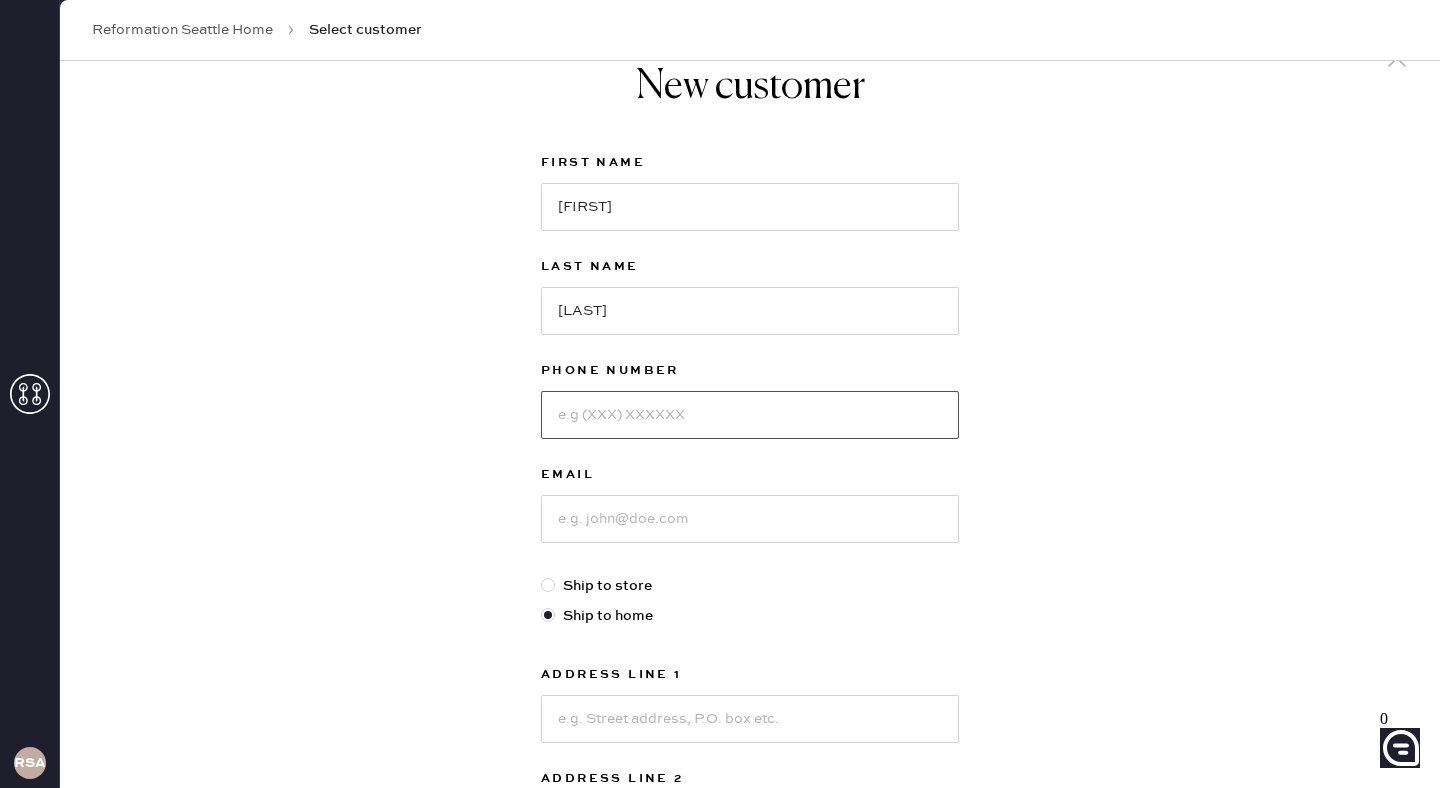 click at bounding box center (750, 415) 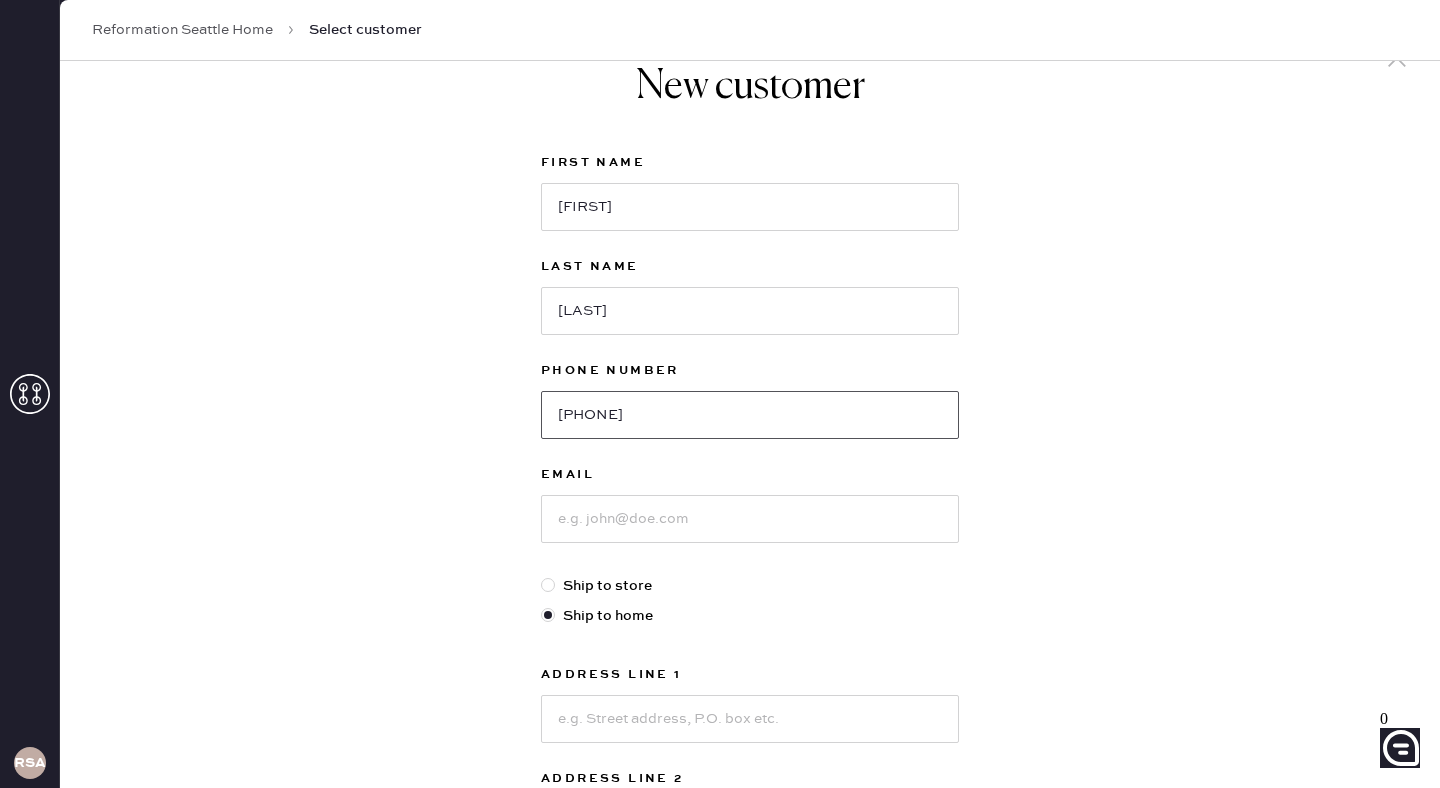 type on "[PHONE]" 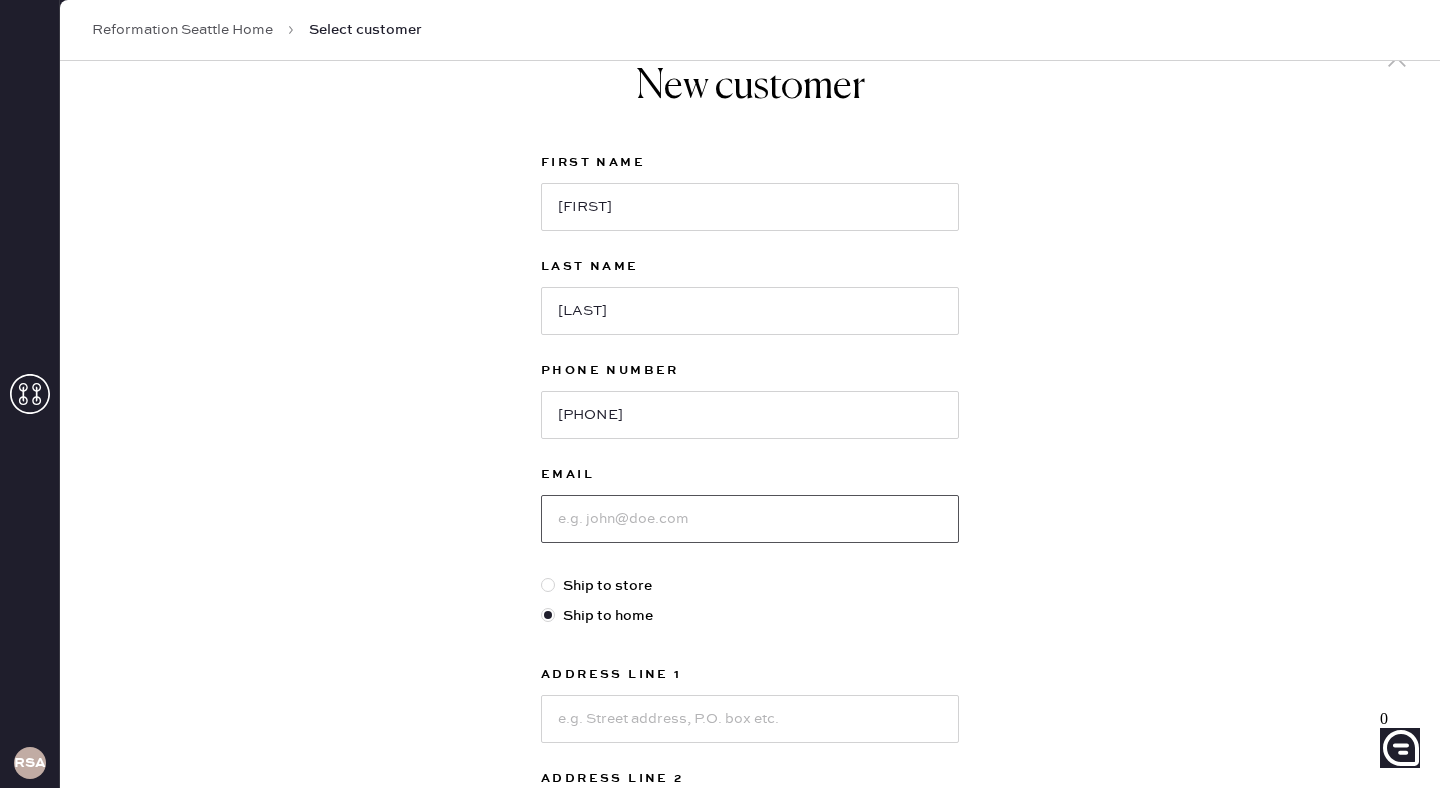 click at bounding box center [750, 519] 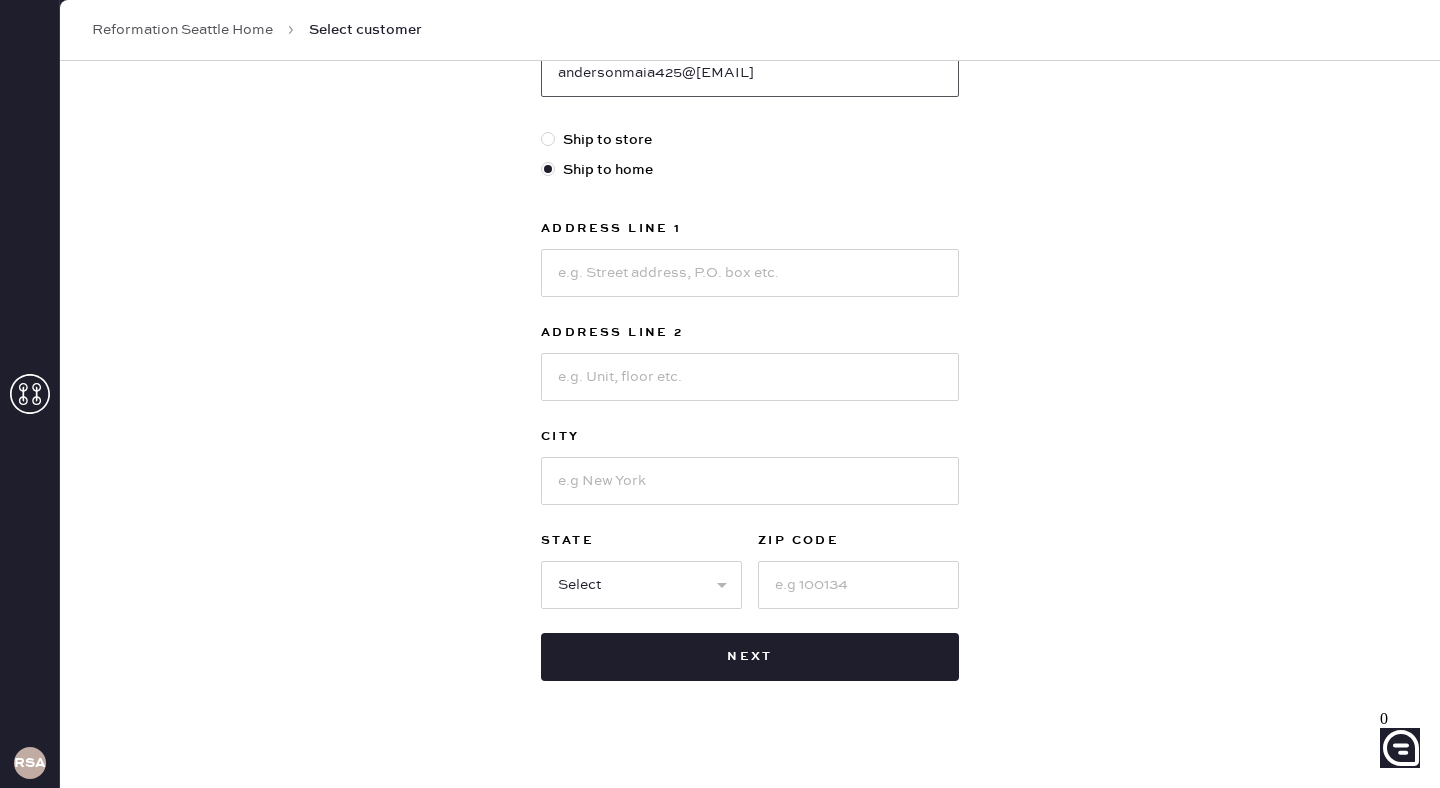 scroll, scrollTop: 513, scrollLeft: 0, axis: vertical 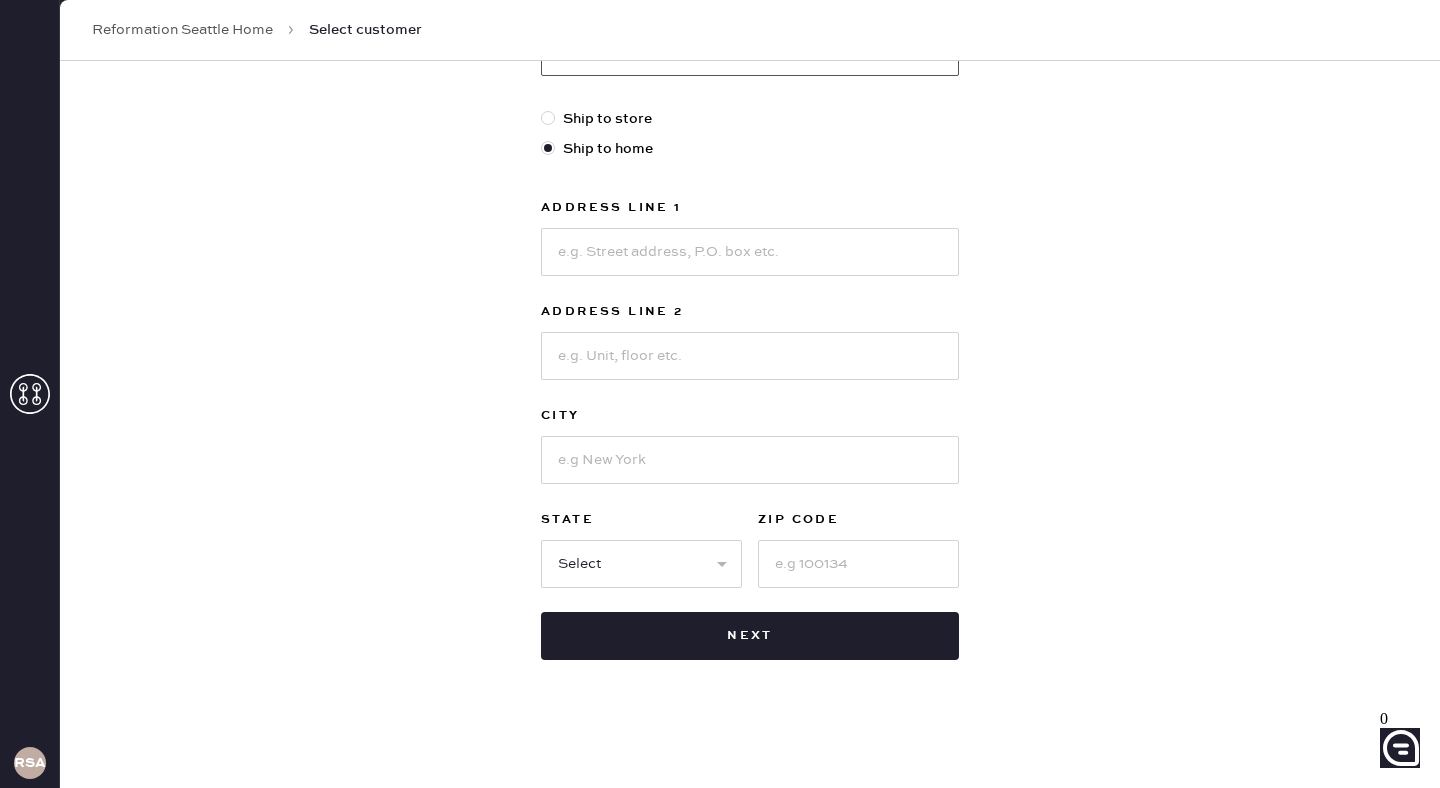 type on "andersonmaia425@[EMAIL]" 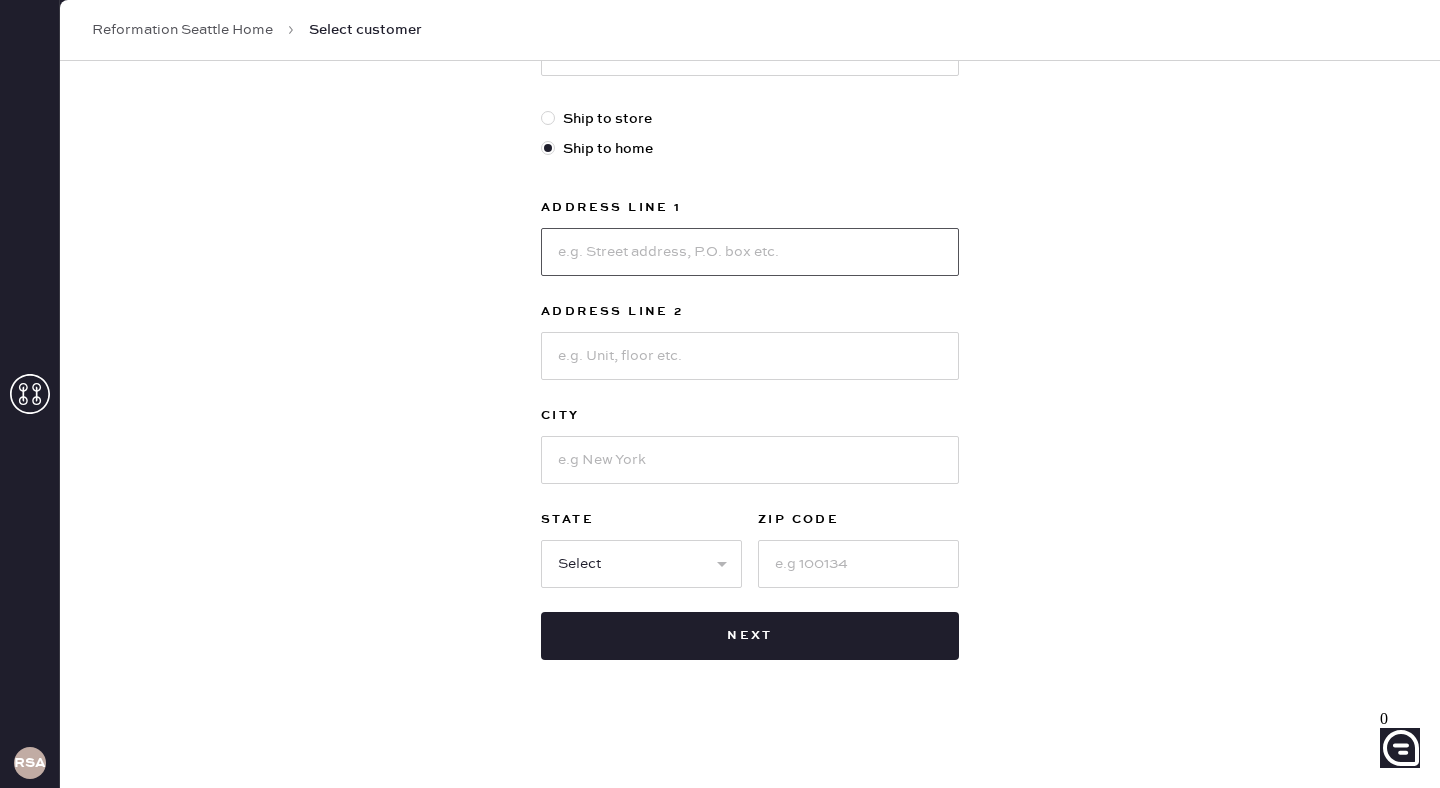 click at bounding box center [750, 252] 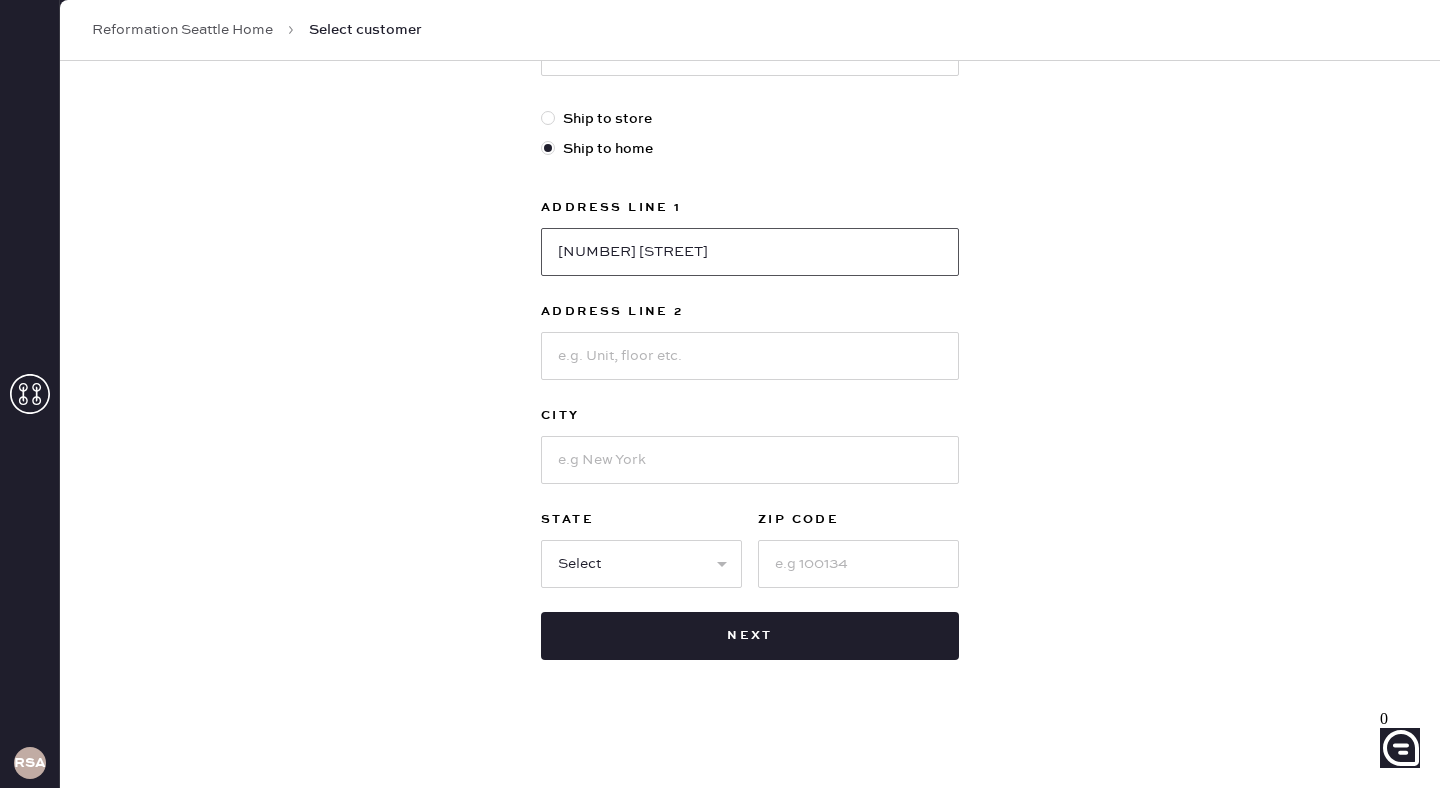 type on "[NUMBER] [STREET]" 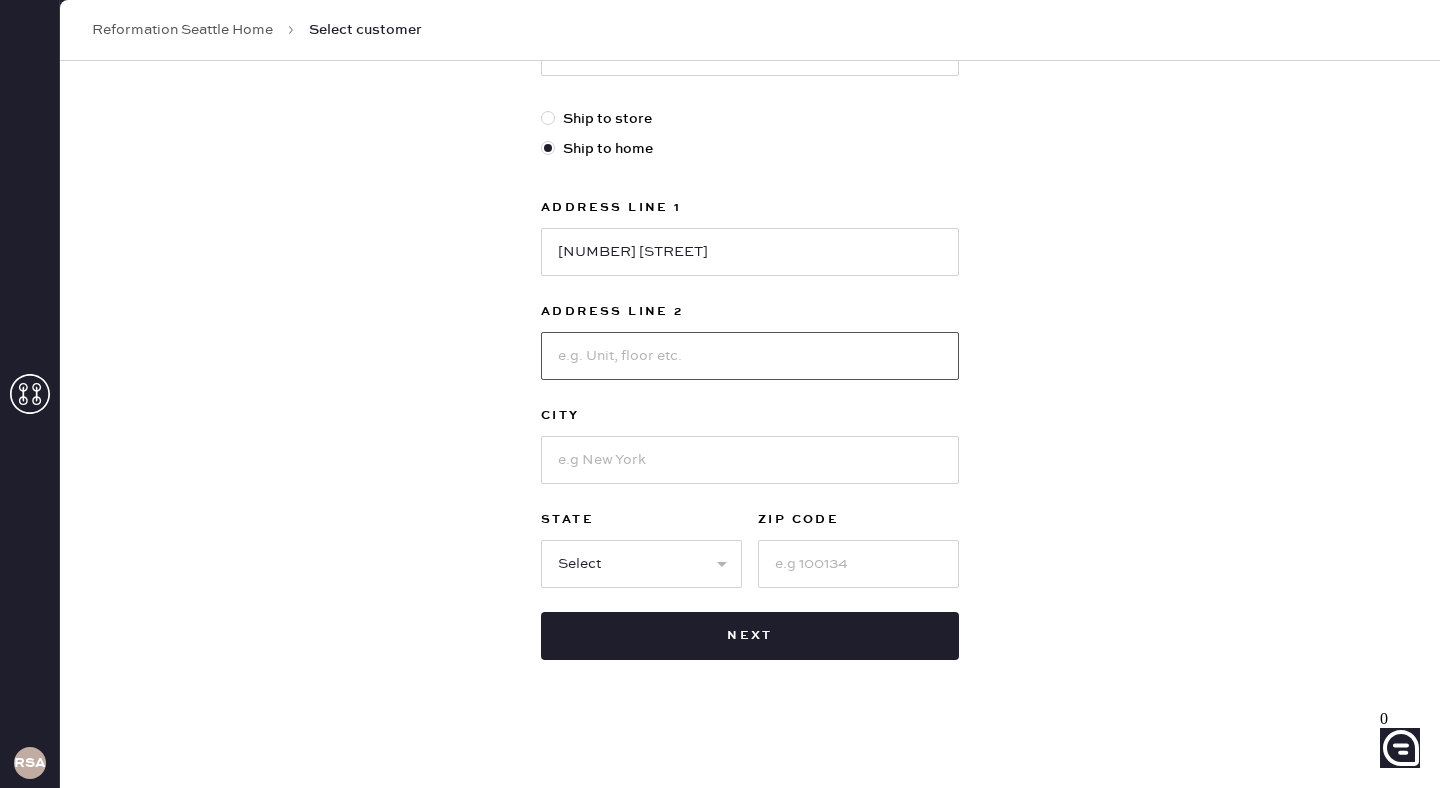 click at bounding box center [750, 356] 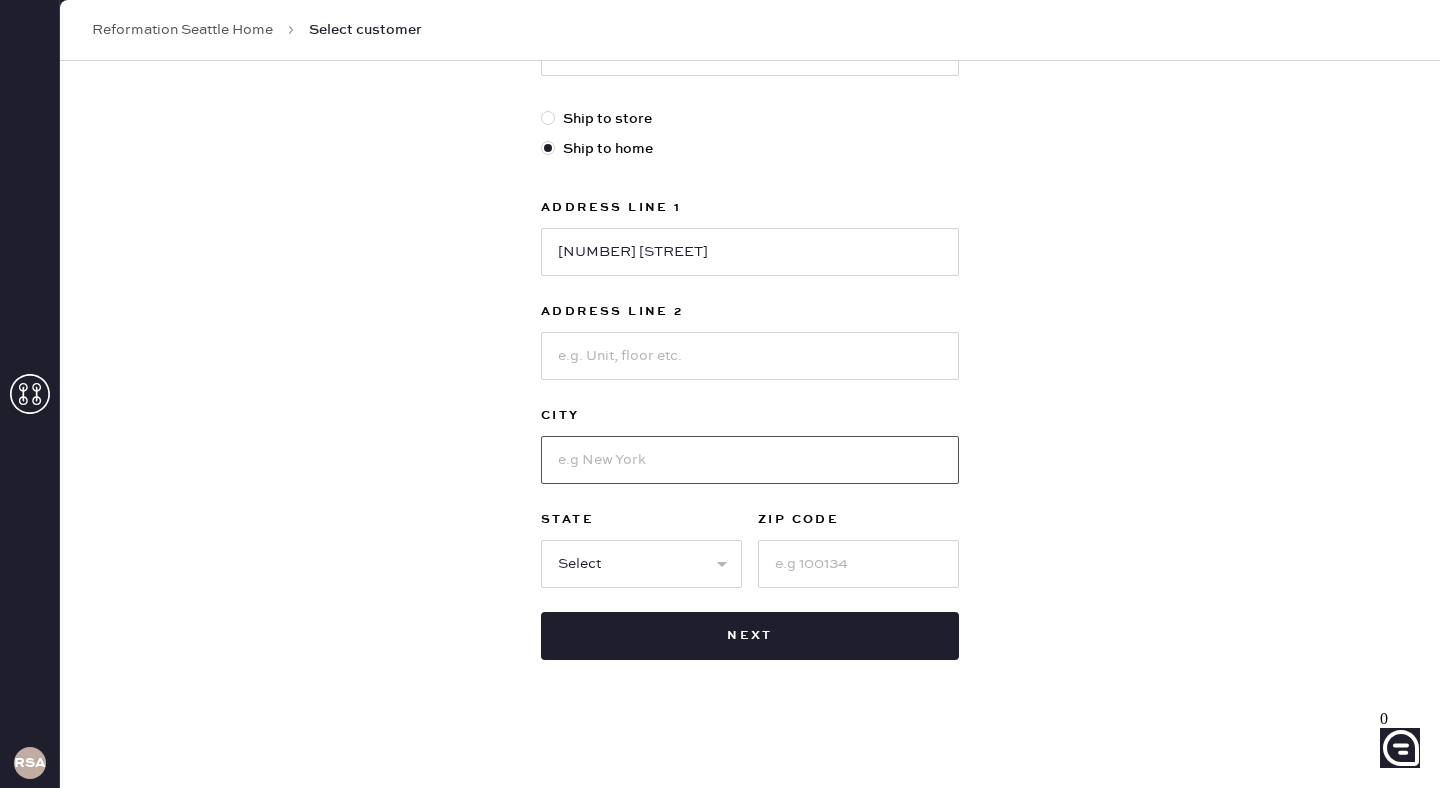 click at bounding box center [750, 460] 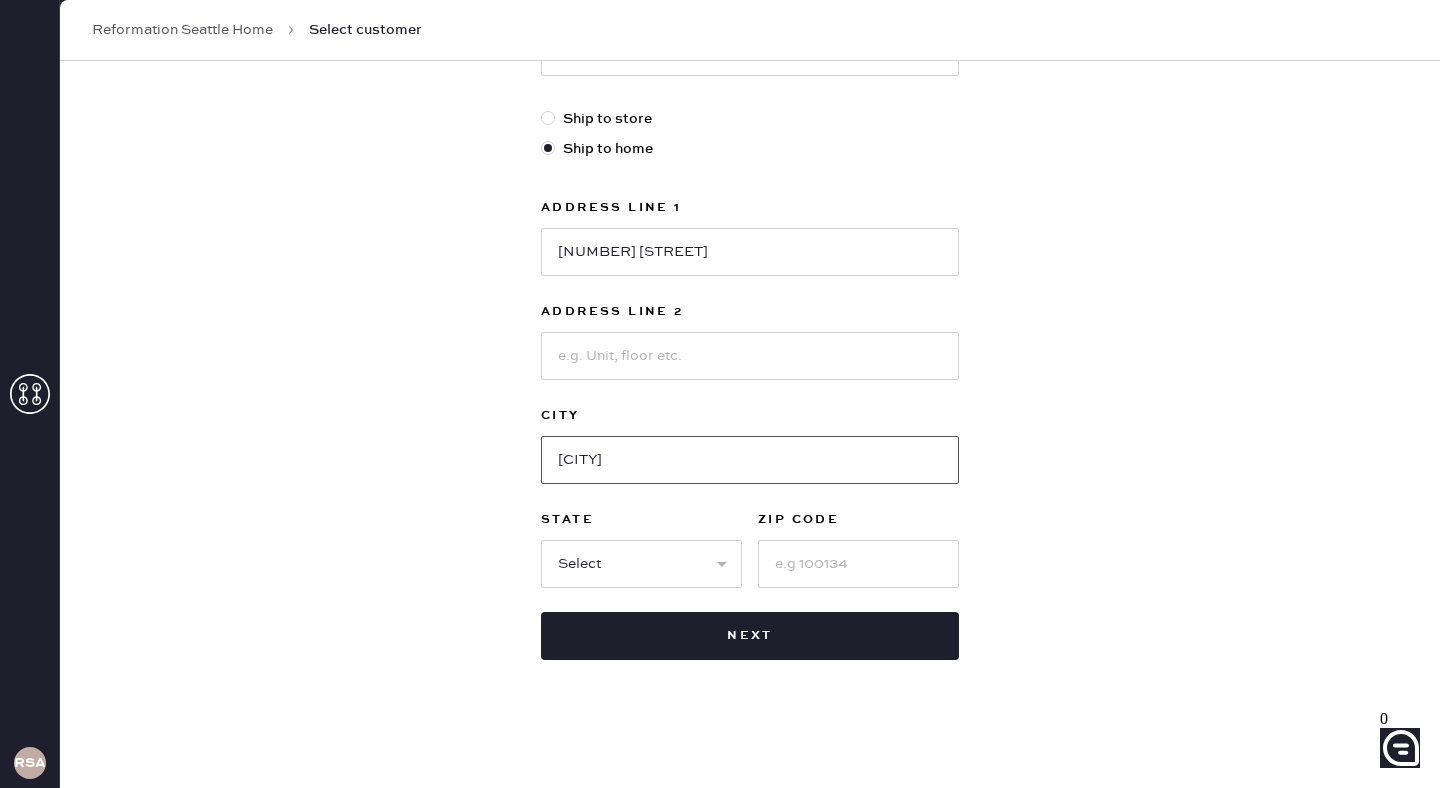 type on "[CITY]" 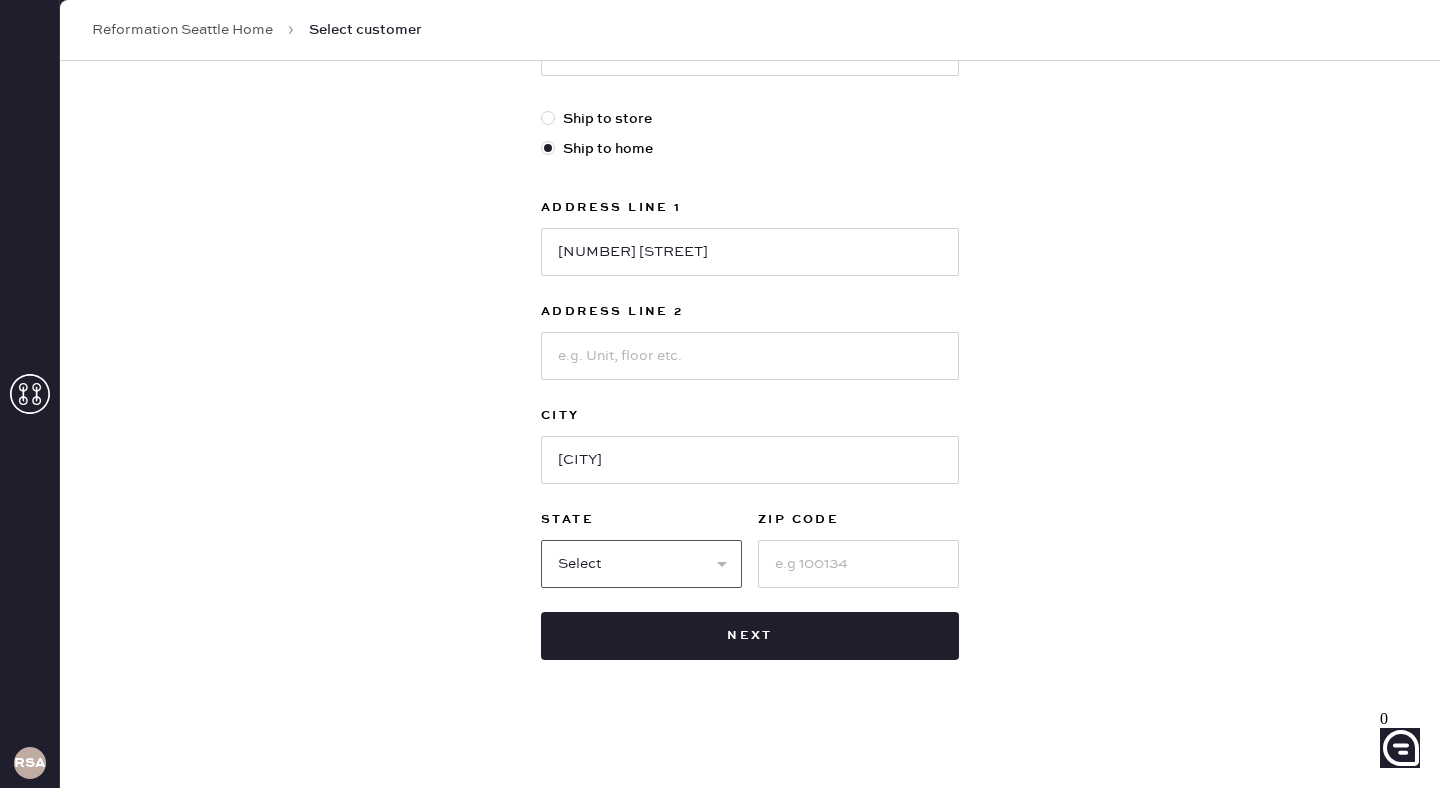 click on "Select AK AL AR AZ CA CO CT DC DE FL GA HI IA ID IL IN KS KY LA MA MD ME MI MN MO MS MT NC ND NE NH NJ NM NV NY OH OK OR PA RI SC SD TN TX UT VA VT WA WI WV WY" at bounding box center (641, 564) 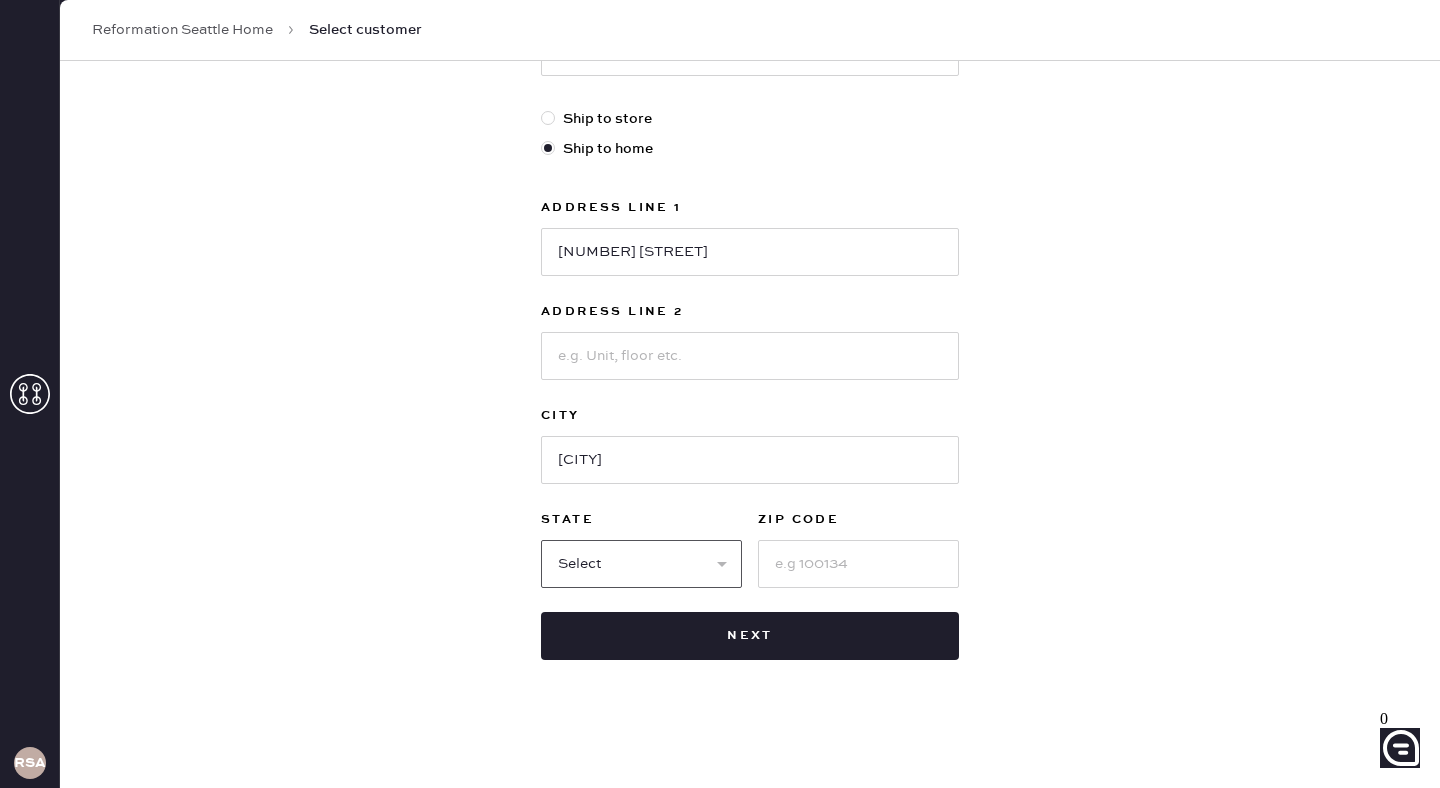 select on "WA" 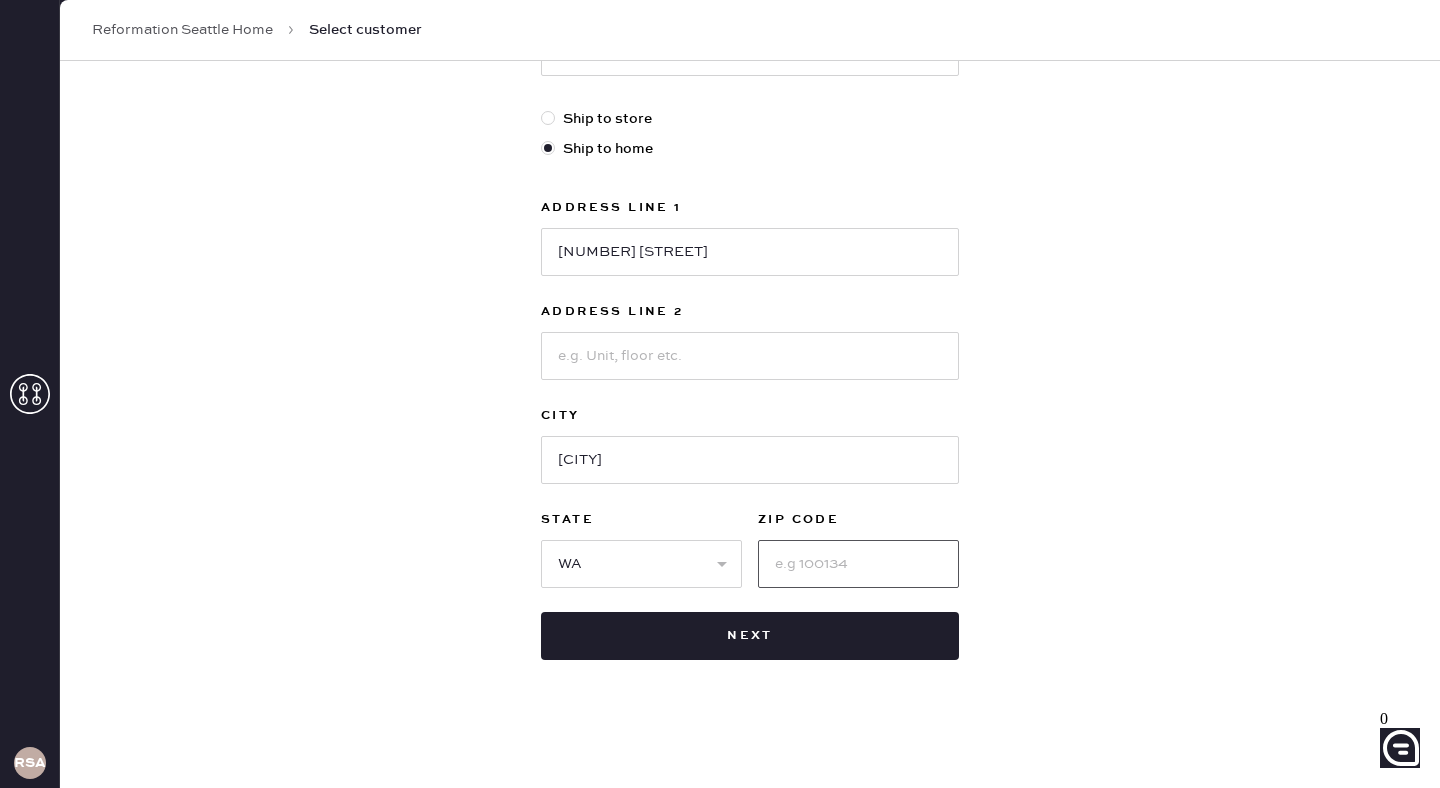 click at bounding box center [858, 564] 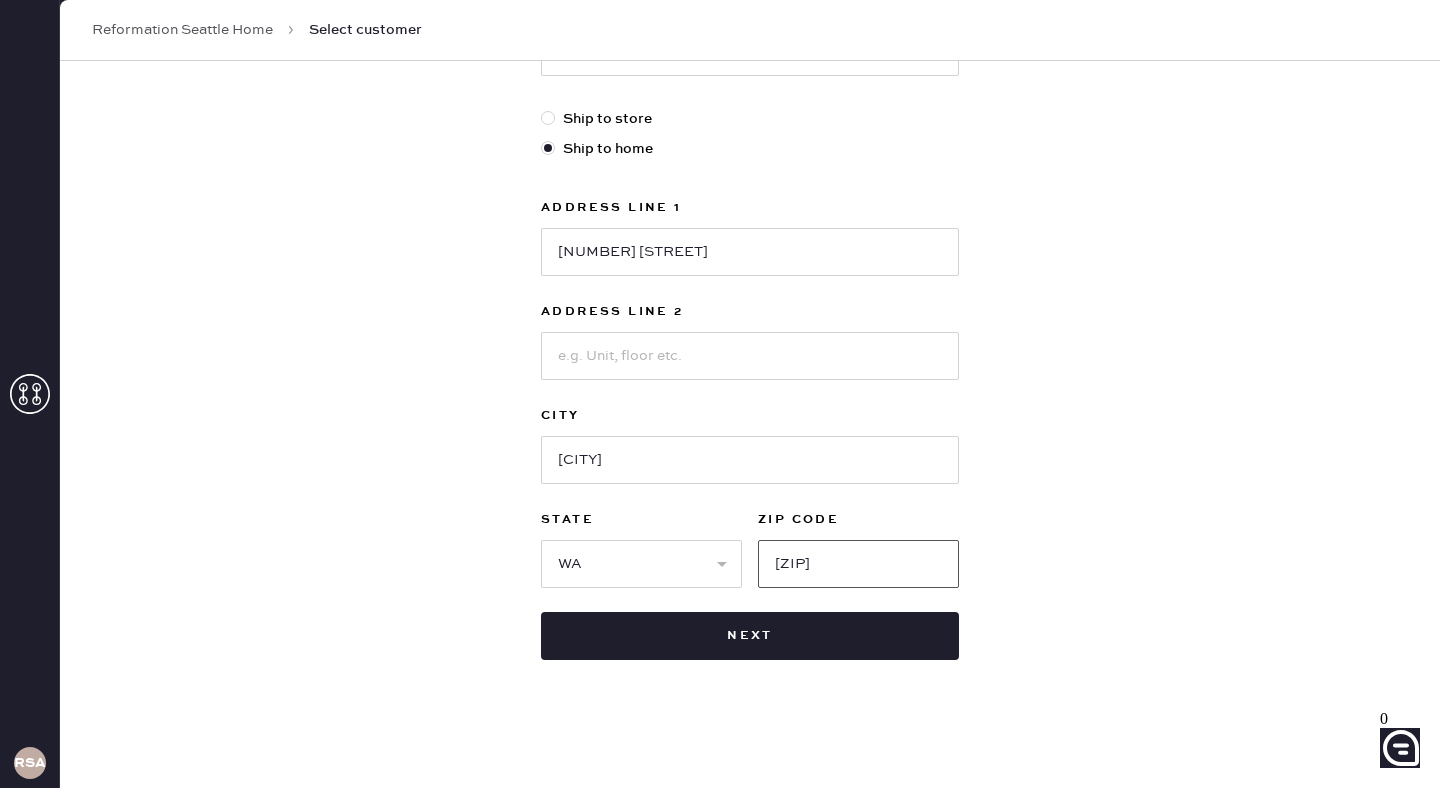 type on "[ZIP]" 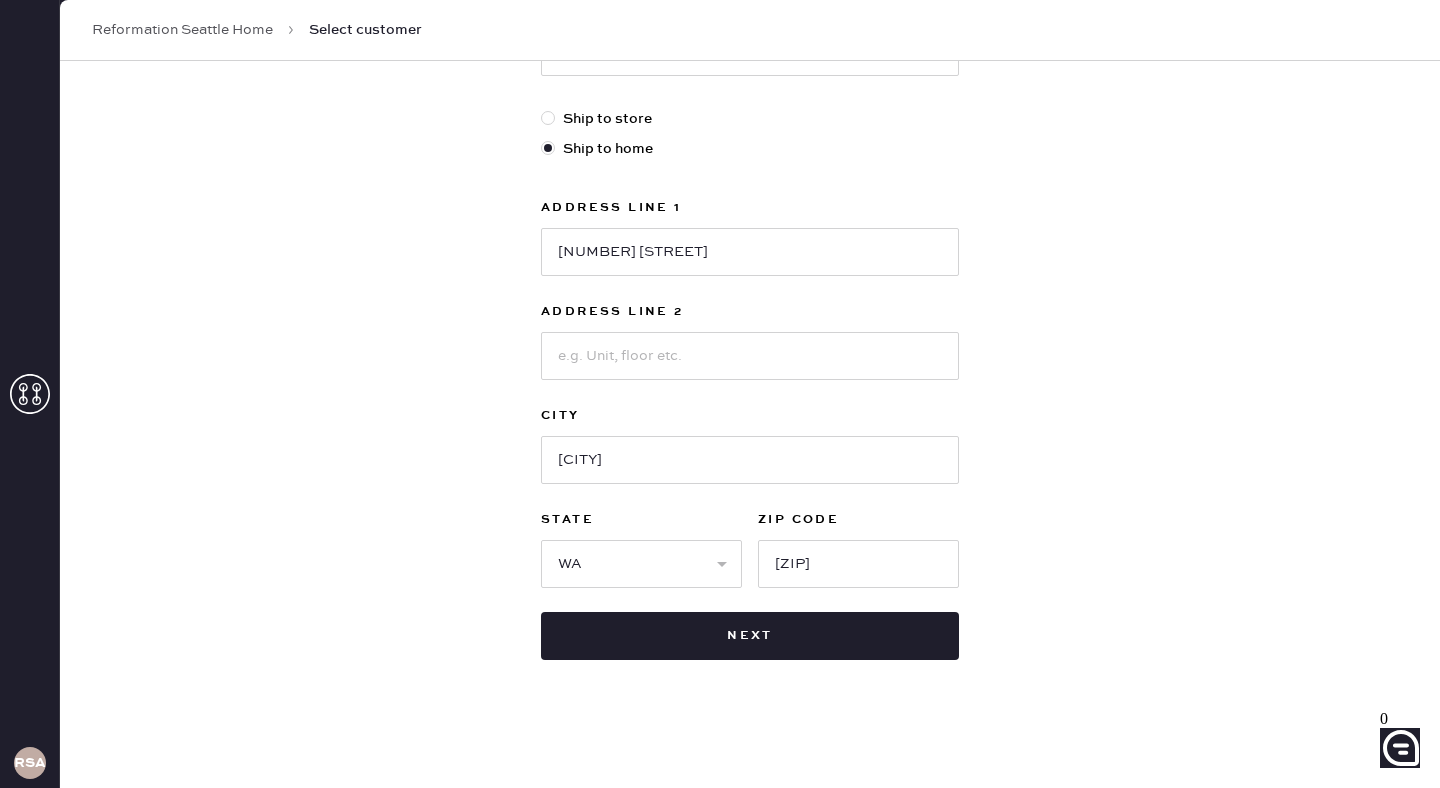 click on "New customer First Name [FIRST] Last Name [LAST] Phone Number [PHONE] Email [EMAIL] Ship to store Ship to home Address Line 1 [NUMBER] [STREET] Address Line 2 City [CITY] State Select AK AL AR AZ CA CO CT DC DE FL GA HI IA ID IL IN KS KY LA MA MD ME MI MN MO MS MT NC ND NE NH NJ NM NV NY OH OK OR PA RI SC SD TN TX UT VA VT WA WI WV WY ZIP Code [ZIP] Next" at bounding box center (750, 168) 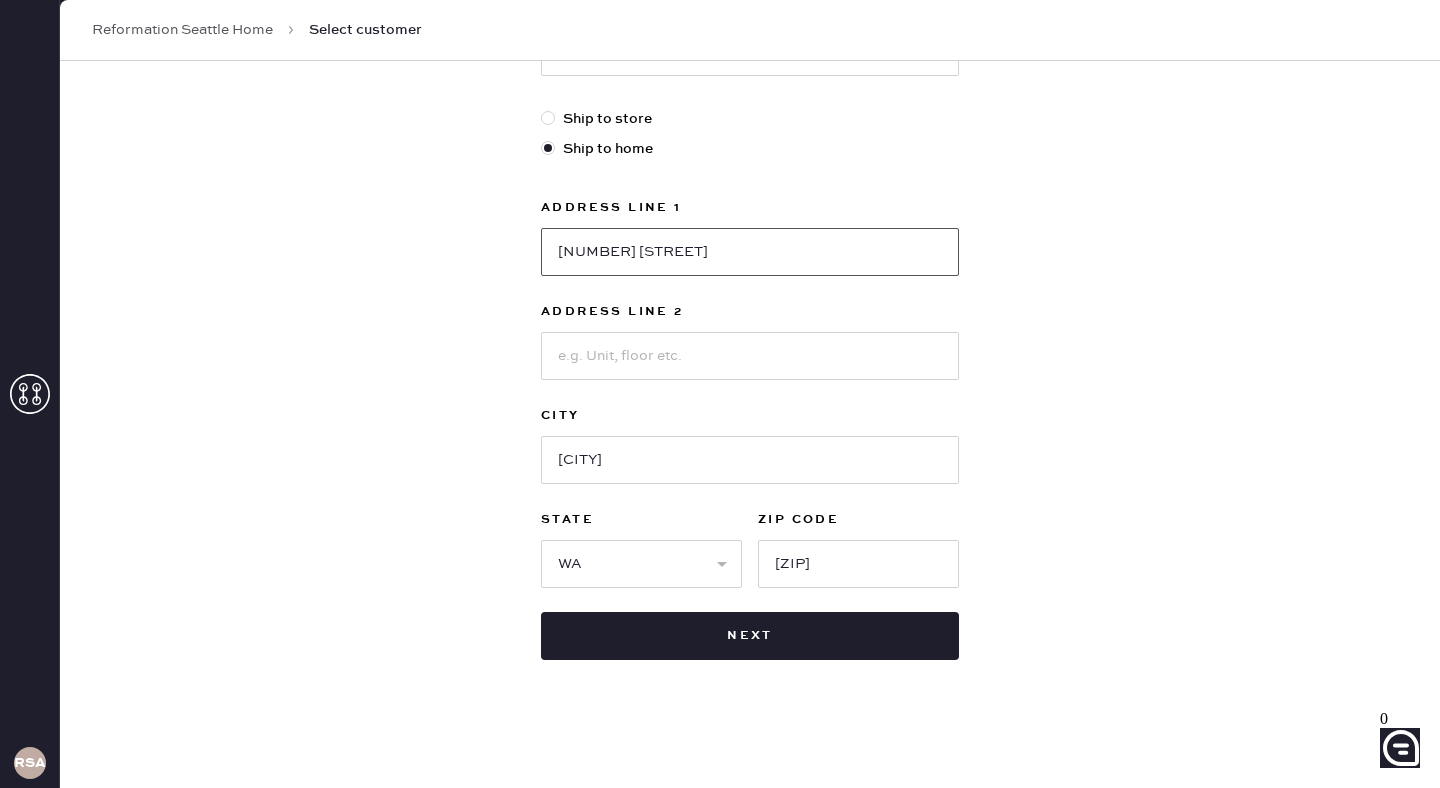 click on "[NUMBER] [STREET]" at bounding box center (750, 252) 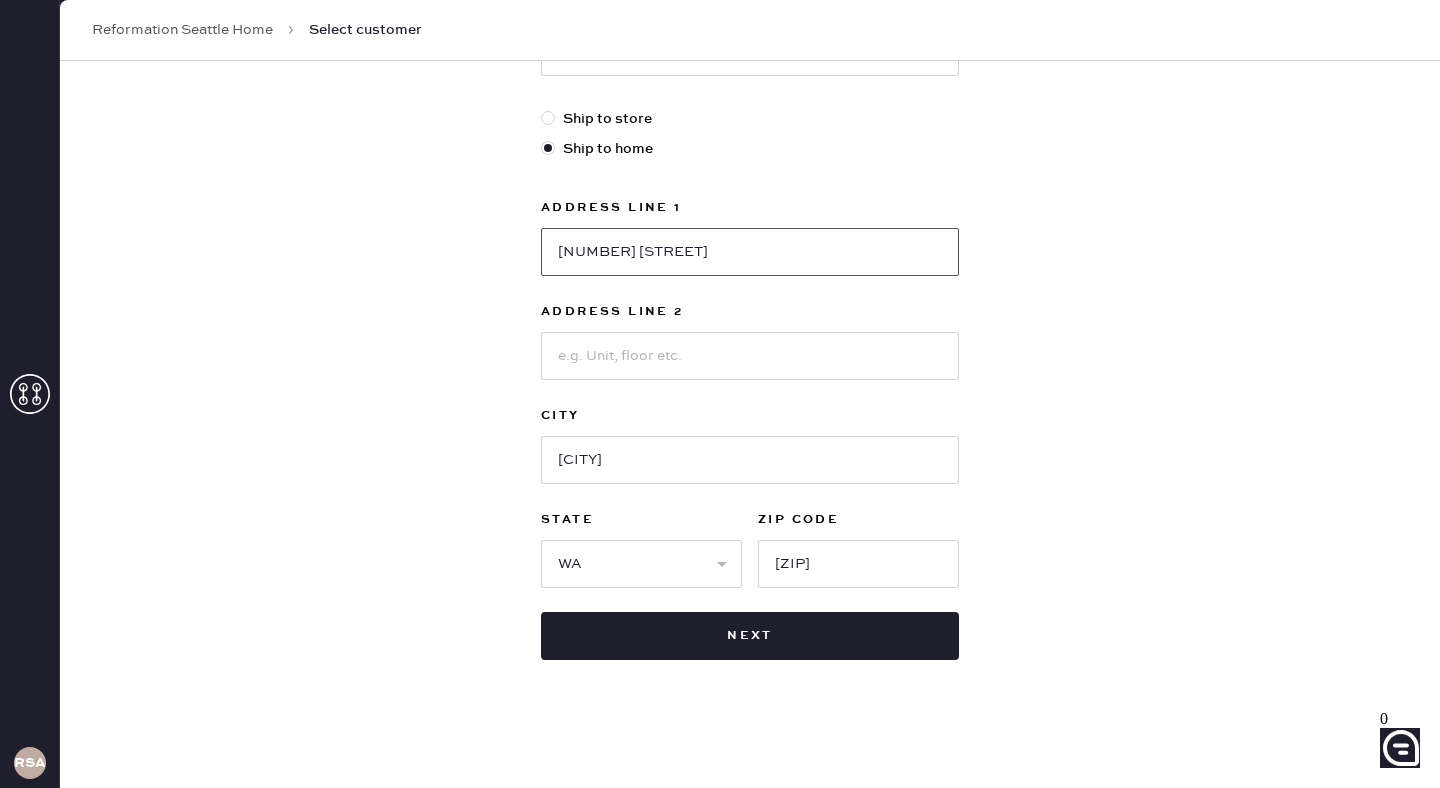 type on "[NUMBER] [STREET]" 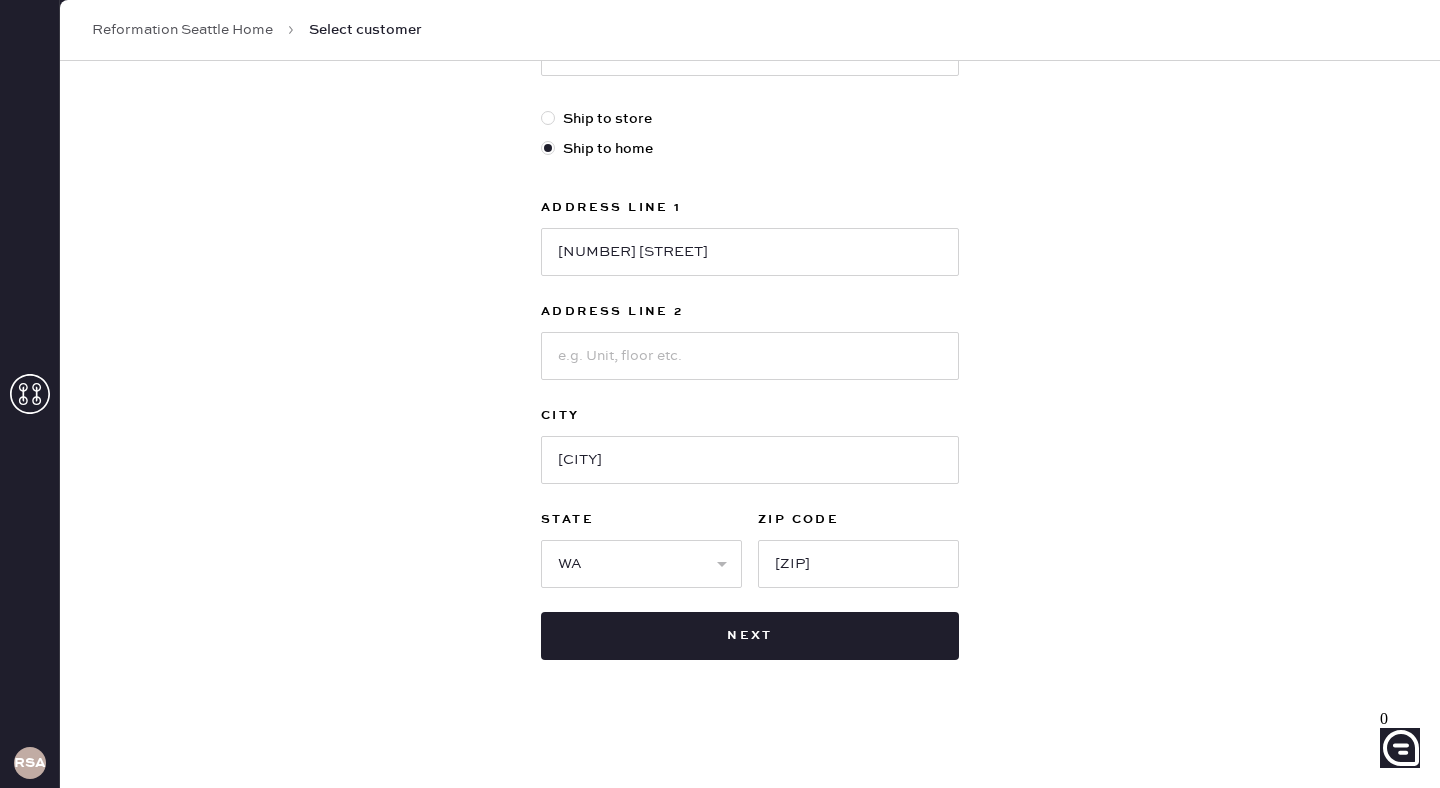 click on "New customer First Name [FIRST] Last Name [LAST] Phone Number [PHONE] Email [EMAIL] Ship to store Ship to home Address Line 1 [NUMBER] [STREET] Address Line 2 City [CITY] State Select AK AL AR AZ CA CO CT DC DE FL GA HI IA ID IL IN KS KY LA MA MD ME MI MN MO MS MT NC ND NE NH NJ NM NV NY OH OK OR PA RI SC SD TN TX UT VA VT WA WI WV WY ZIP Code [ZIP] Next" at bounding box center (750, 168) 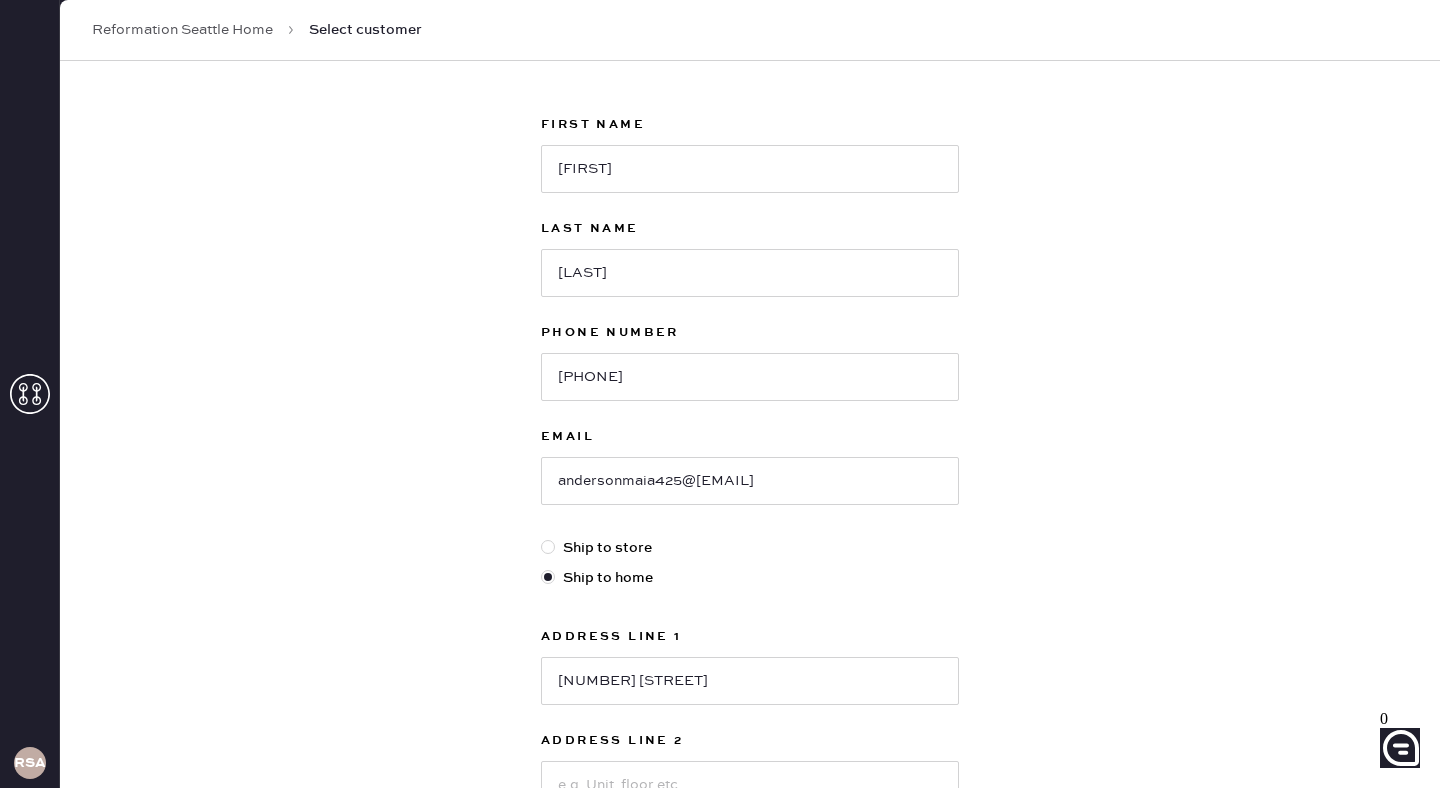 scroll, scrollTop: 513, scrollLeft: 0, axis: vertical 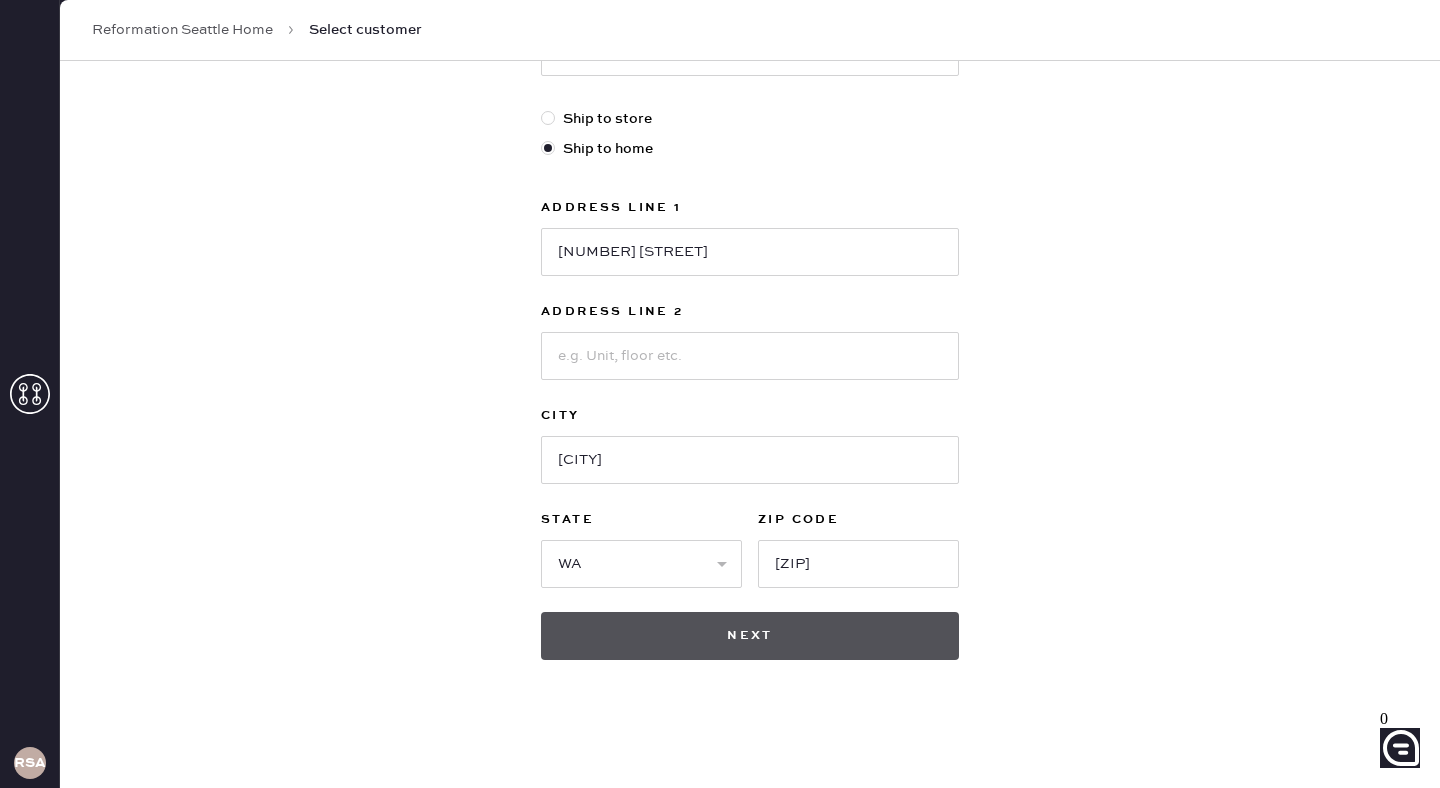 click on "Next" at bounding box center (750, 636) 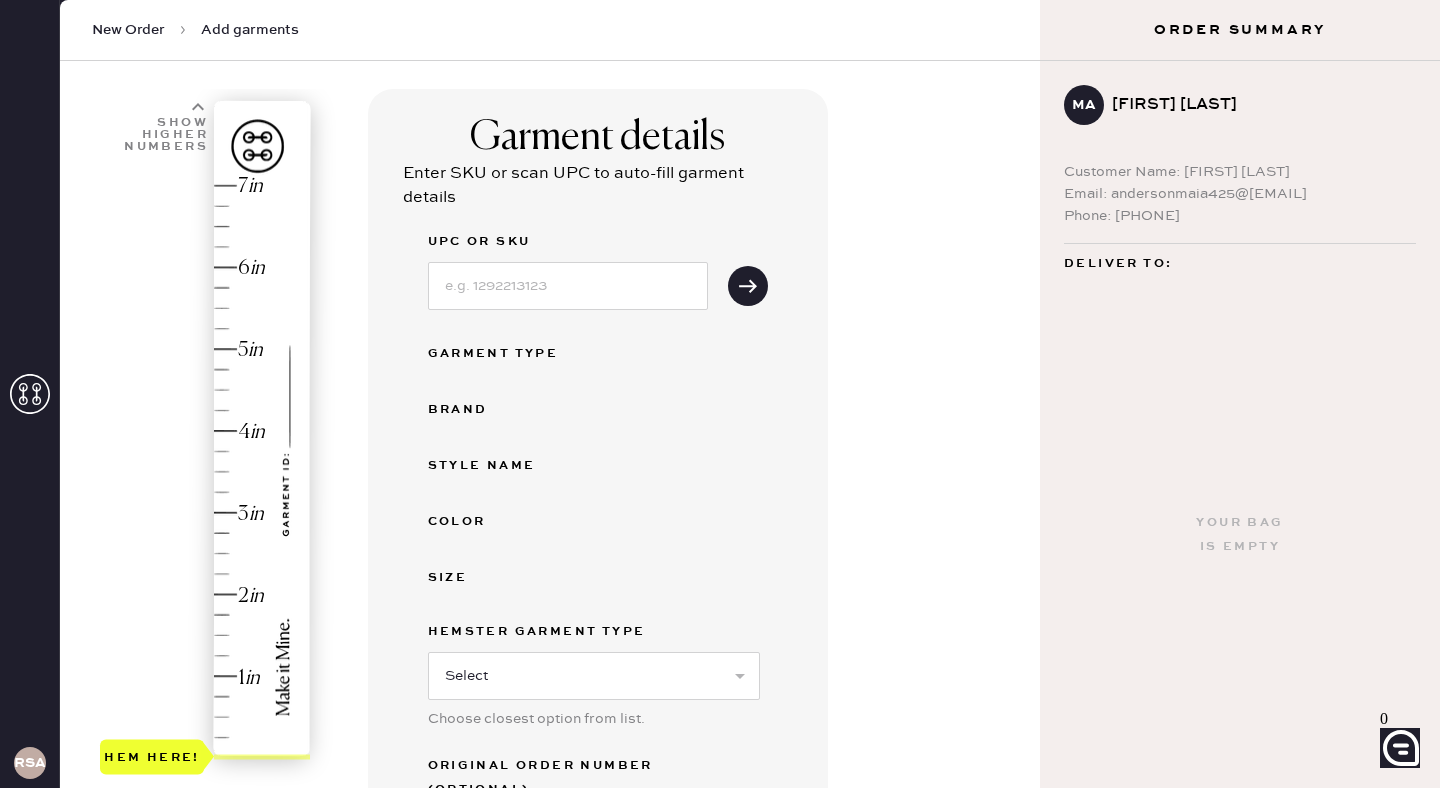 scroll, scrollTop: 0, scrollLeft: 0, axis: both 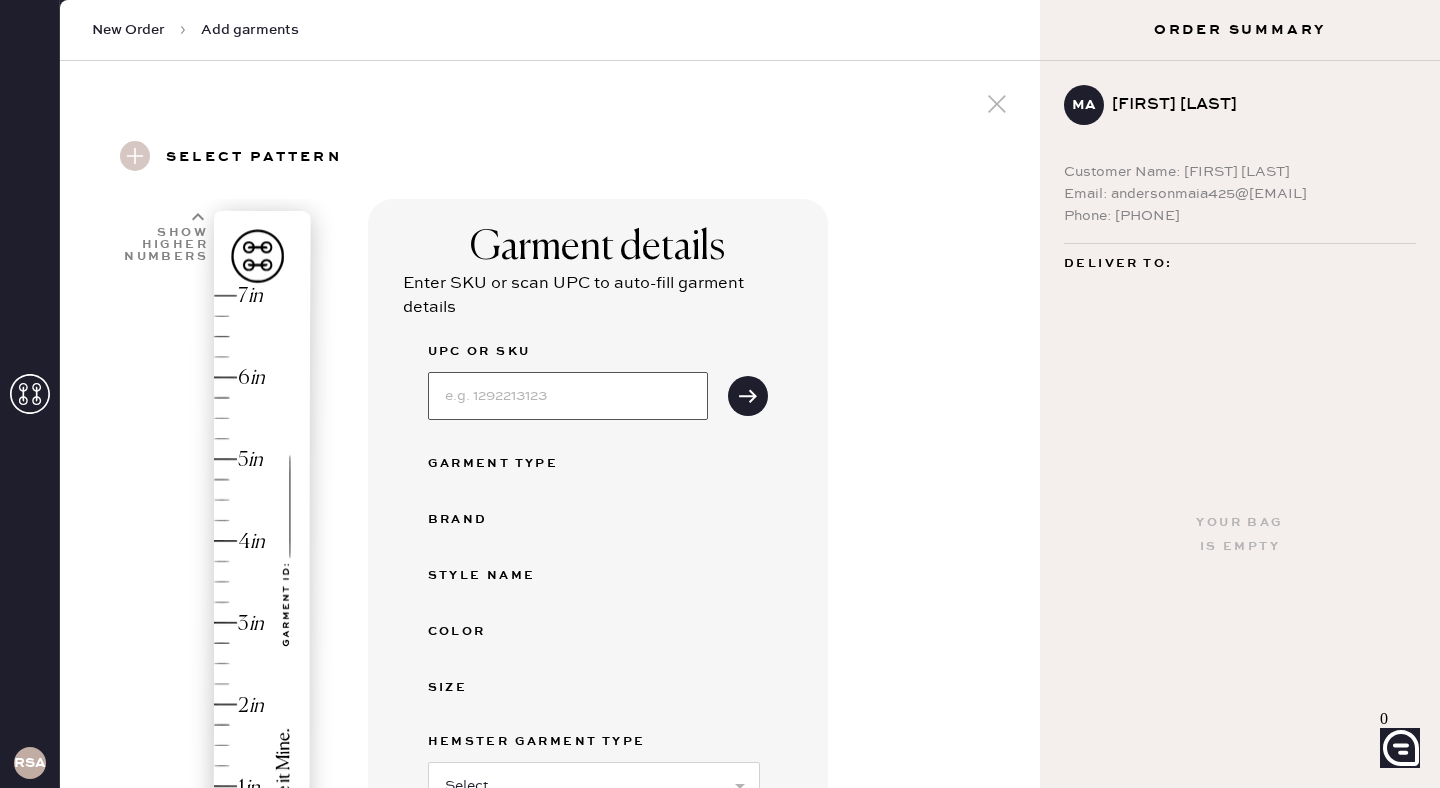 click at bounding box center [568, 396] 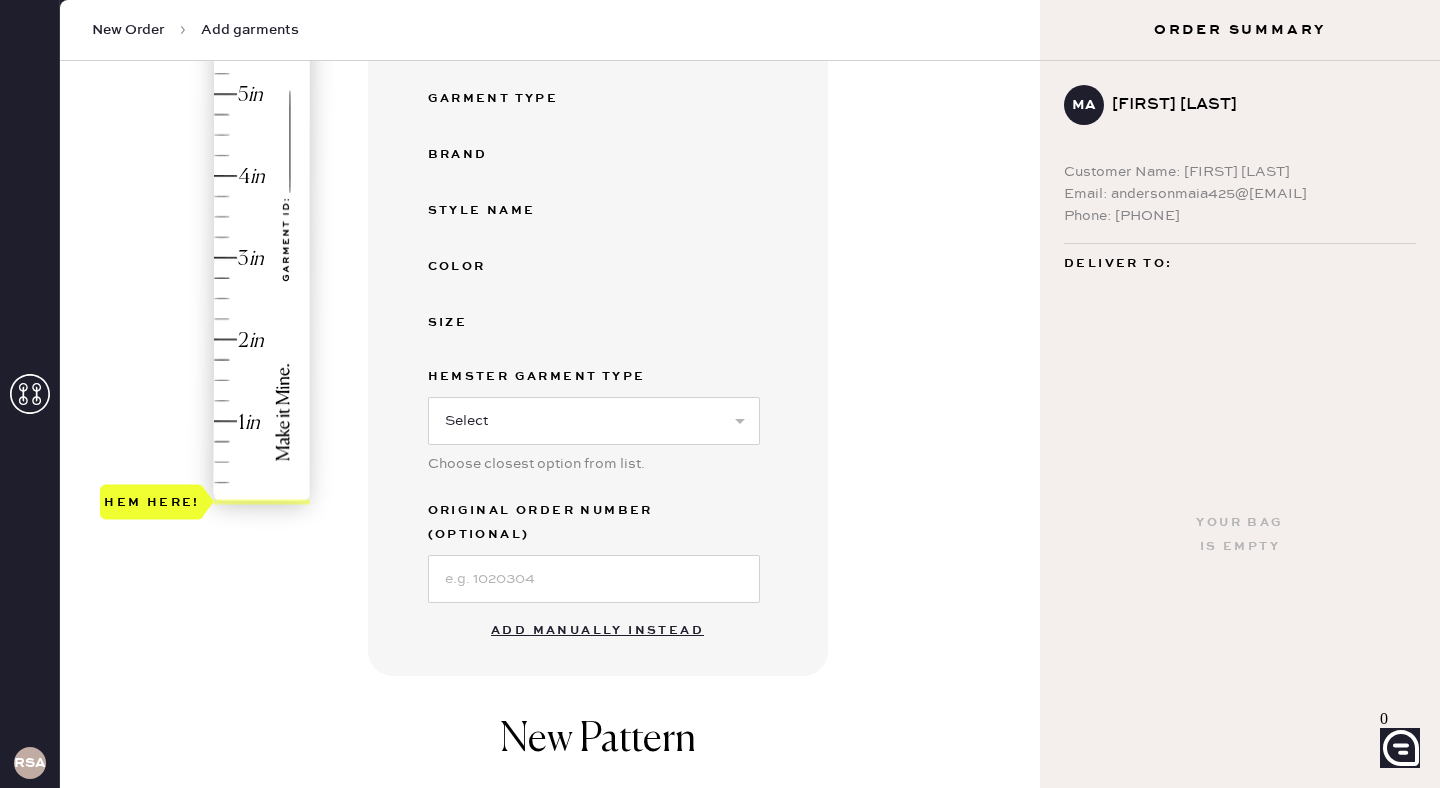 scroll, scrollTop: 476, scrollLeft: 0, axis: vertical 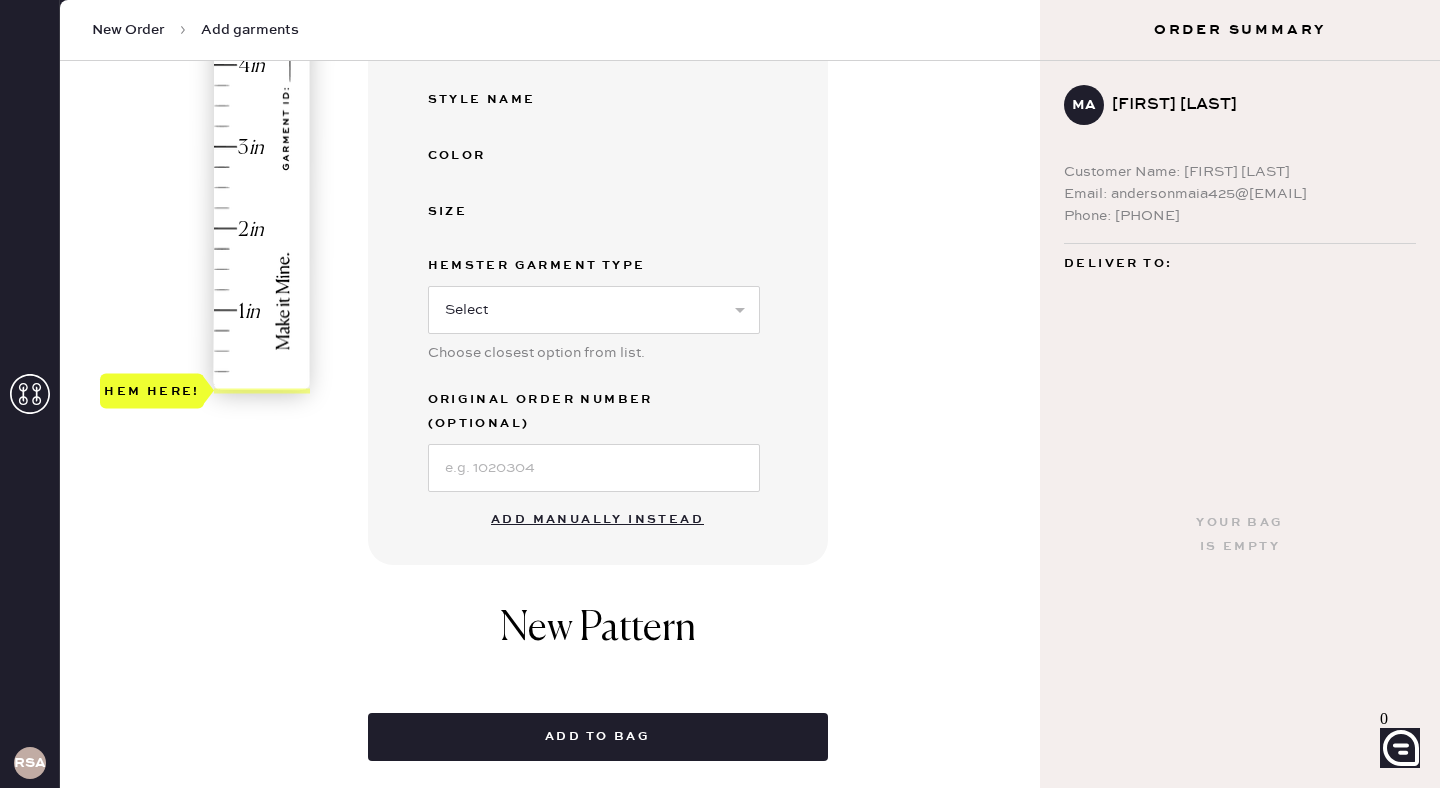 click on "Add manually instead" at bounding box center (597, 520) 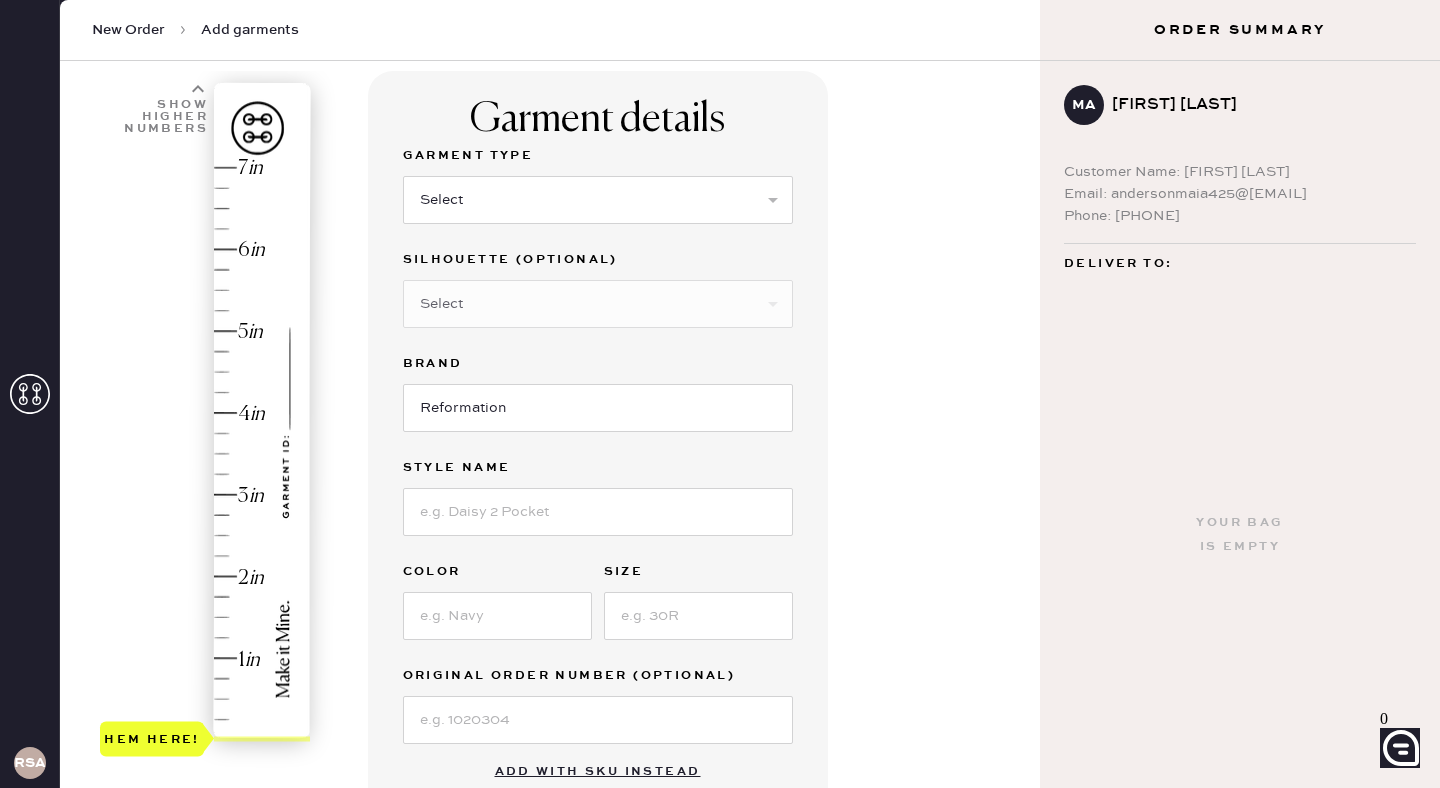 scroll, scrollTop: 134, scrollLeft: 0, axis: vertical 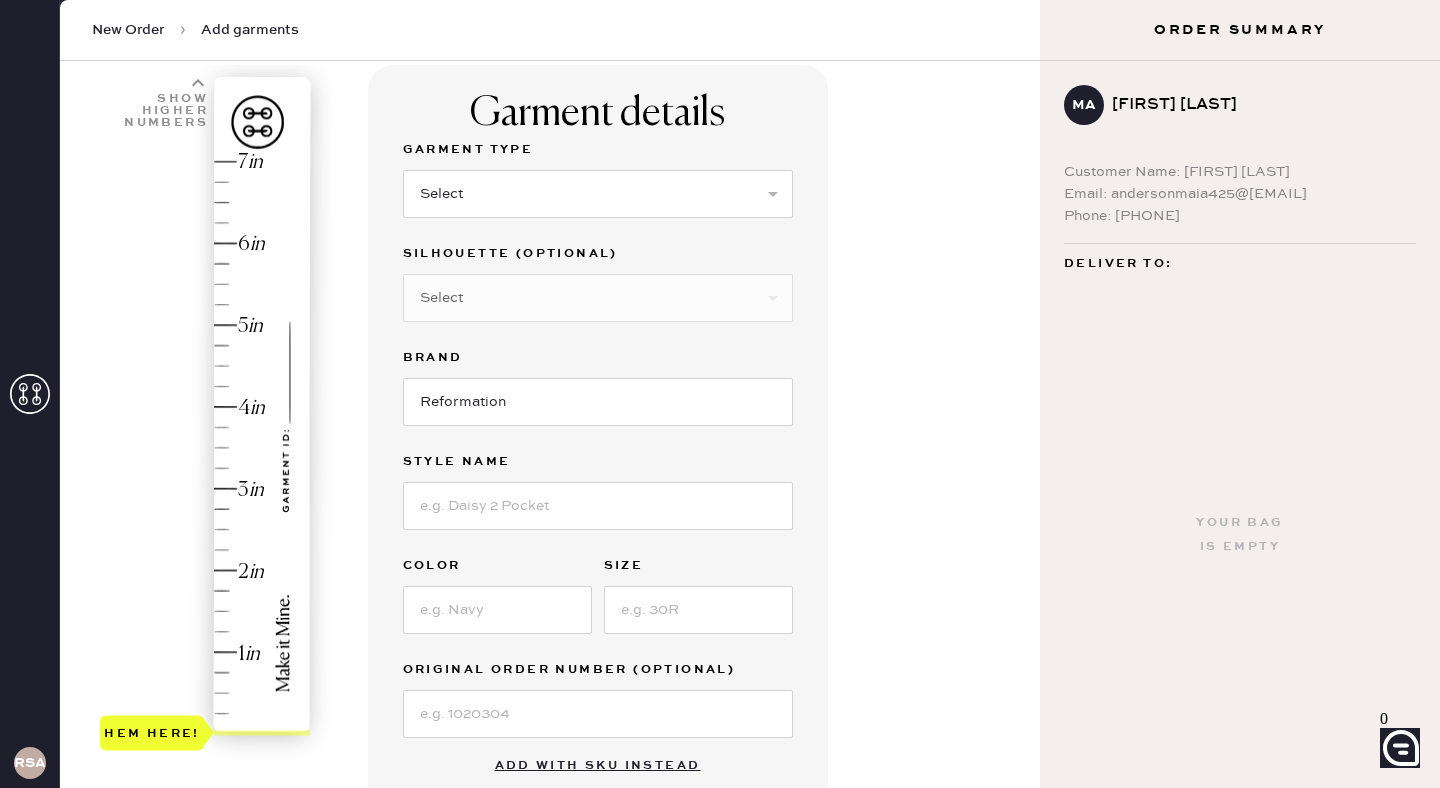 click at bounding box center (198, 82) 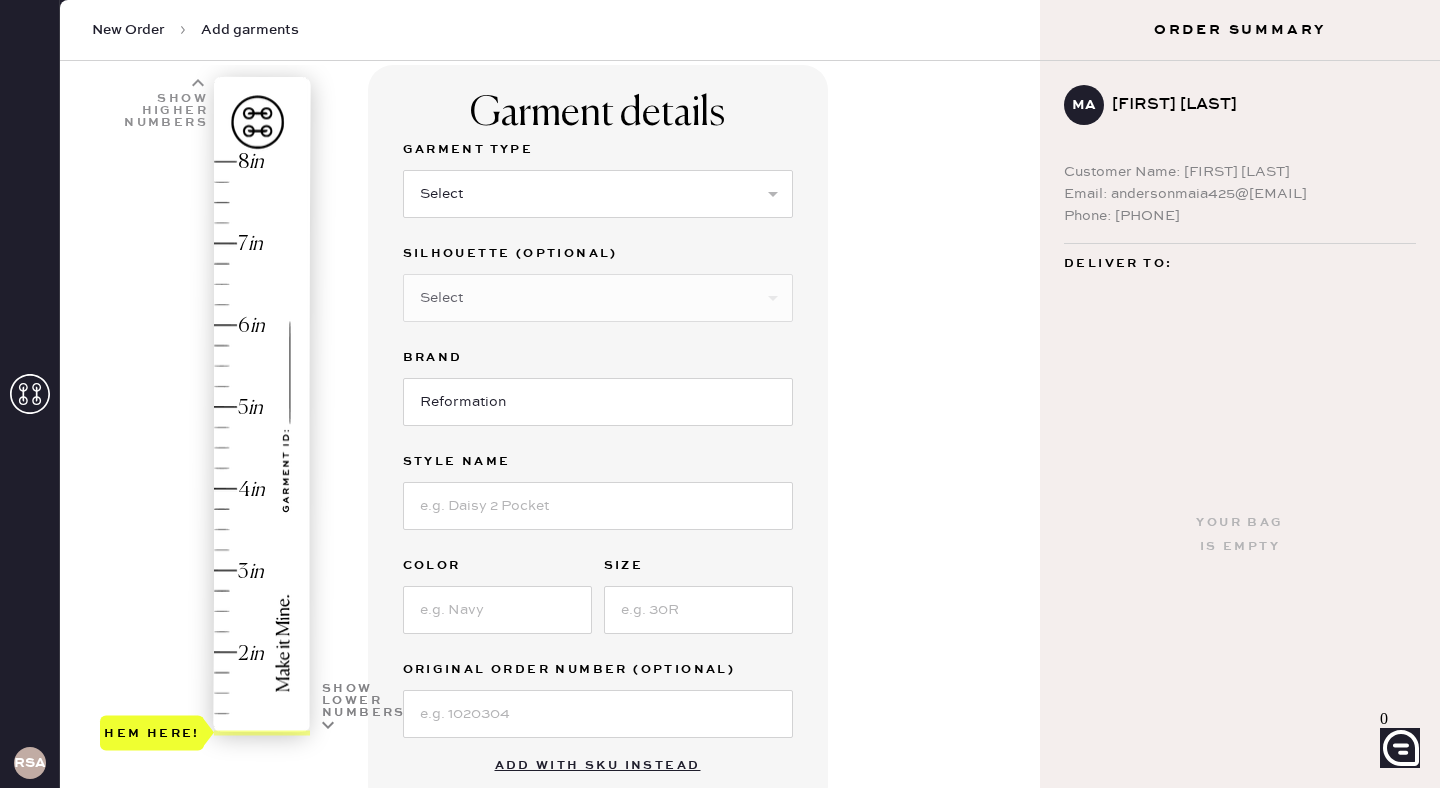 click at bounding box center [198, 82] 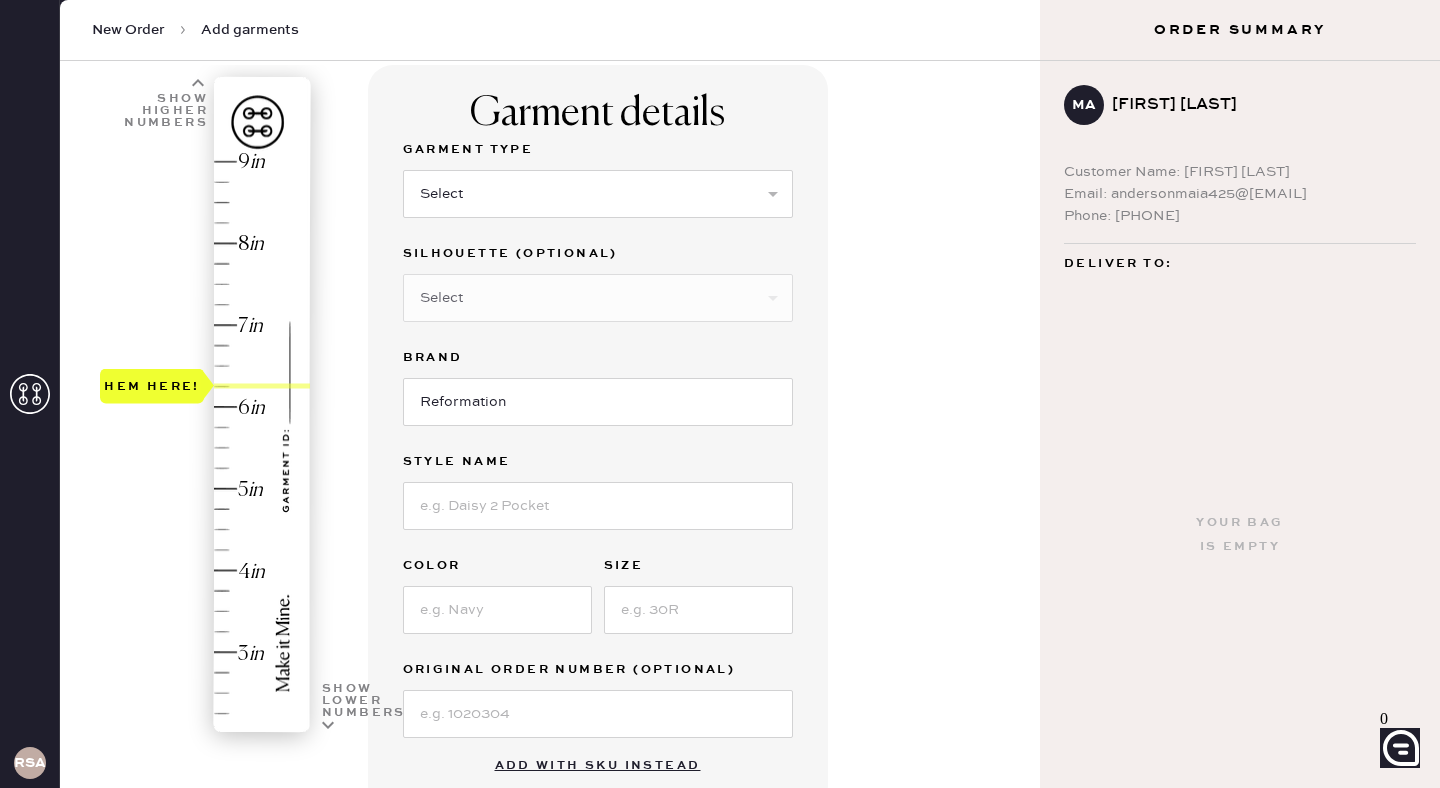 click on "Hem here!" at bounding box center (206, 448) 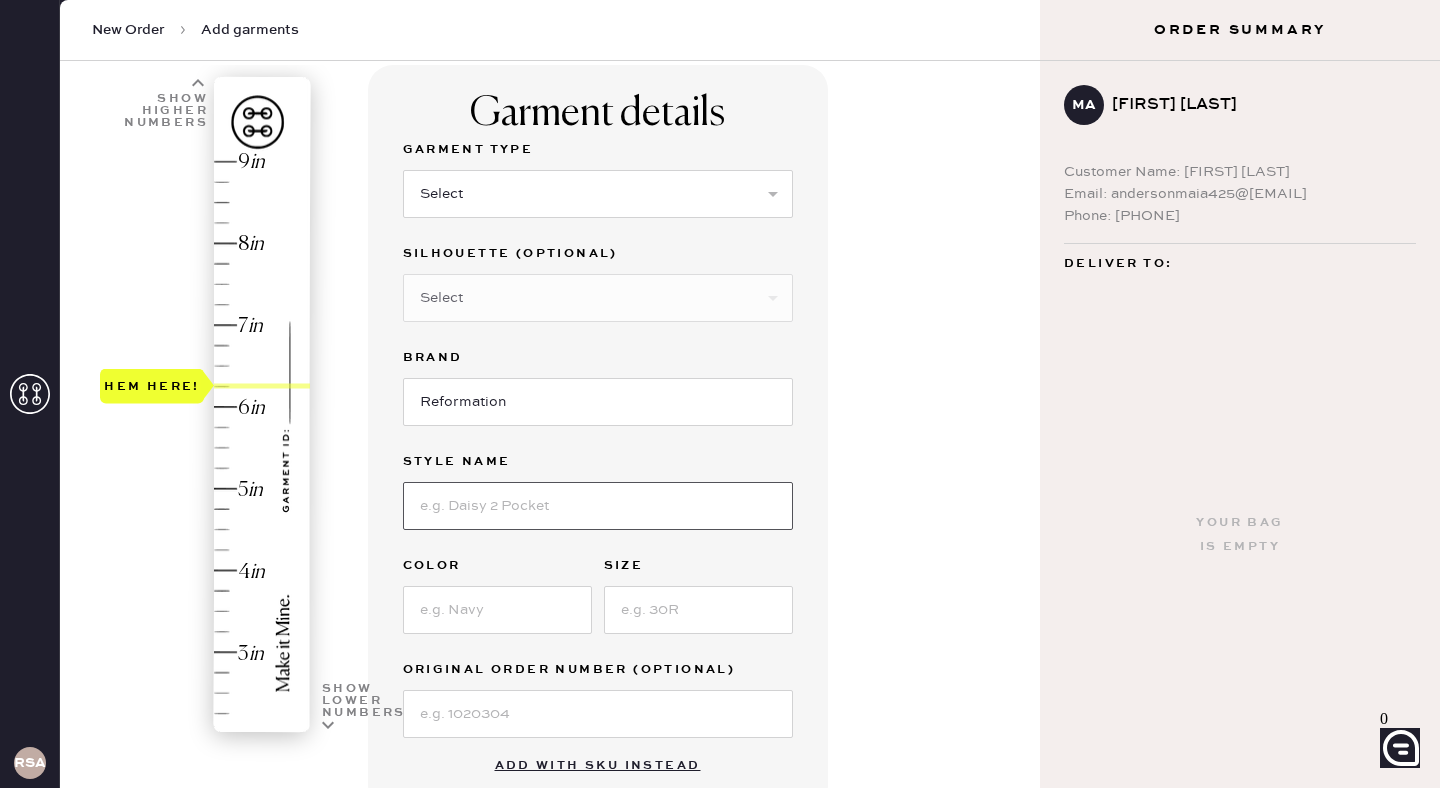 click at bounding box center [598, 506] 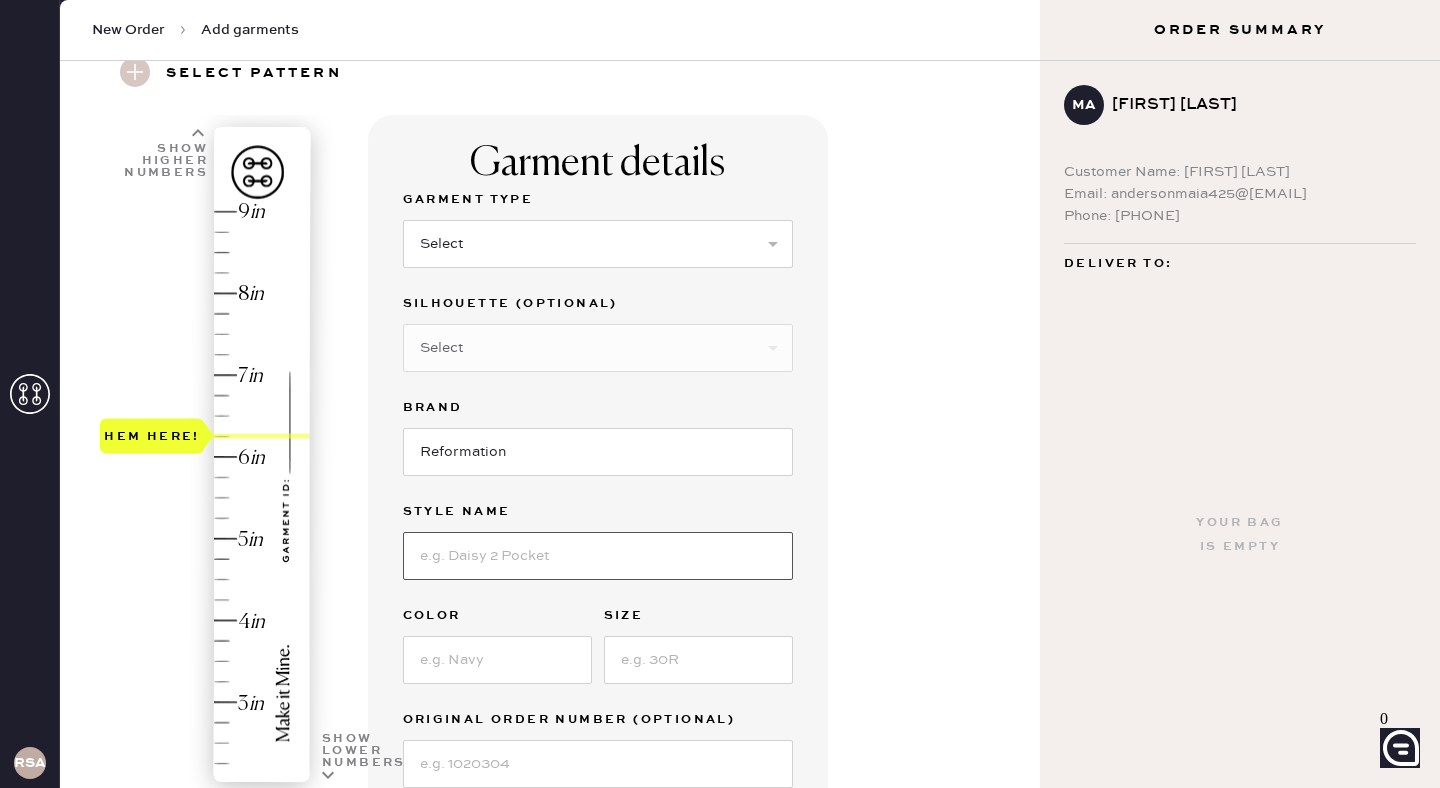 scroll, scrollTop: 0, scrollLeft: 0, axis: both 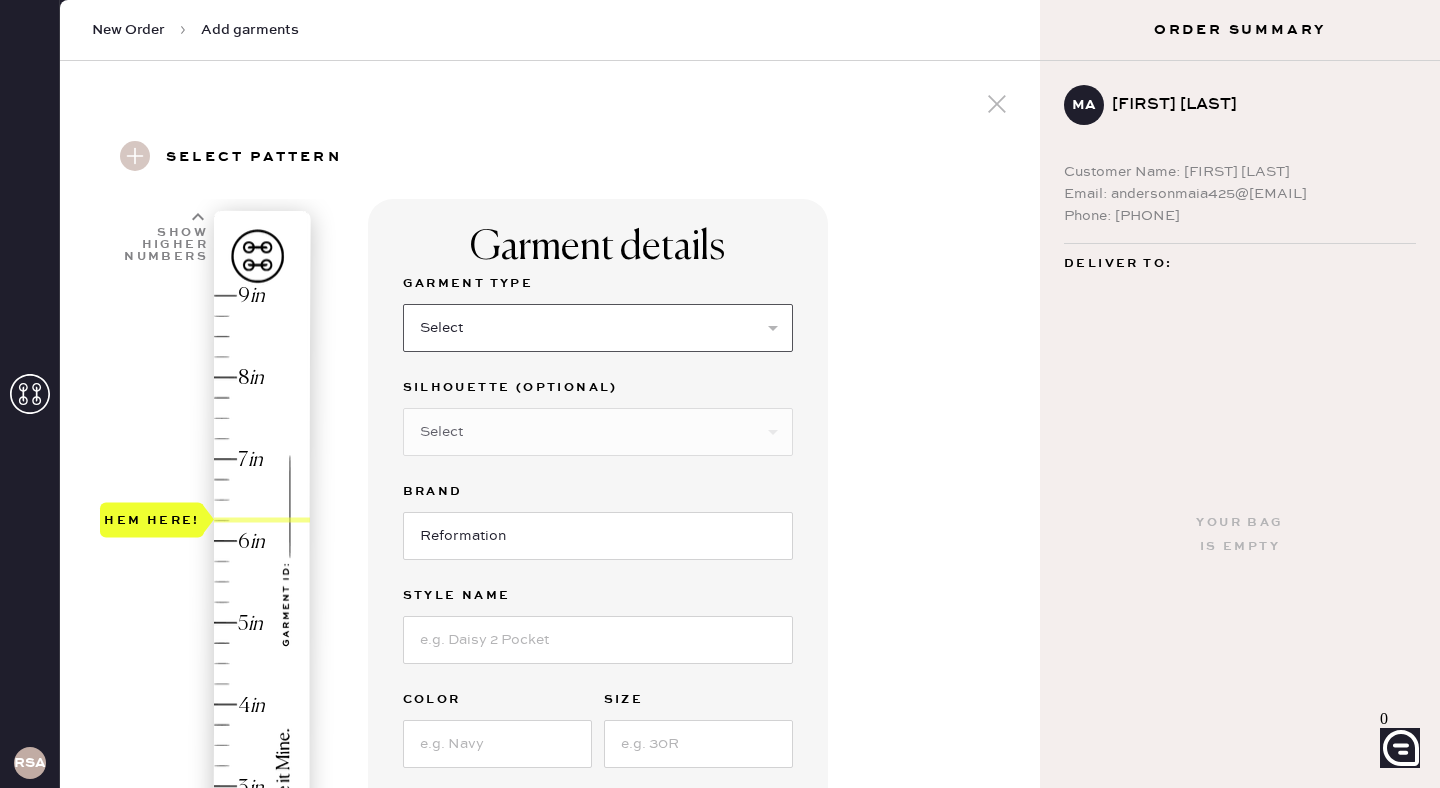 click on "Select Basic Skirt Jeans Leggings Pants Shorts Basic Sleeved Dress Basic Sleeveless Dress Basic Strap Dress Strap Jumpsuit Button Down Top Sleeved Top Sleeveless Top" at bounding box center [598, 328] 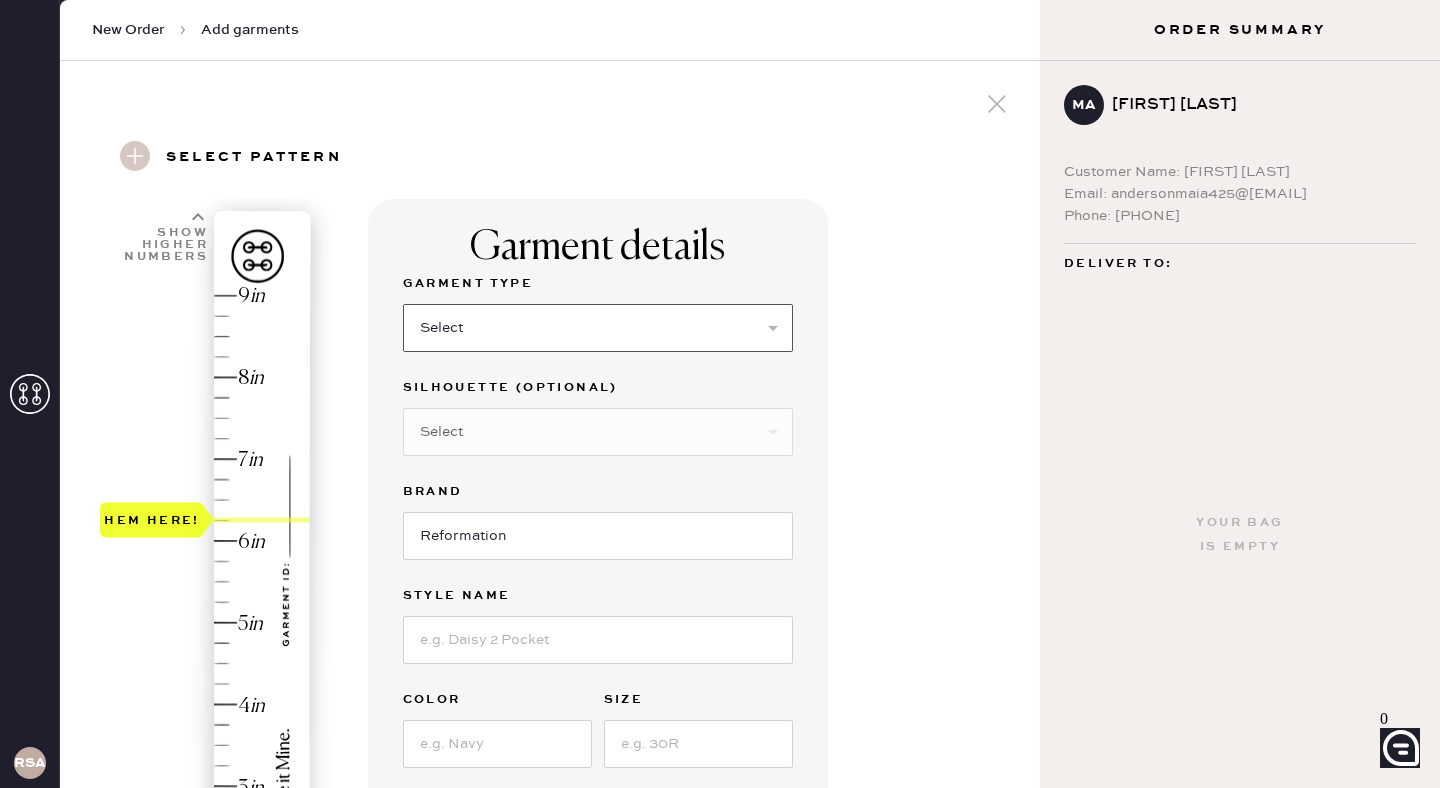 select on "6" 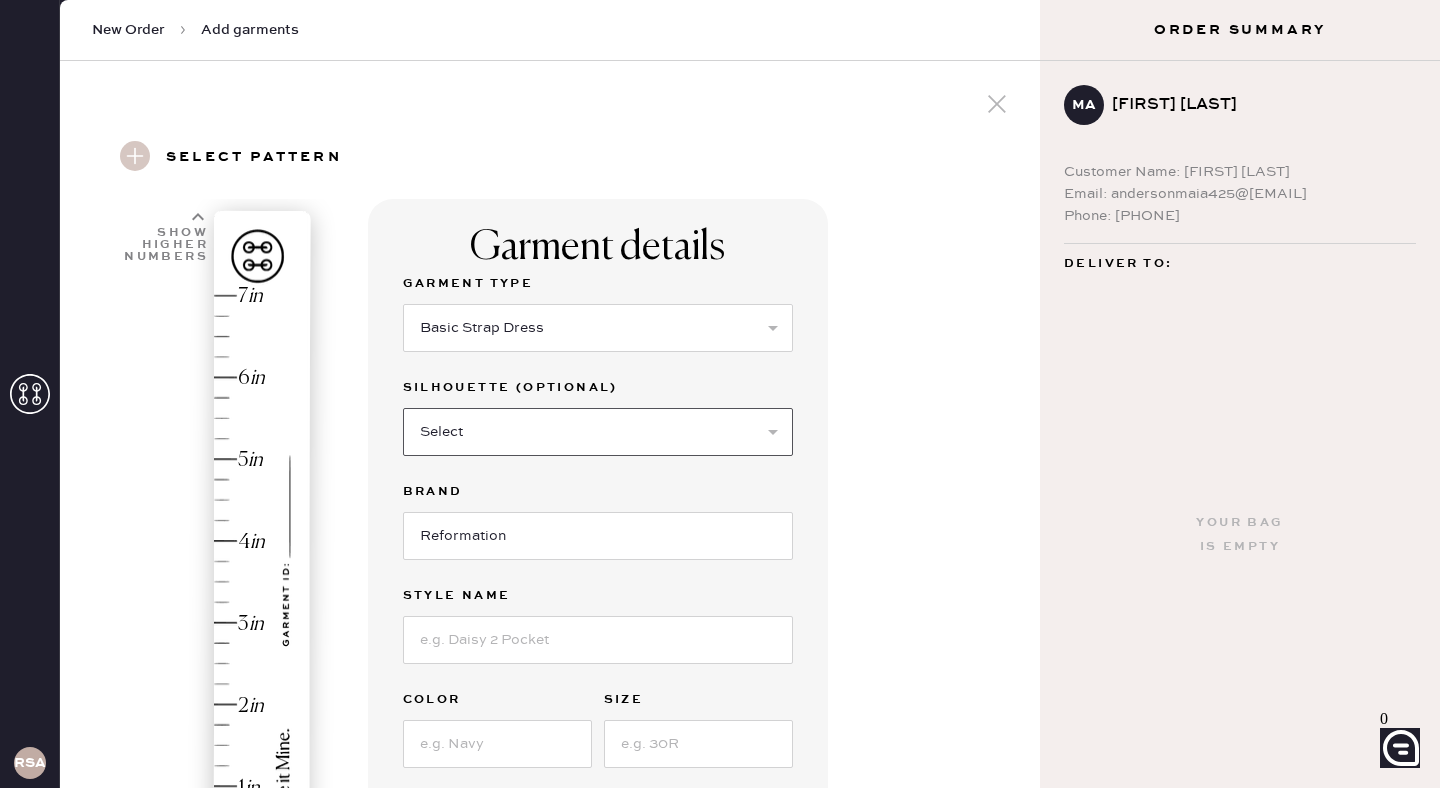 click on "Select Maxi Dress Midi Dress Mini Dress Other" at bounding box center (598, 432) 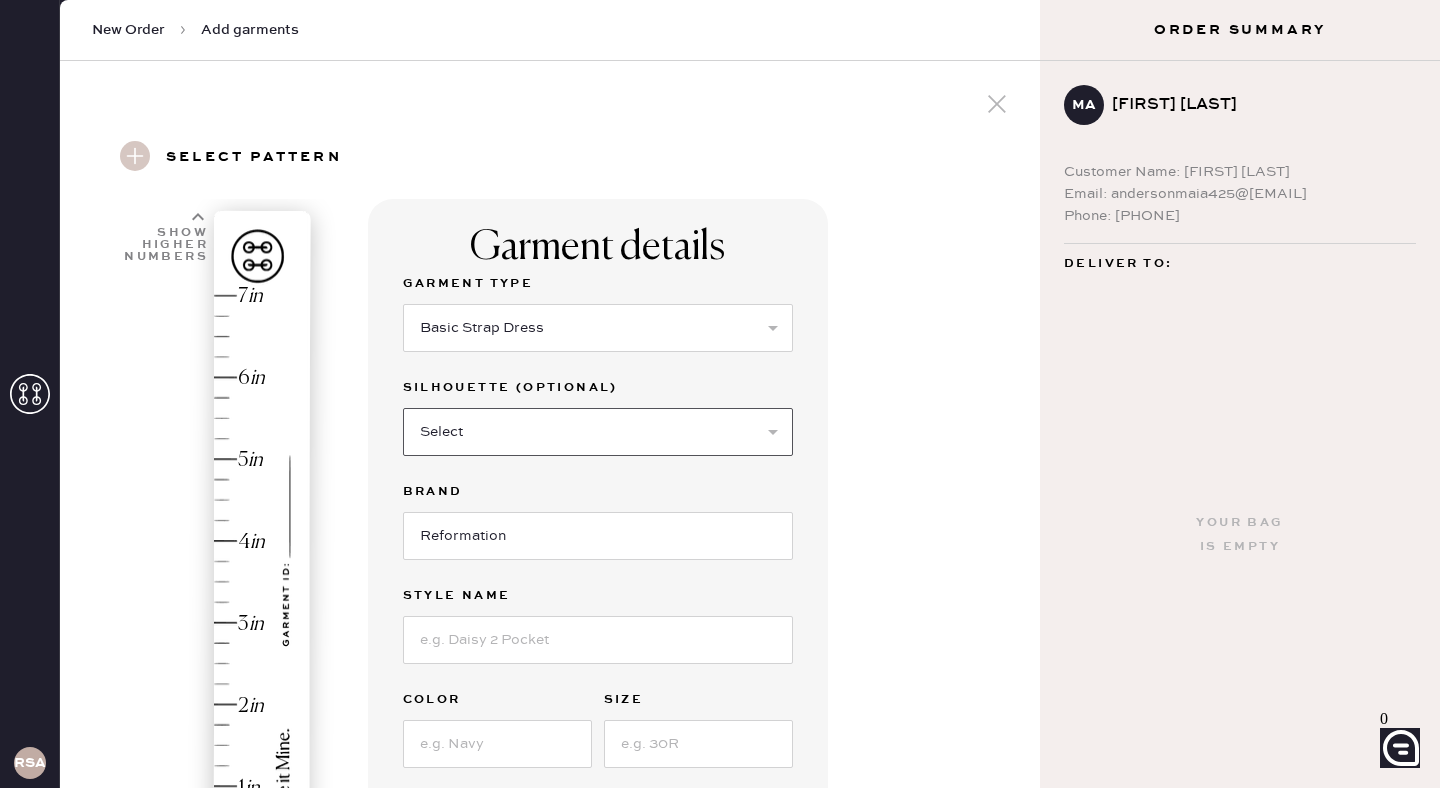 select on "[NUMBER]" 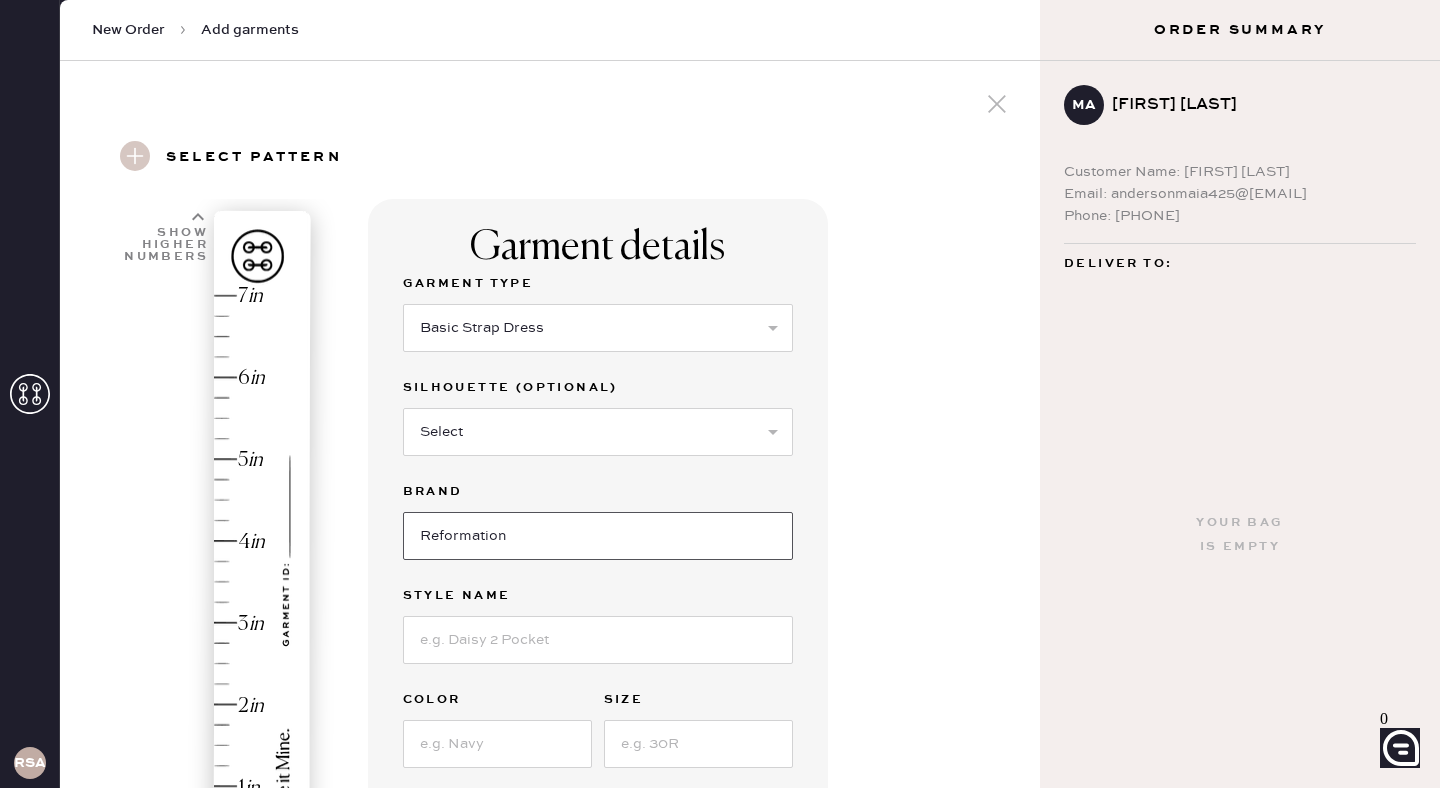 click on "Reformation" at bounding box center [598, 536] 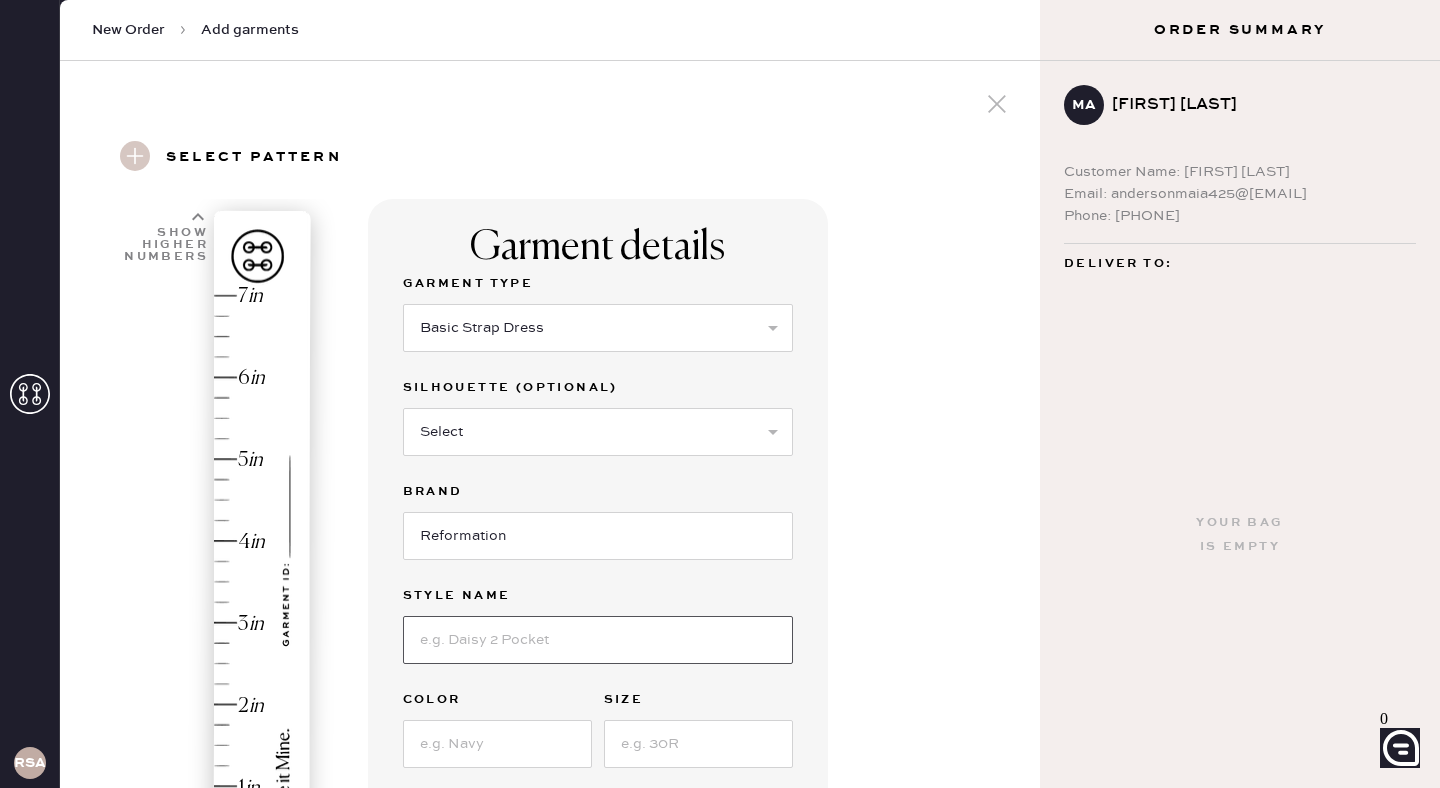 click at bounding box center (598, 640) 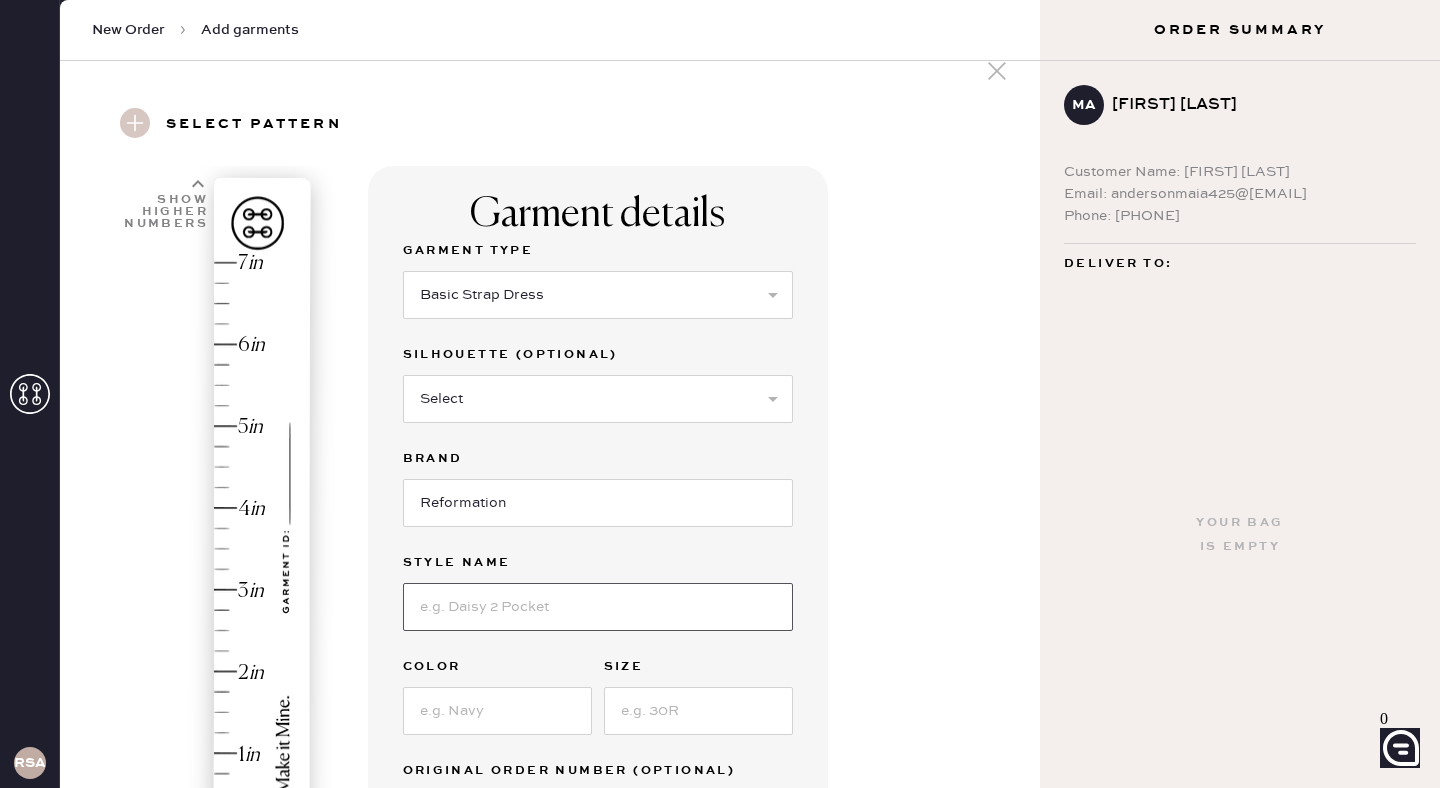 scroll, scrollTop: 40, scrollLeft: 0, axis: vertical 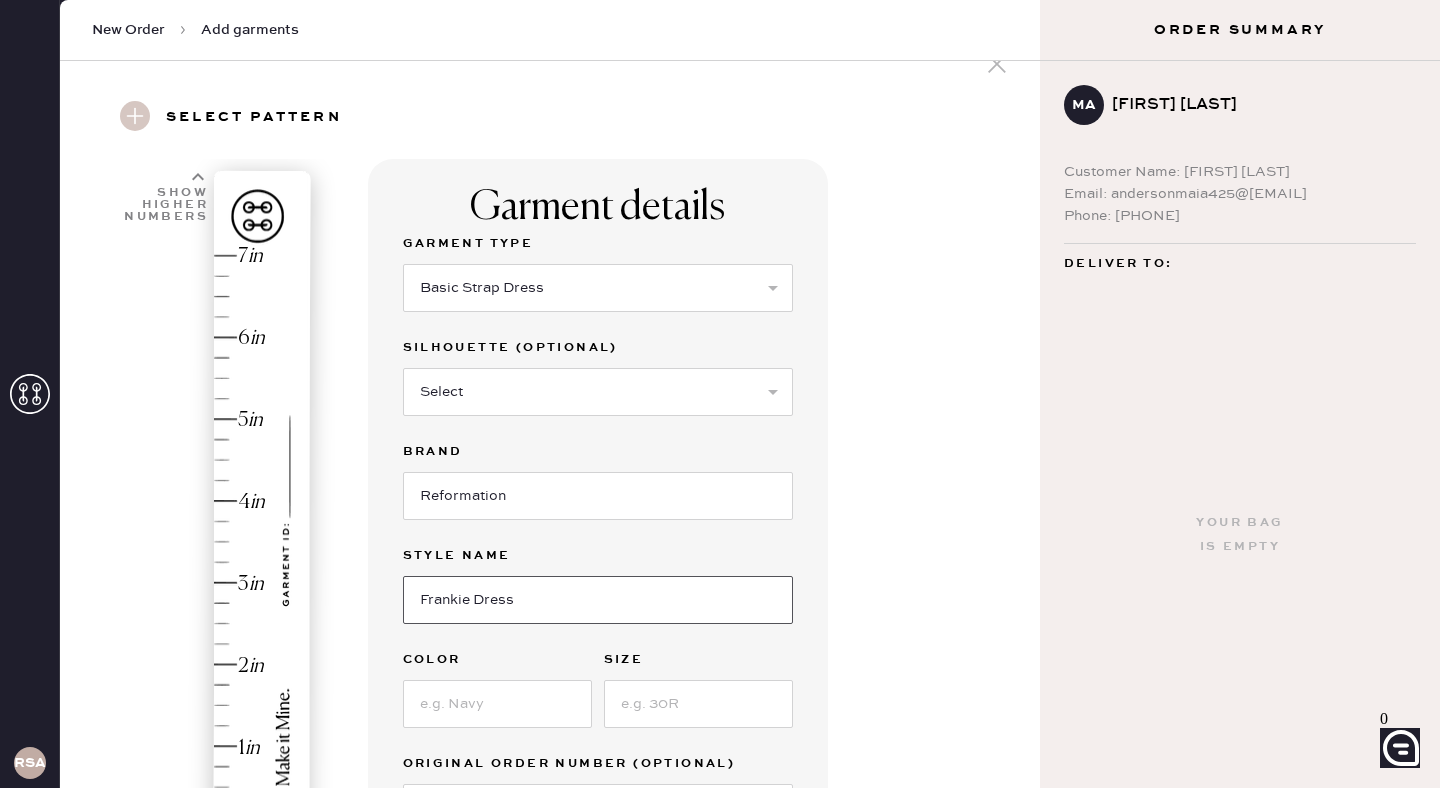 type on "Frankie Dress" 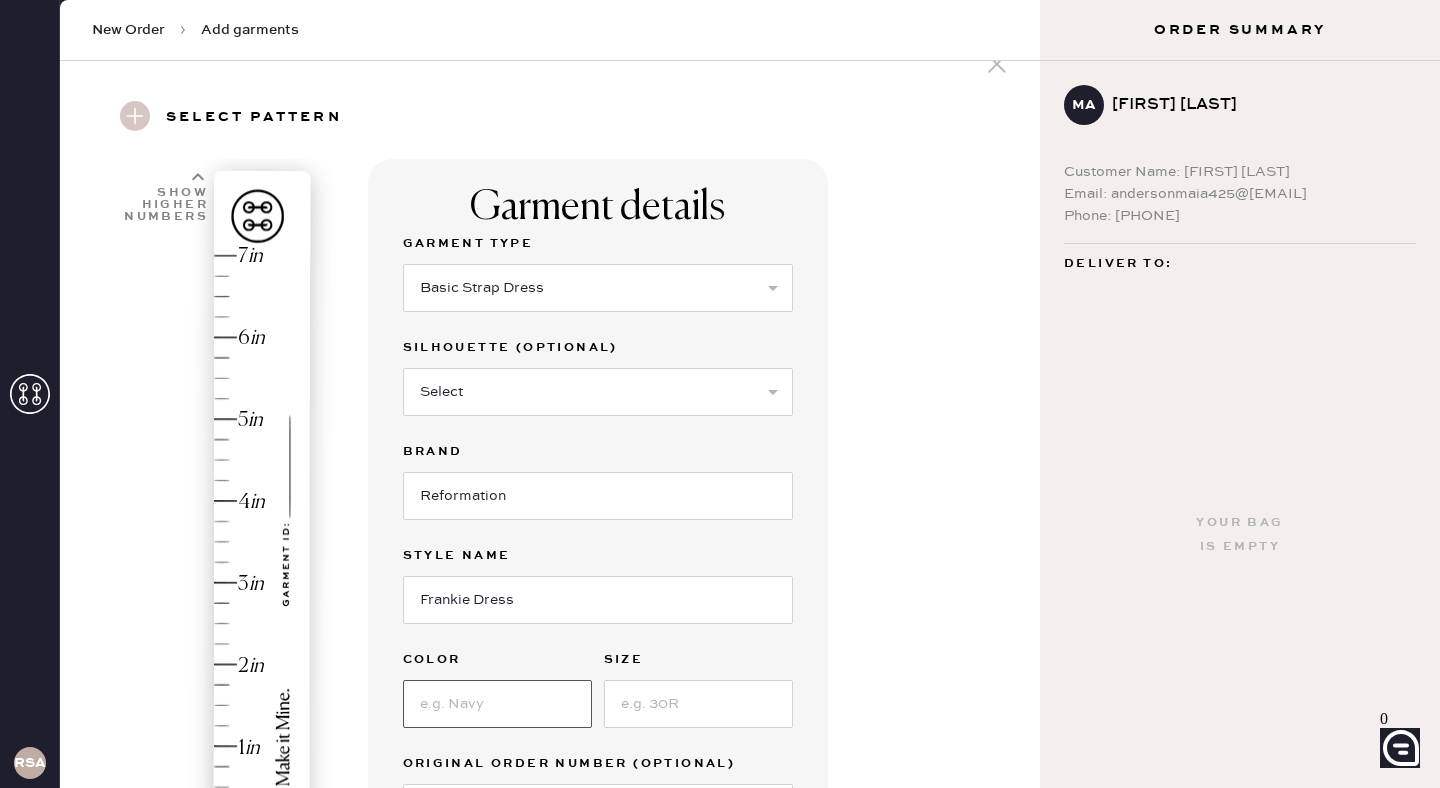 click at bounding box center [497, 704] 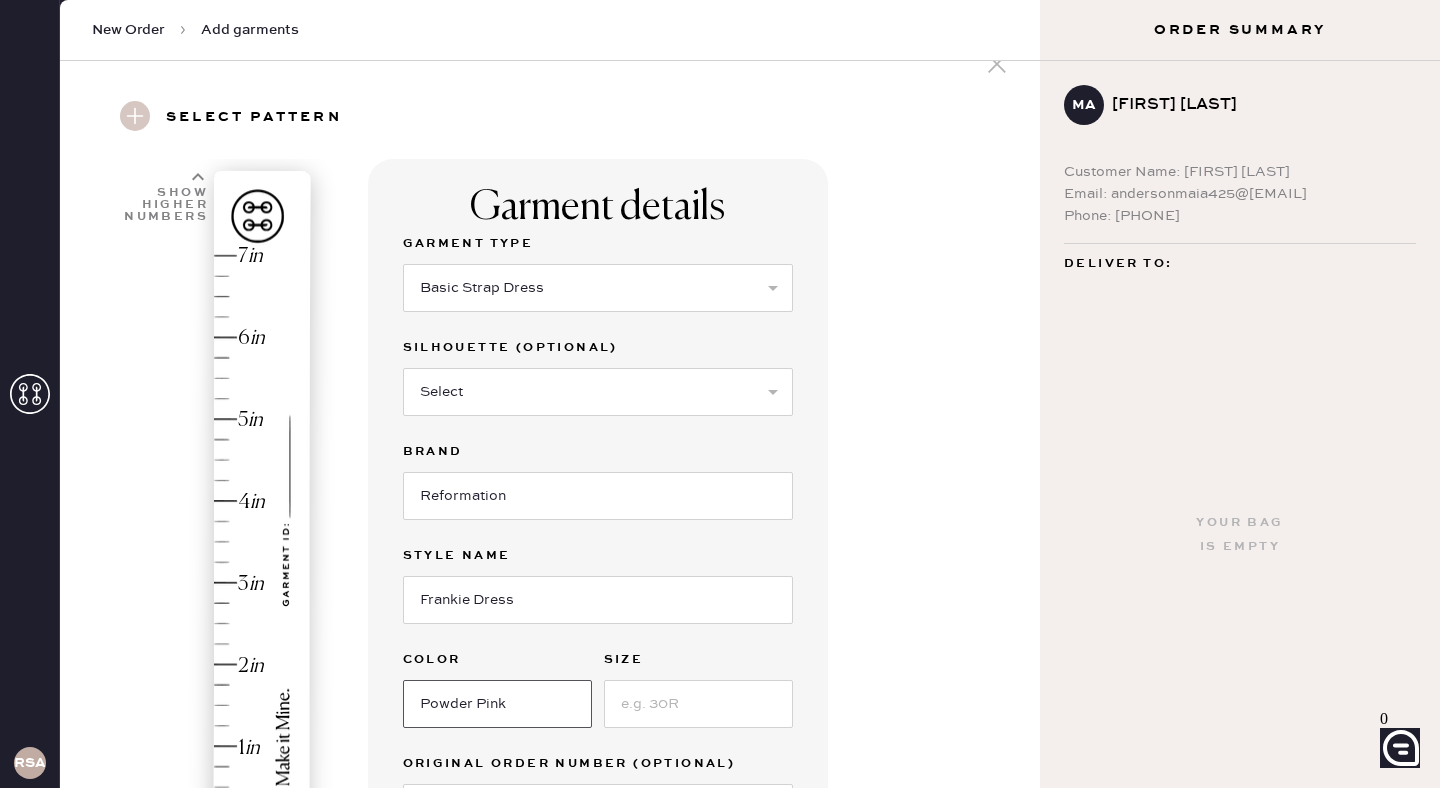 type on "Powder Pink" 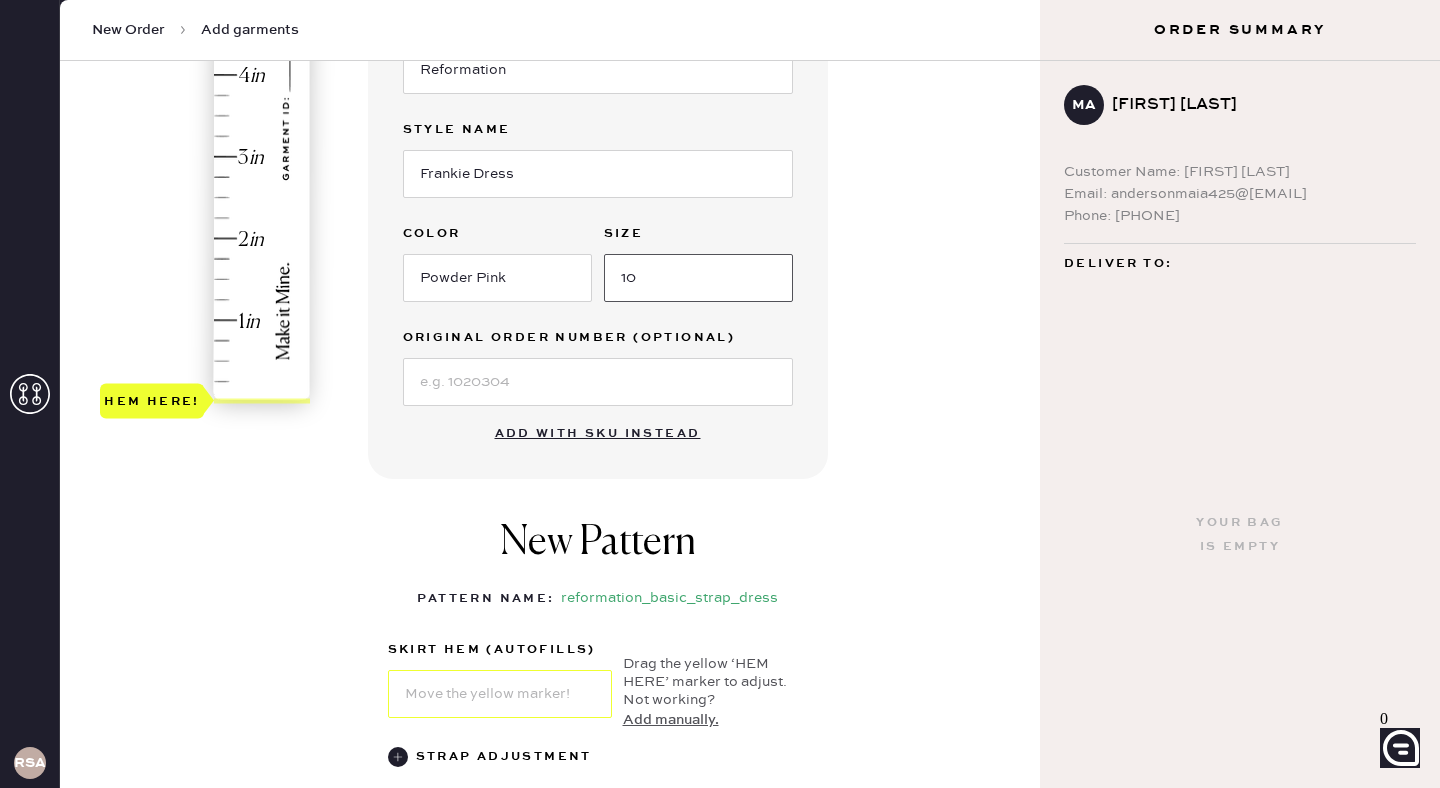 scroll, scrollTop: 491, scrollLeft: 0, axis: vertical 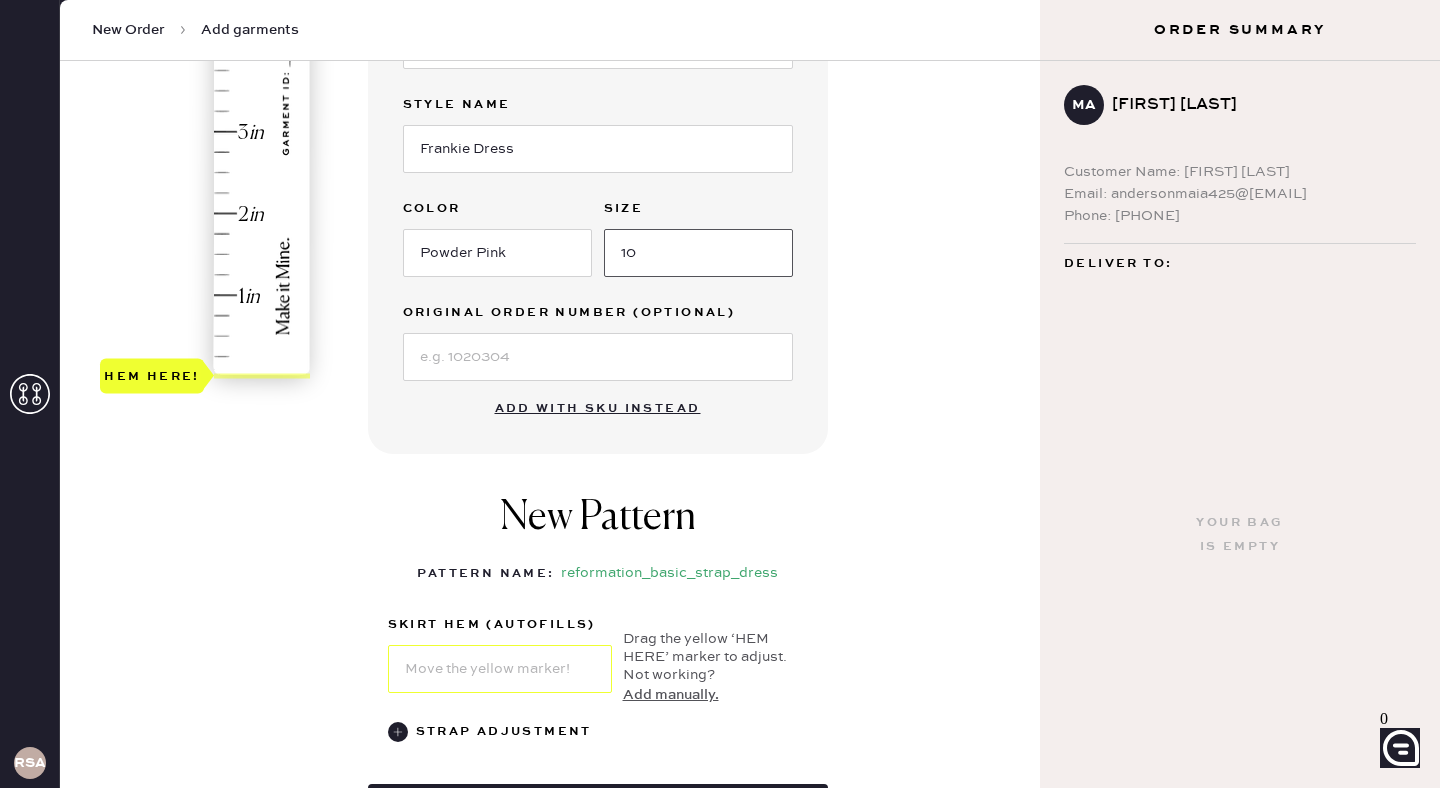 type on "10" 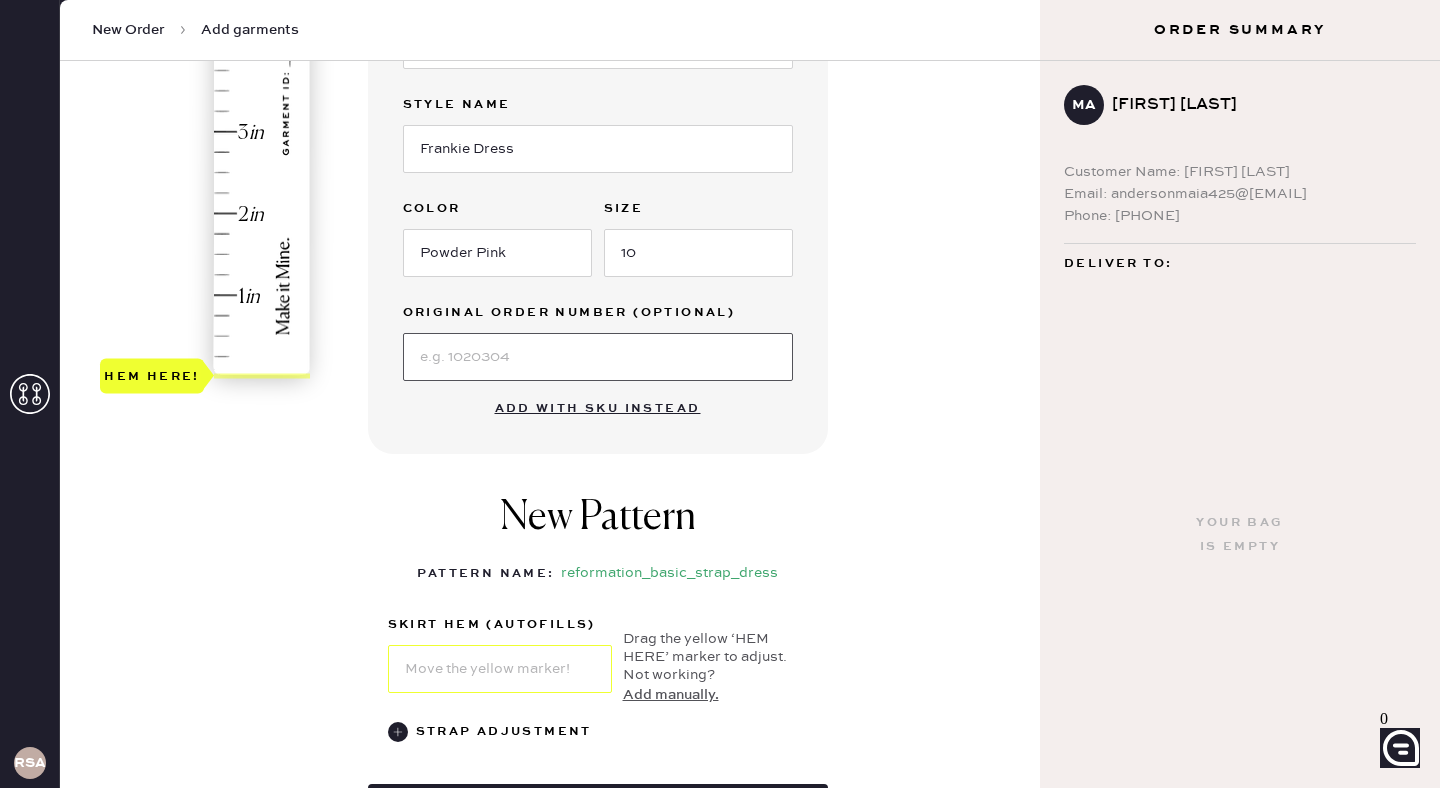click at bounding box center (598, 357) 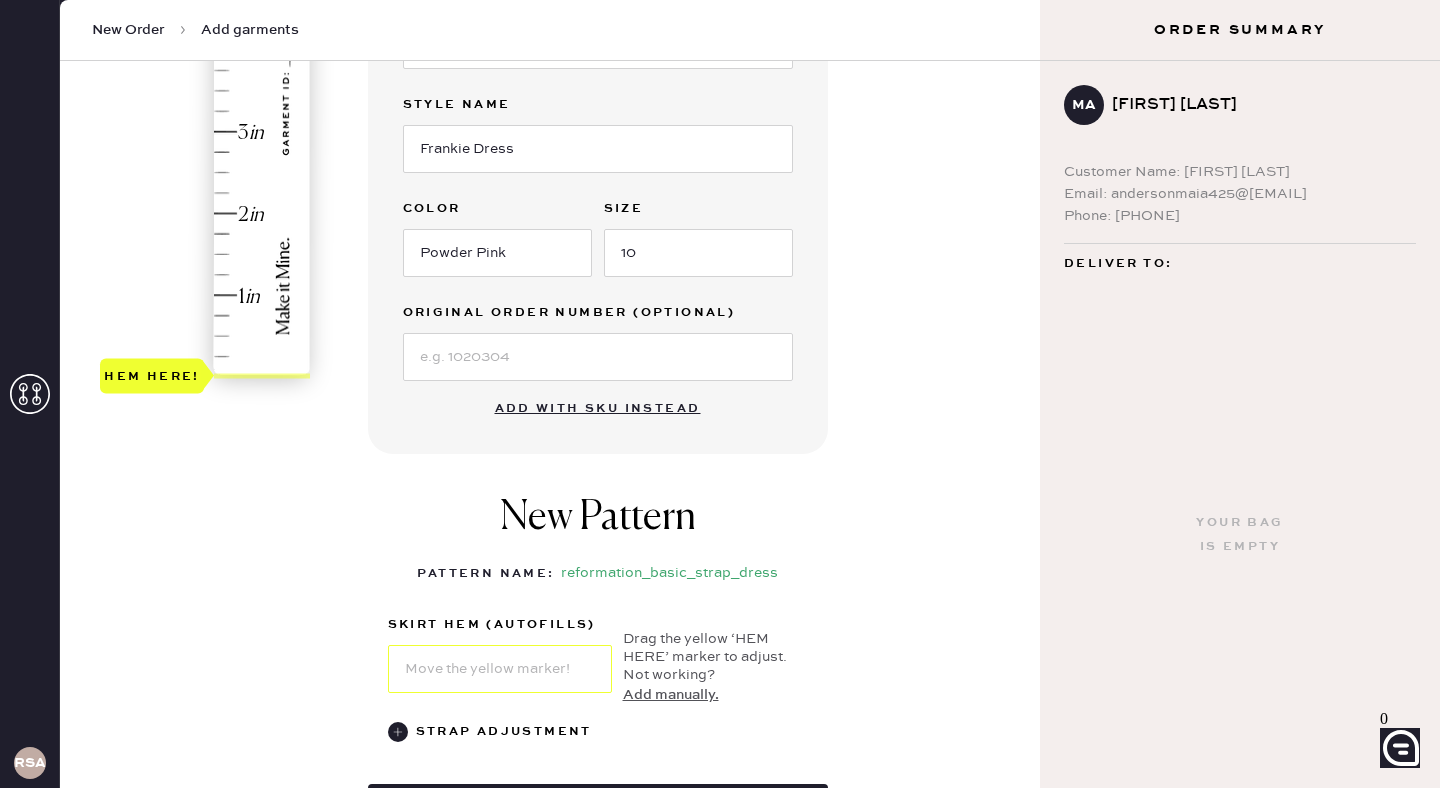 click on "Reformation Style name Frankie Dress Color Powder Pink Size 10 Original Order Number (Optional) Add with SKU instead New Pattern Pattern Name : reformation_basic_strap_dress 1 in 2 in 3 in 4 in Show higher numbers Show lower numbers Hem here! skirt hem (autofills) Drag the yellow ‘HEM HERE’ marker to adjust. Not working?   Add manually.  Strap Adjustment Add to bag Add repair" at bounding box center (550, 304) 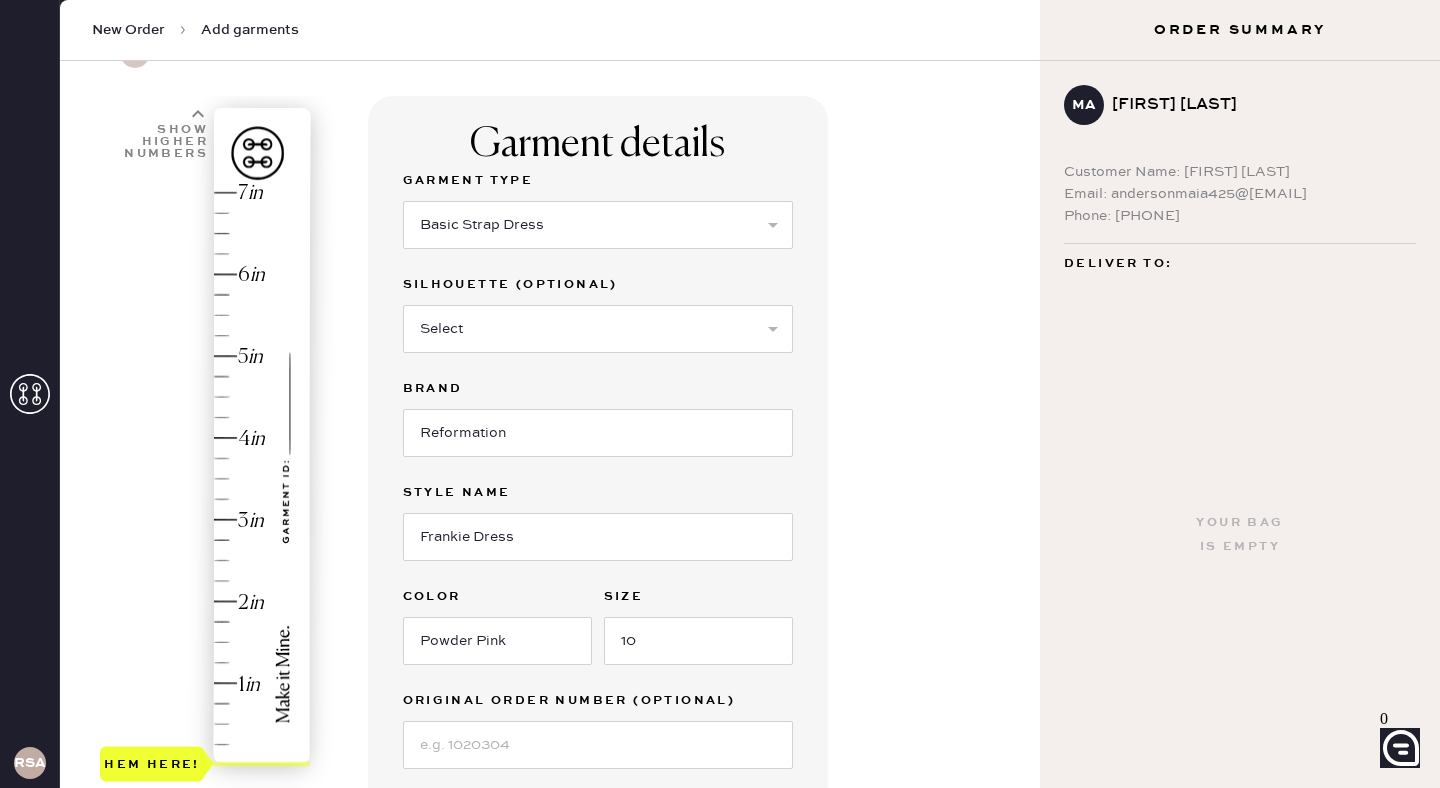 scroll, scrollTop: 24, scrollLeft: 0, axis: vertical 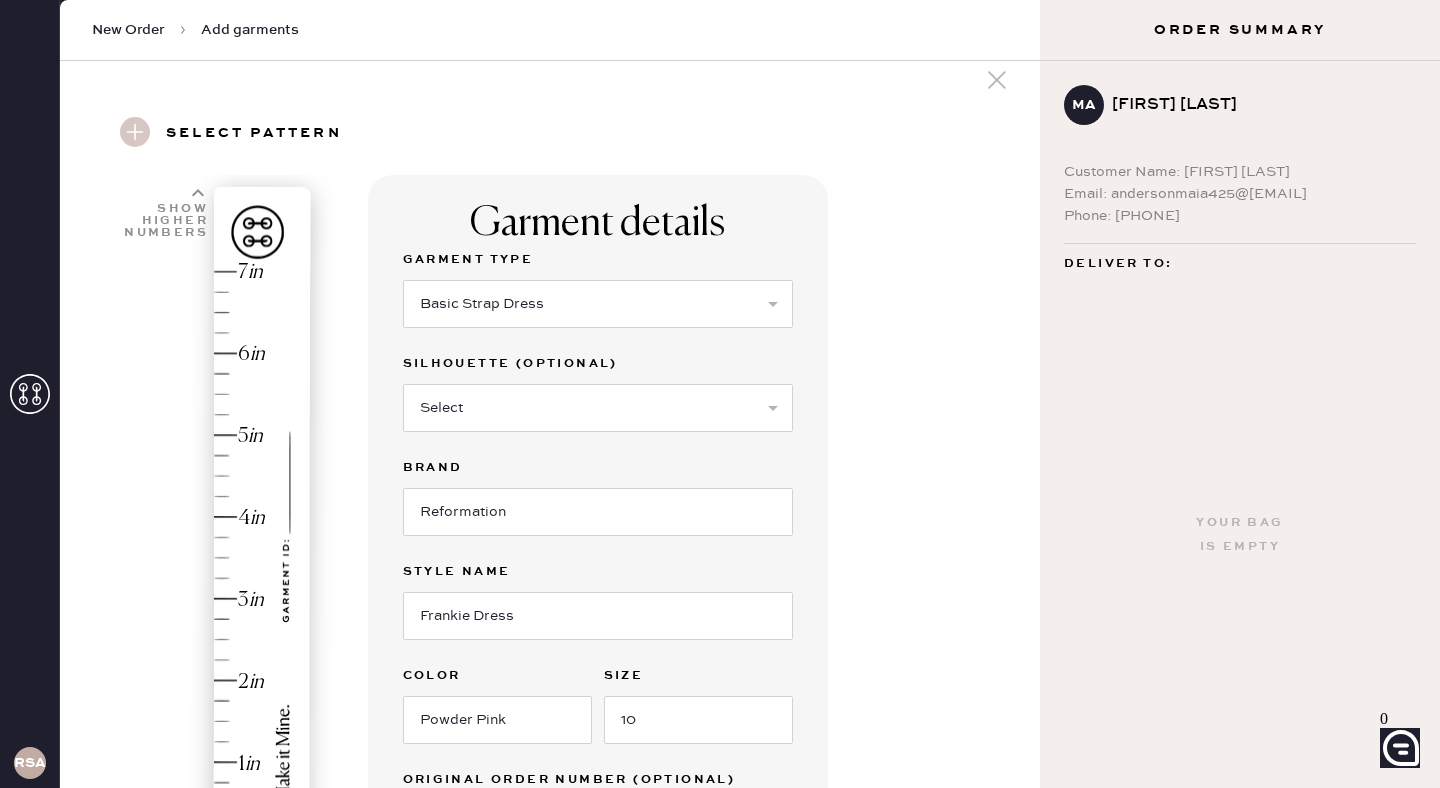 click at bounding box center (198, 193) 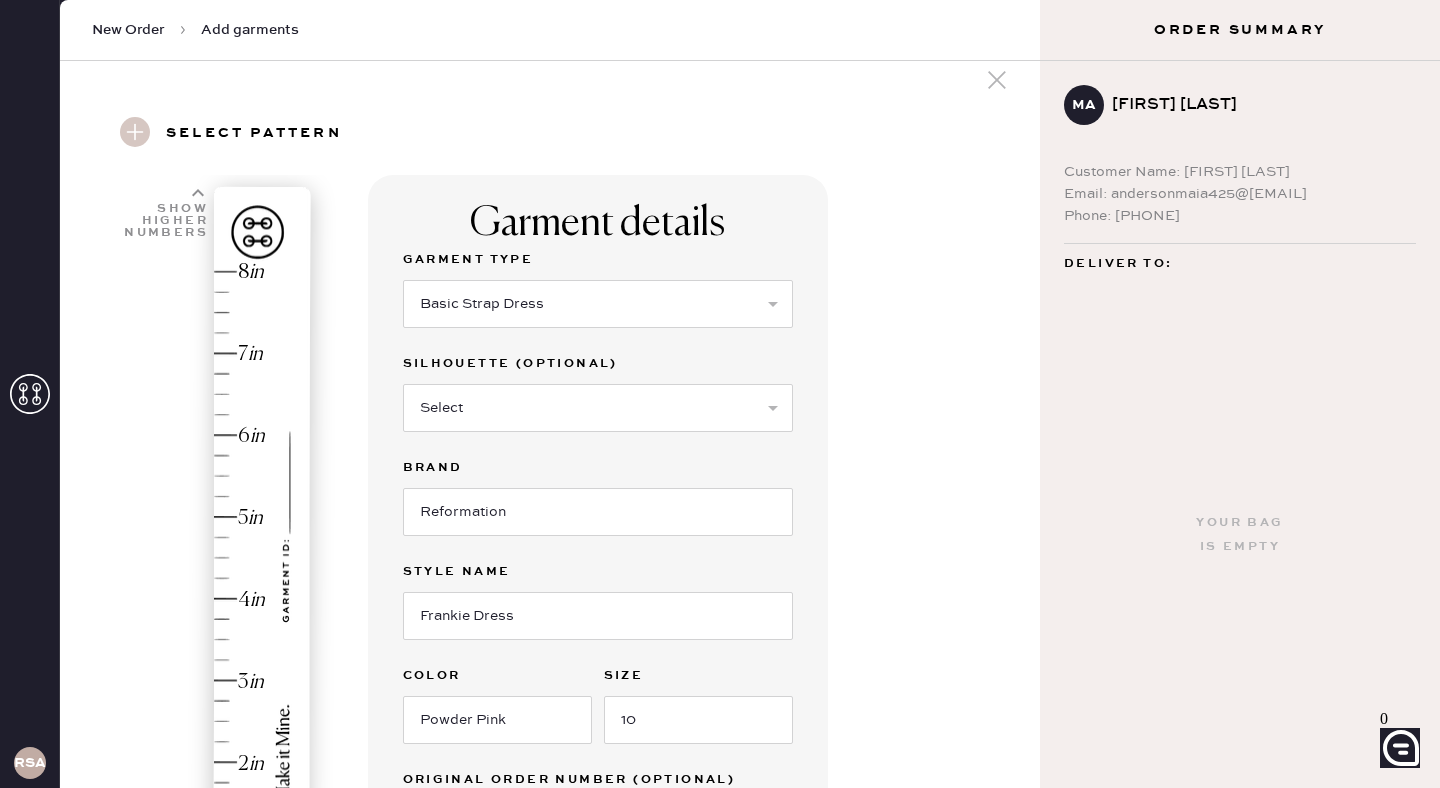 click at bounding box center (198, 193) 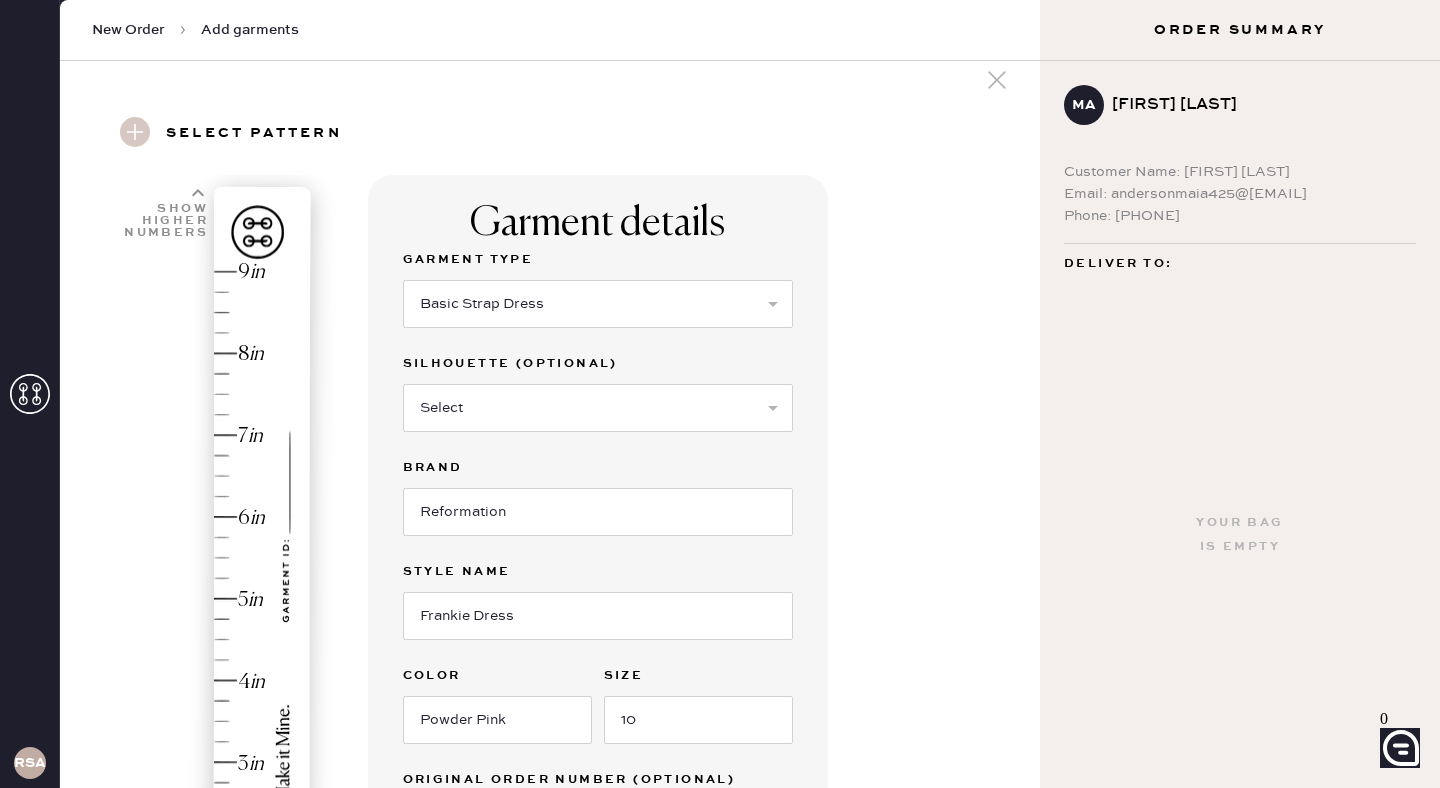 click at bounding box center [198, 193] 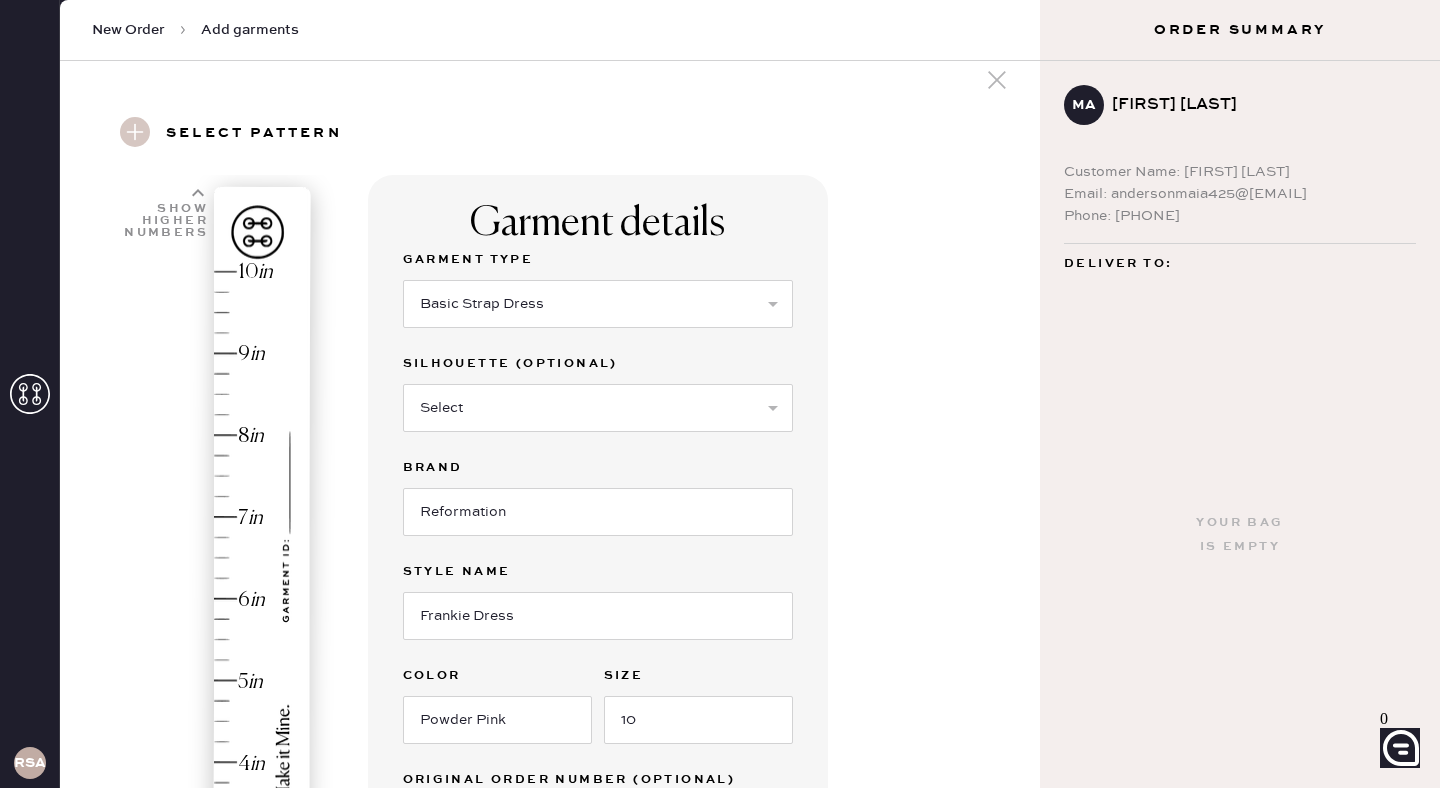 click at bounding box center [198, 193] 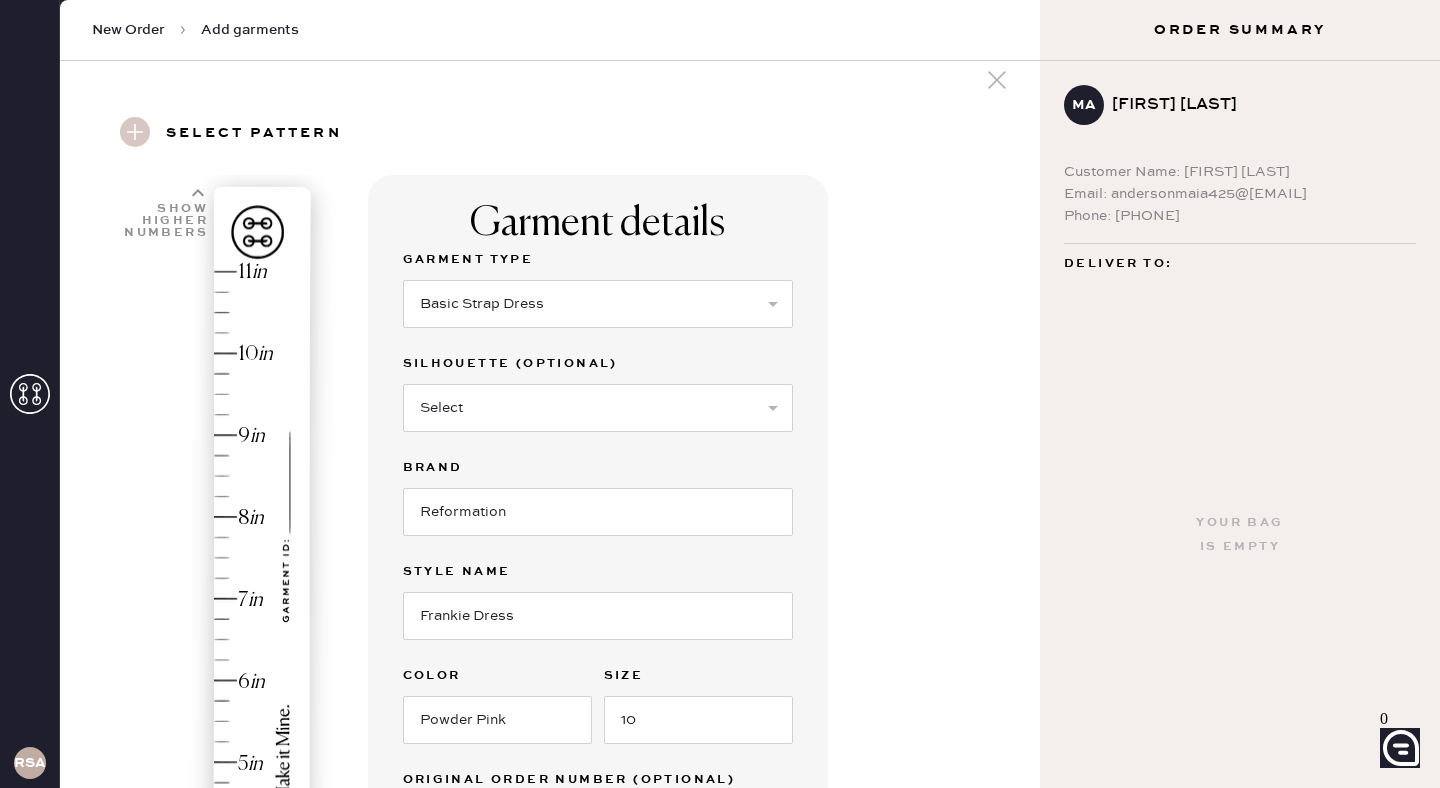 click at bounding box center [198, 193] 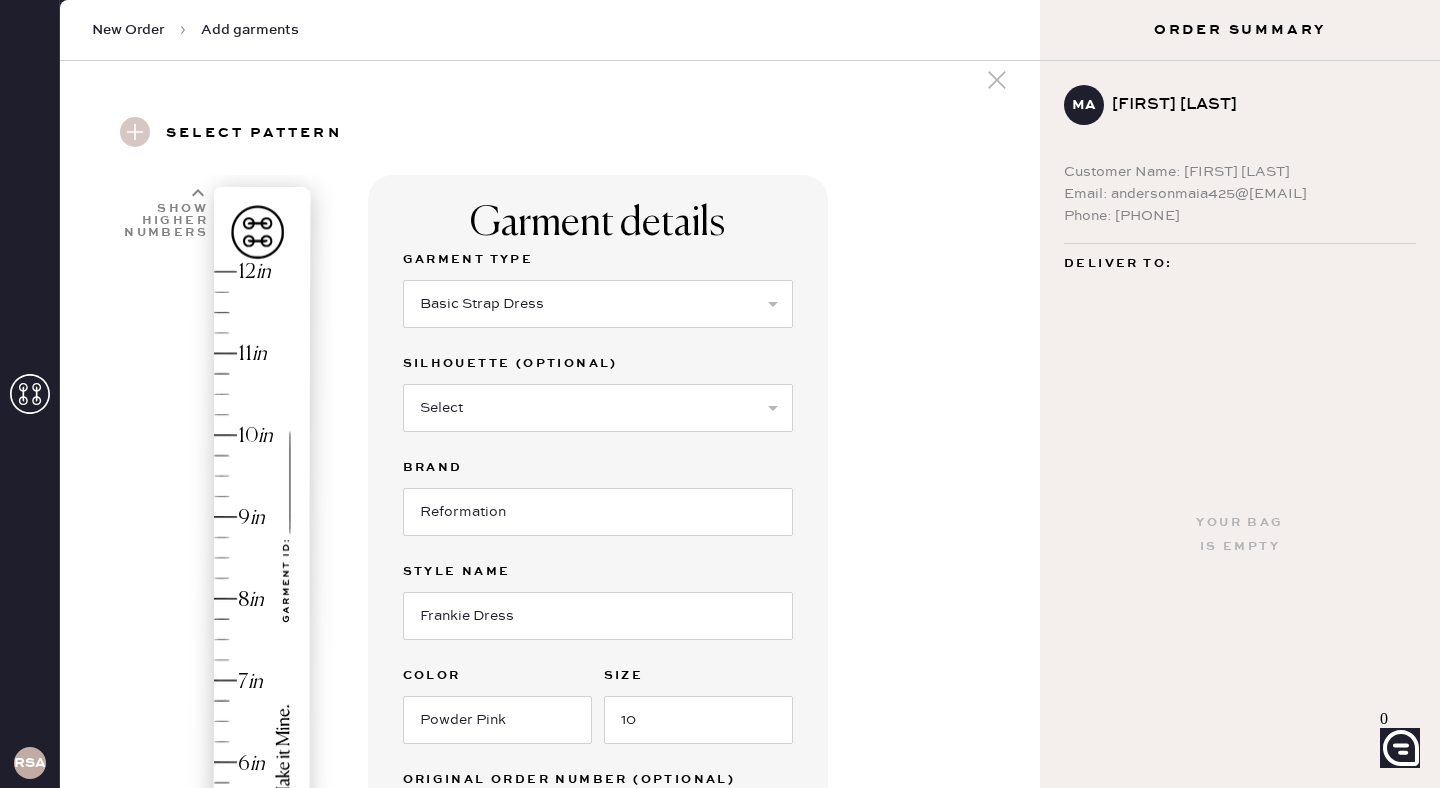 click on "Hem here!" at bounding box center (206, 558) 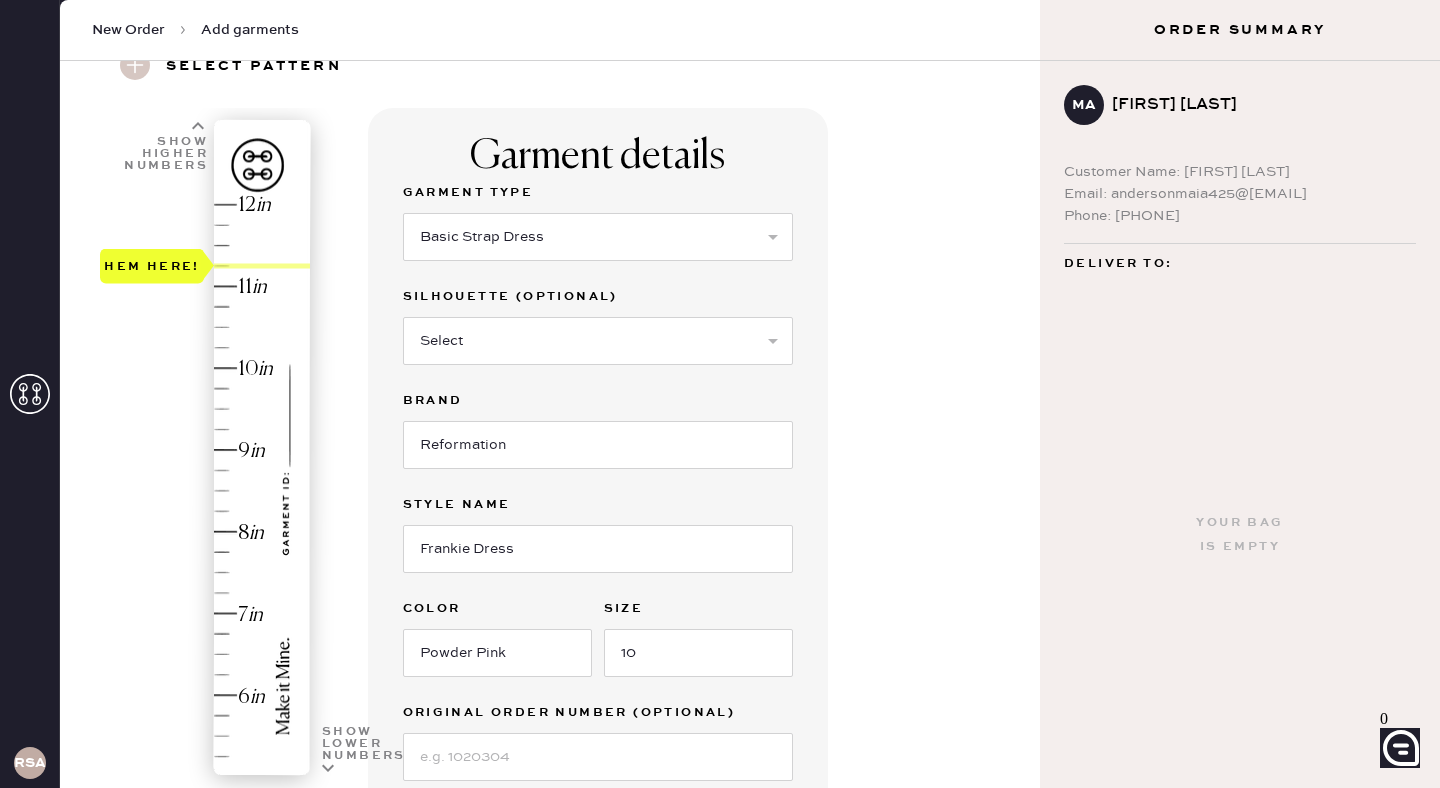 scroll, scrollTop: 96, scrollLeft: 0, axis: vertical 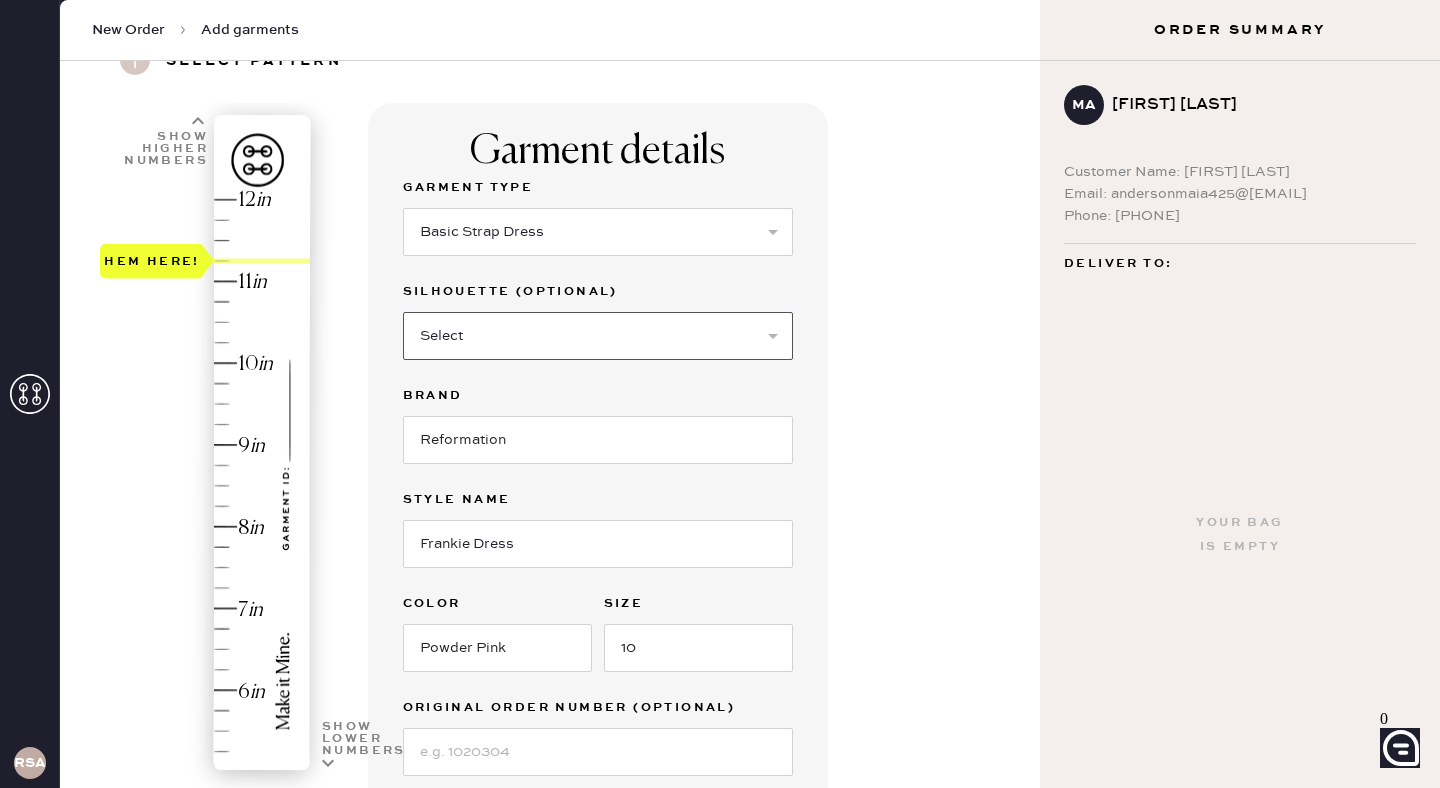 click on "Select Maxi Dress Midi Dress Mini Dress Other" at bounding box center [598, 336] 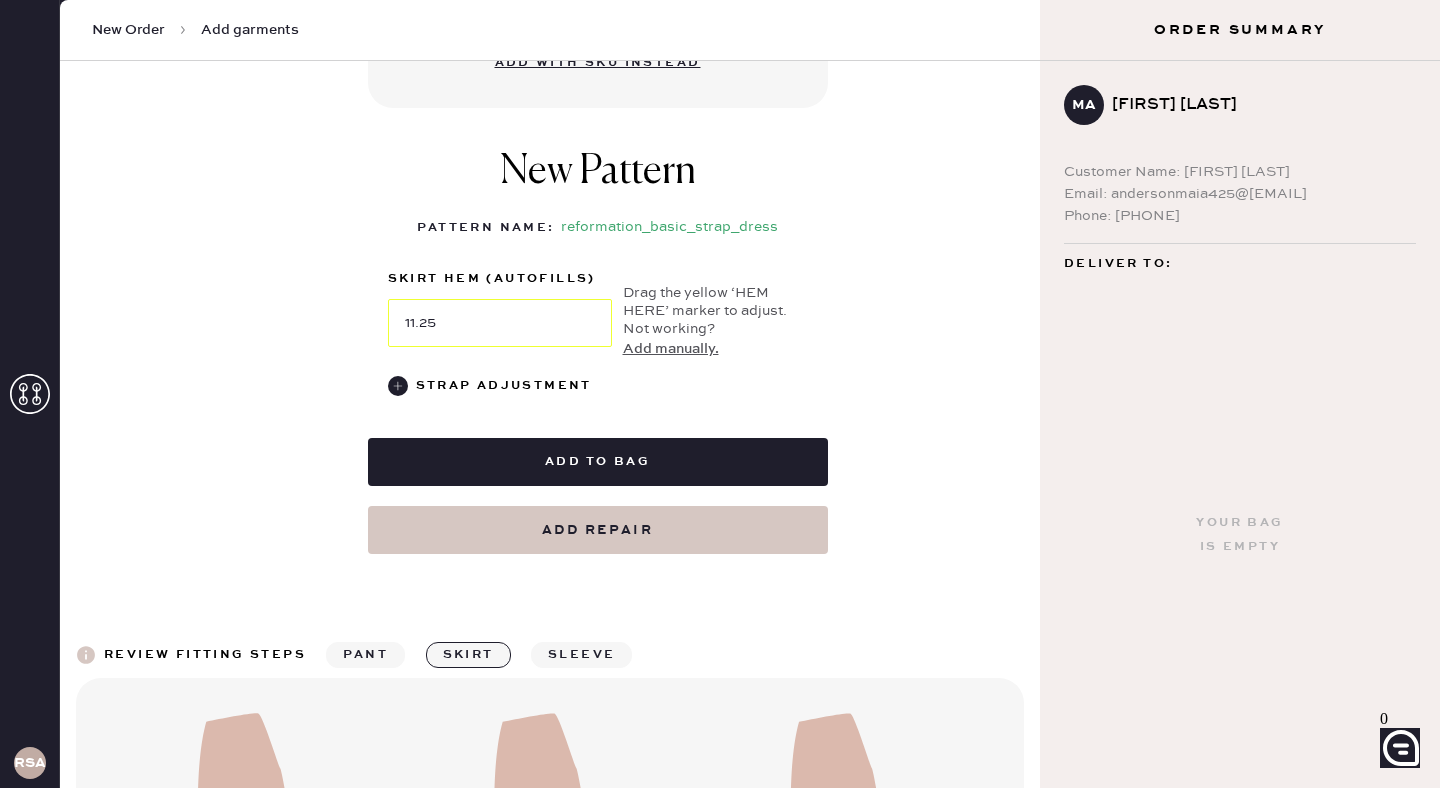 scroll, scrollTop: 860, scrollLeft: 0, axis: vertical 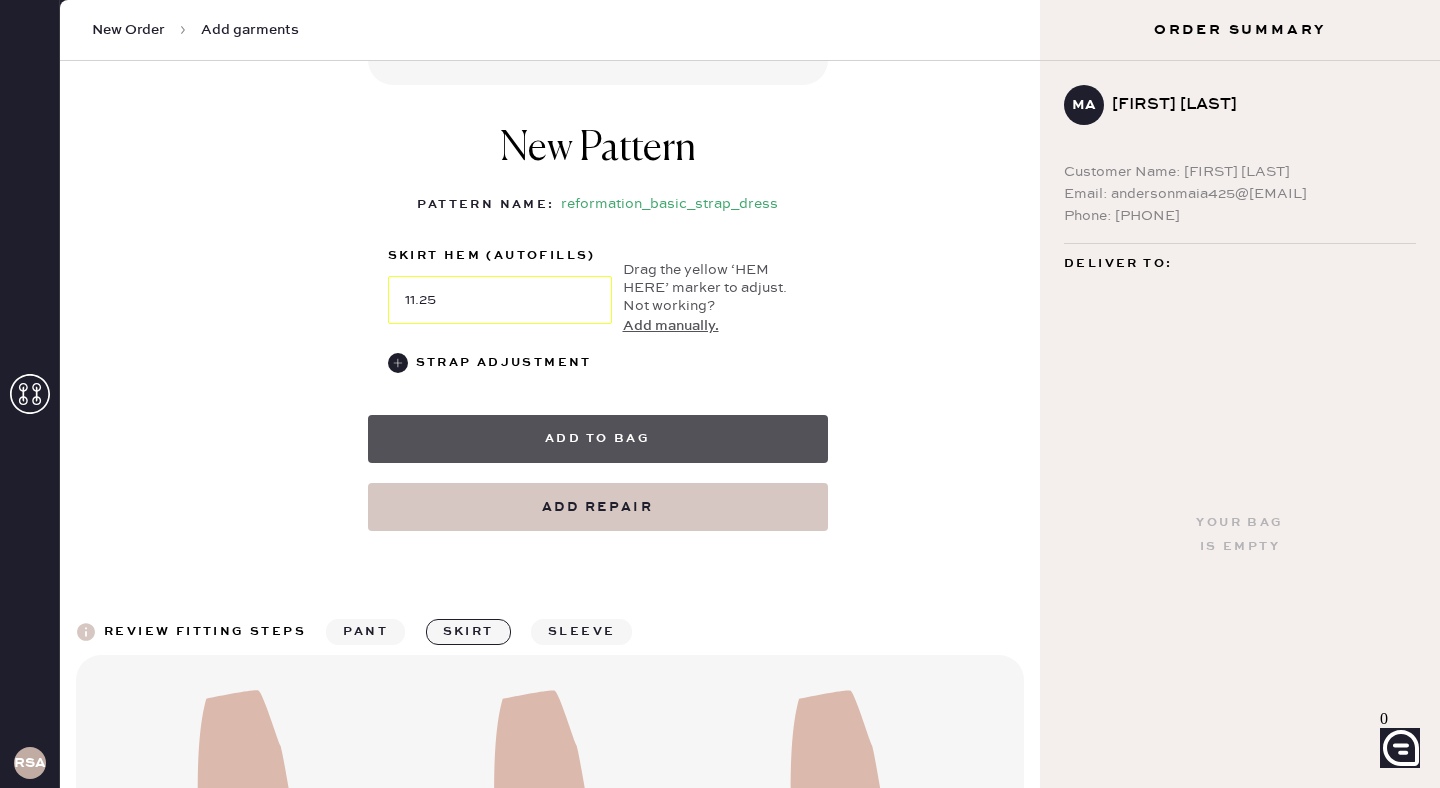 click on "Add to bag" at bounding box center [598, 439] 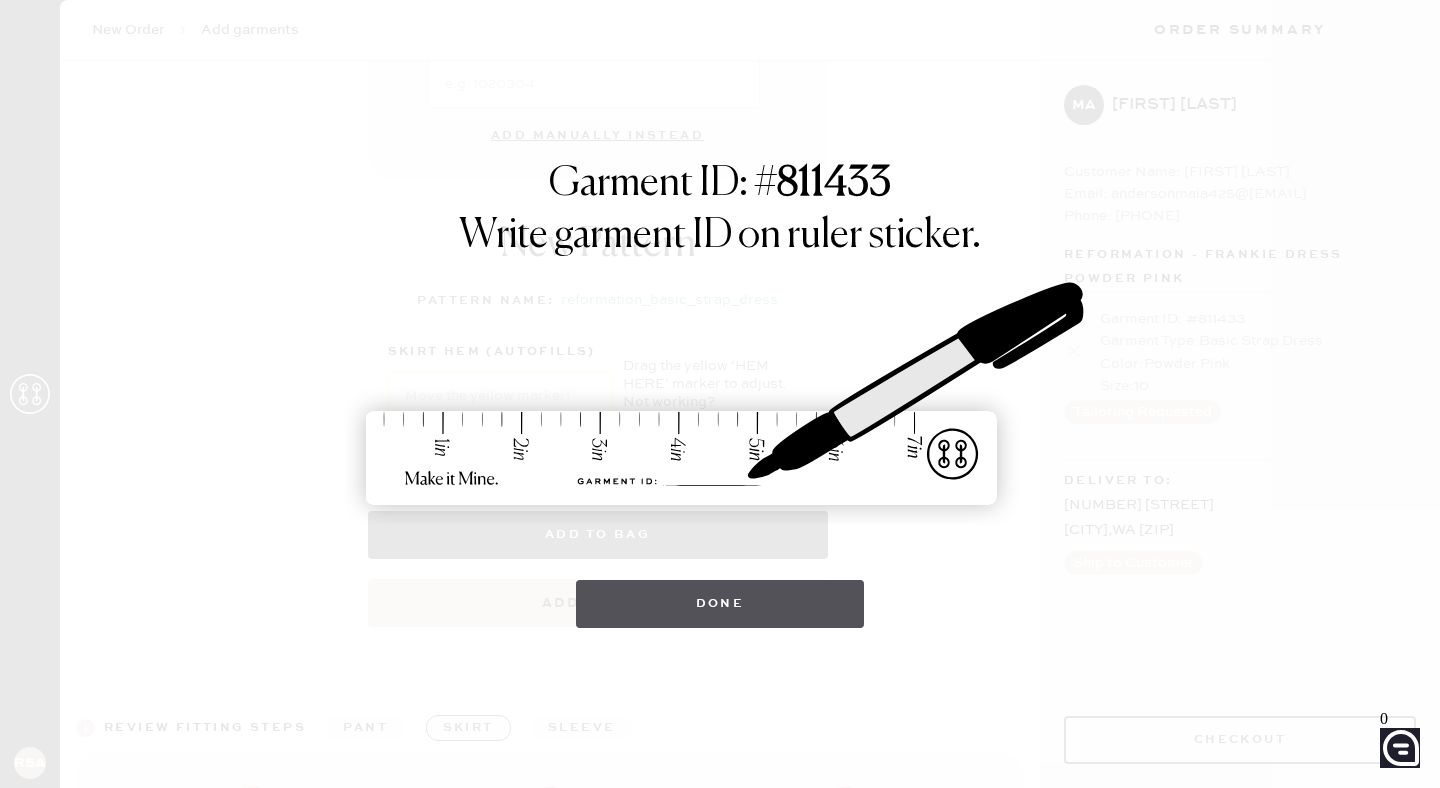 click on "Done" at bounding box center (720, 604) 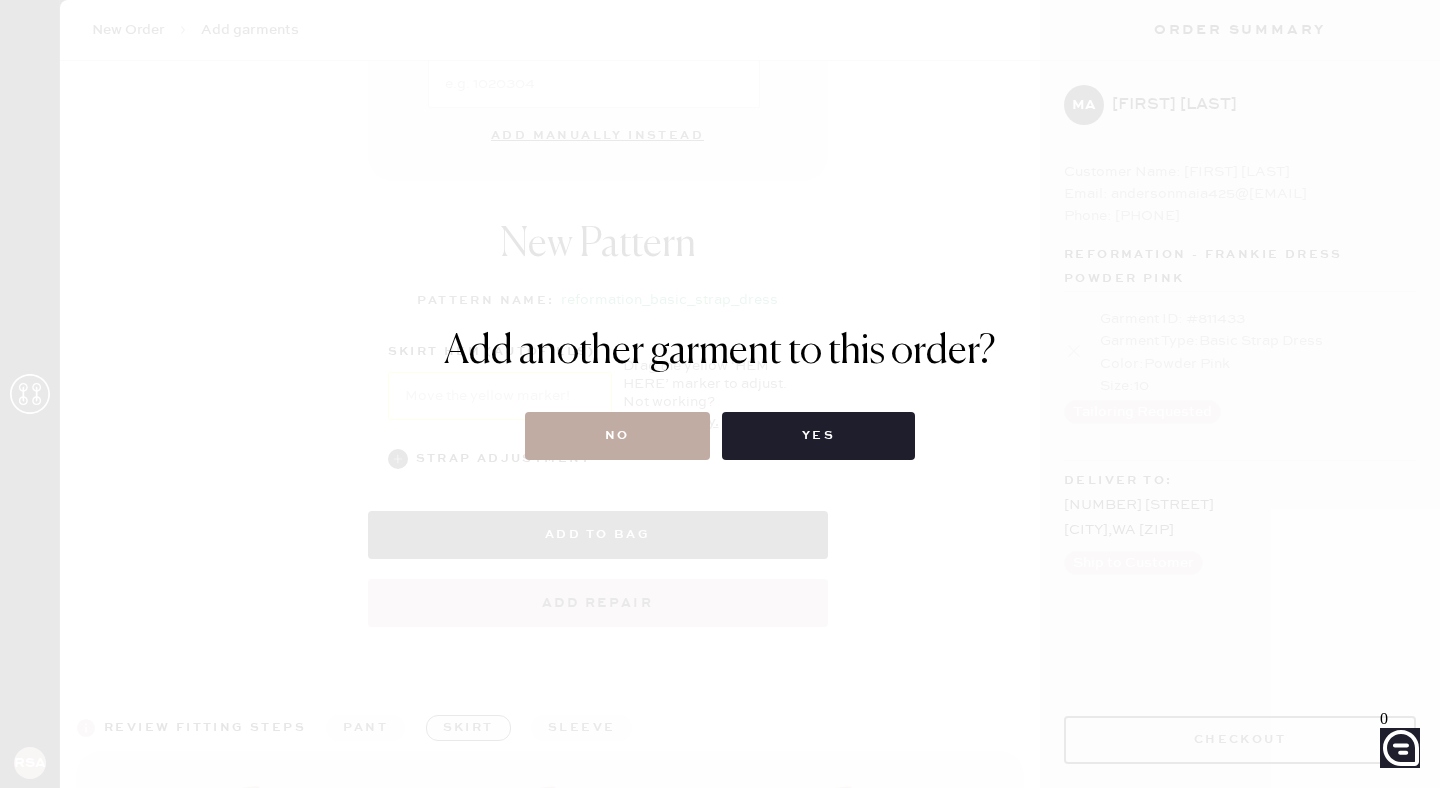 click on "No" at bounding box center [617, 436] 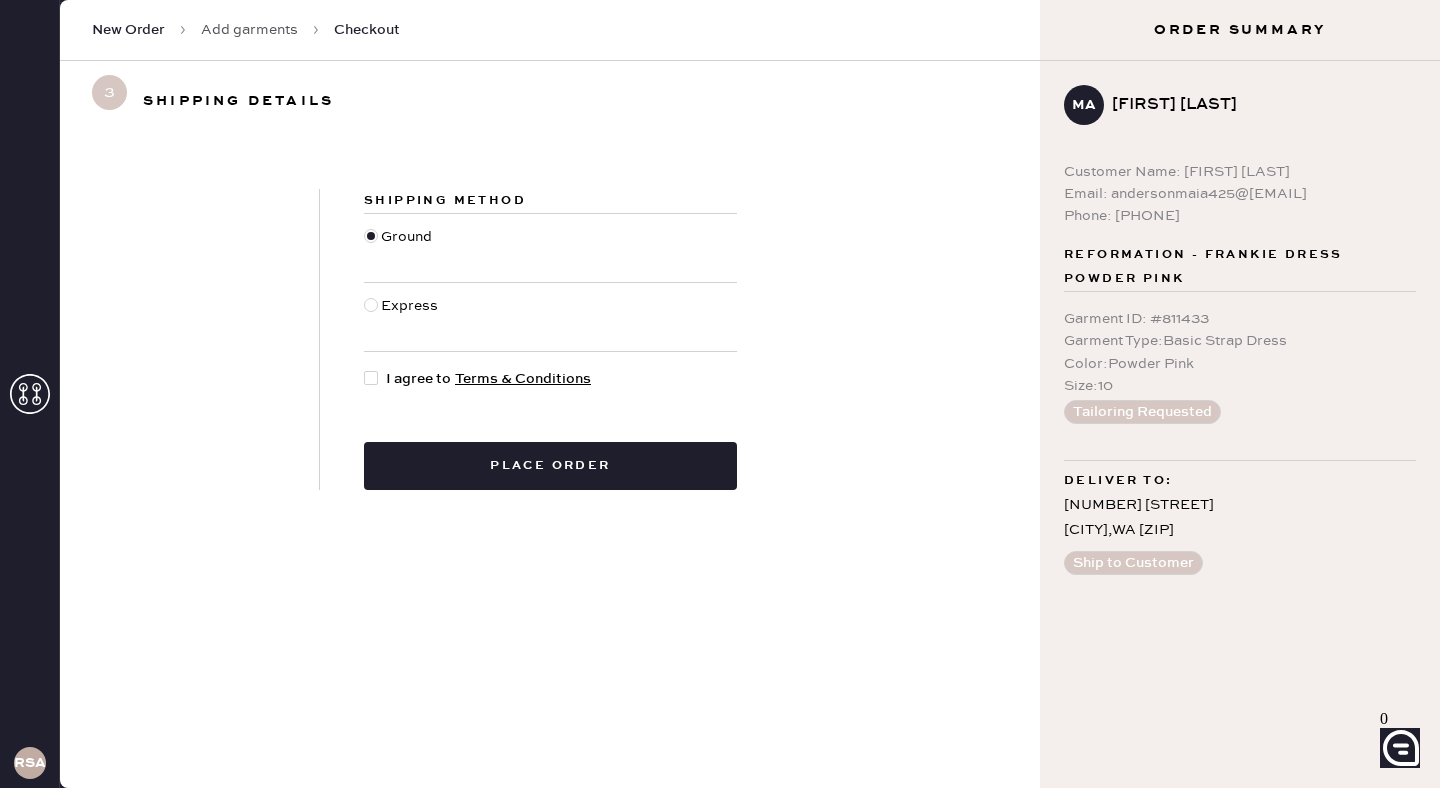 click at bounding box center (371, 378) 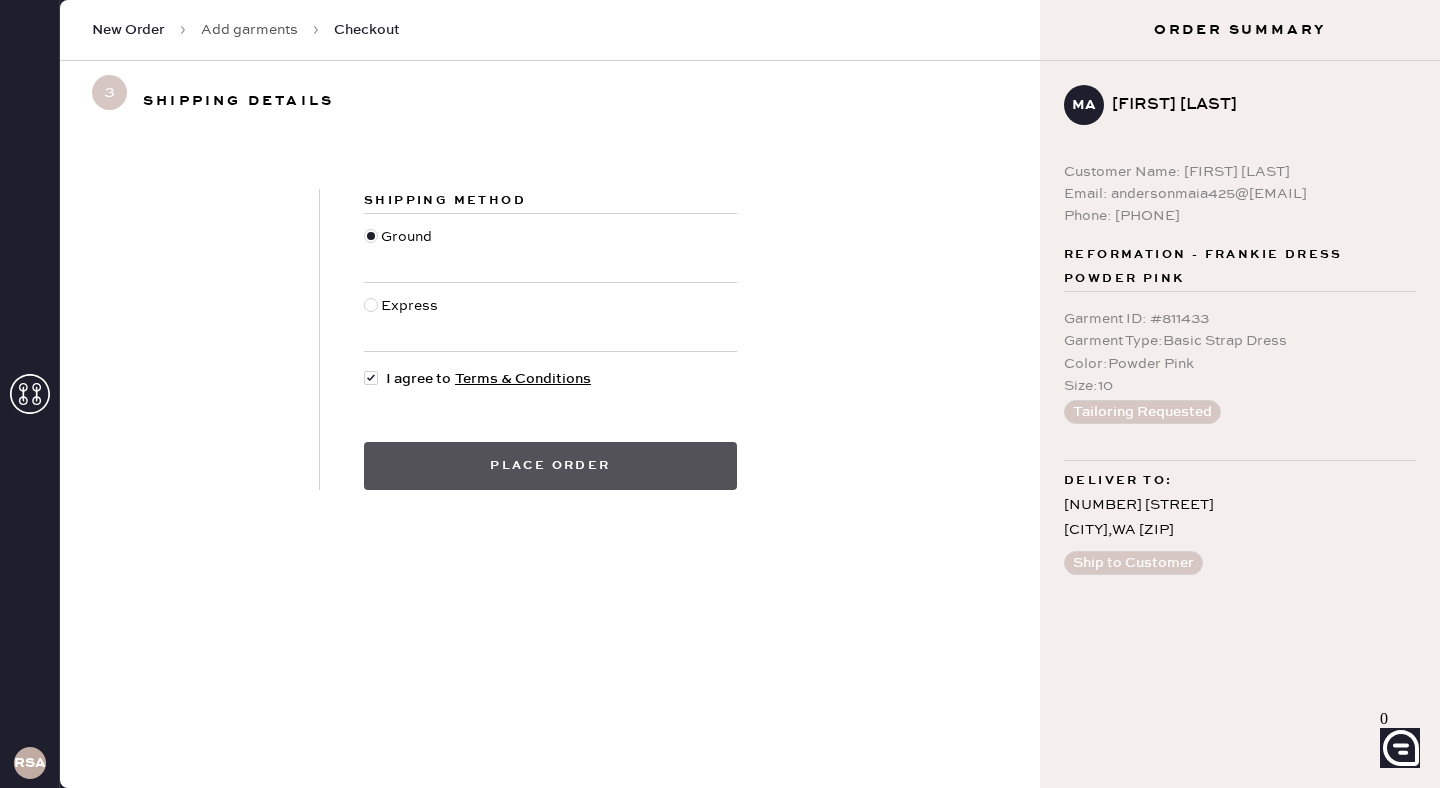 click on "Place order" at bounding box center [550, 466] 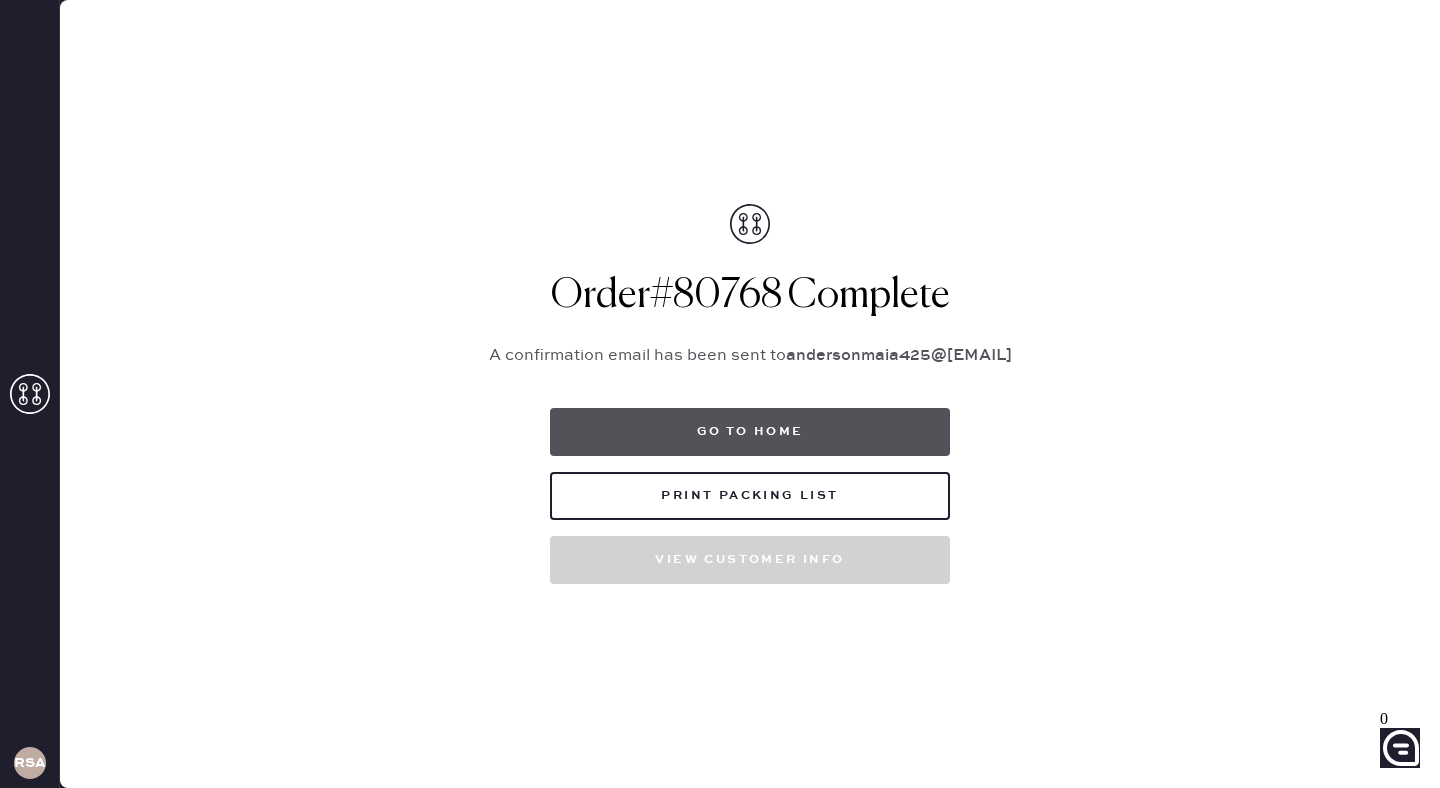 click on "Go to home" at bounding box center [750, 432] 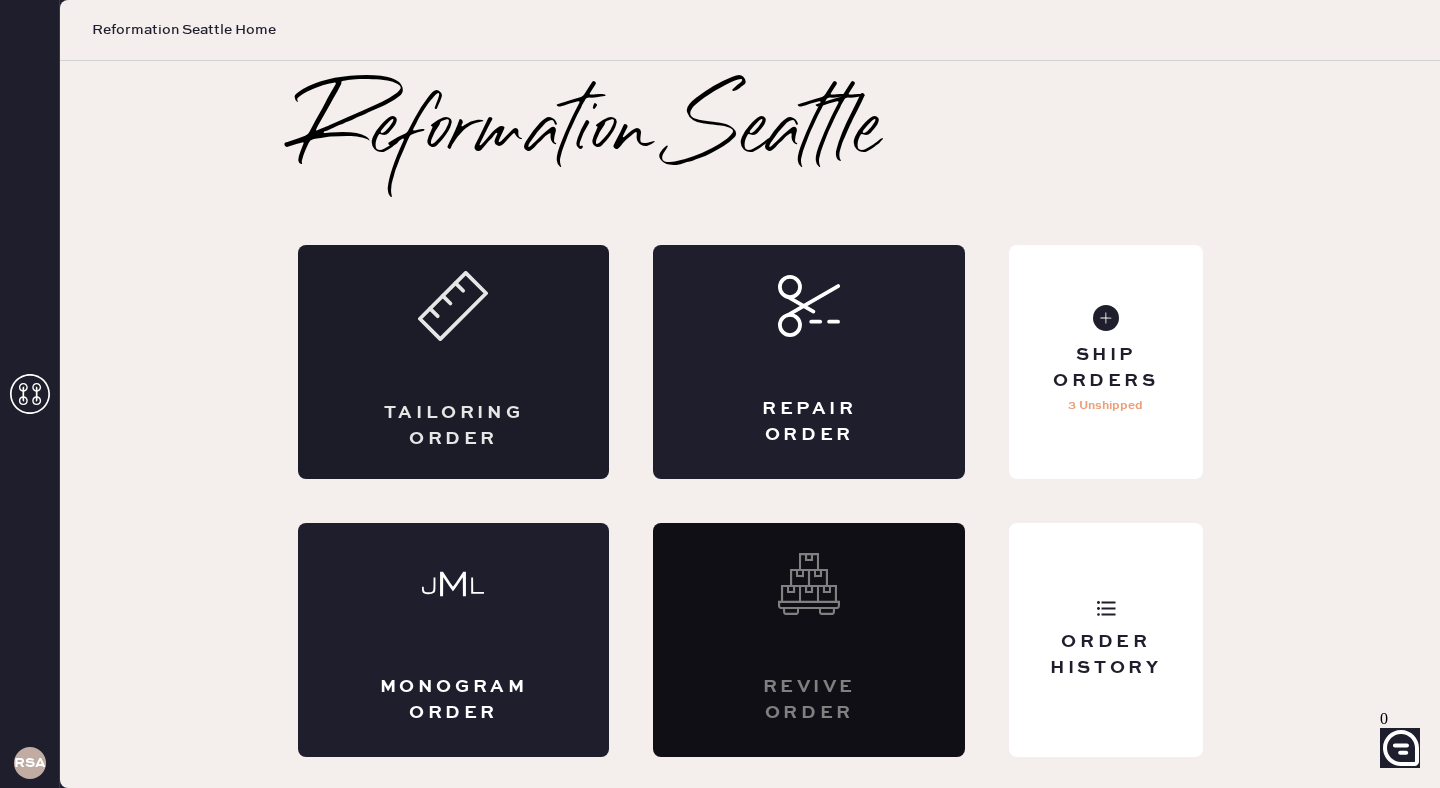 click on "Tailoring Order" at bounding box center [454, 362] 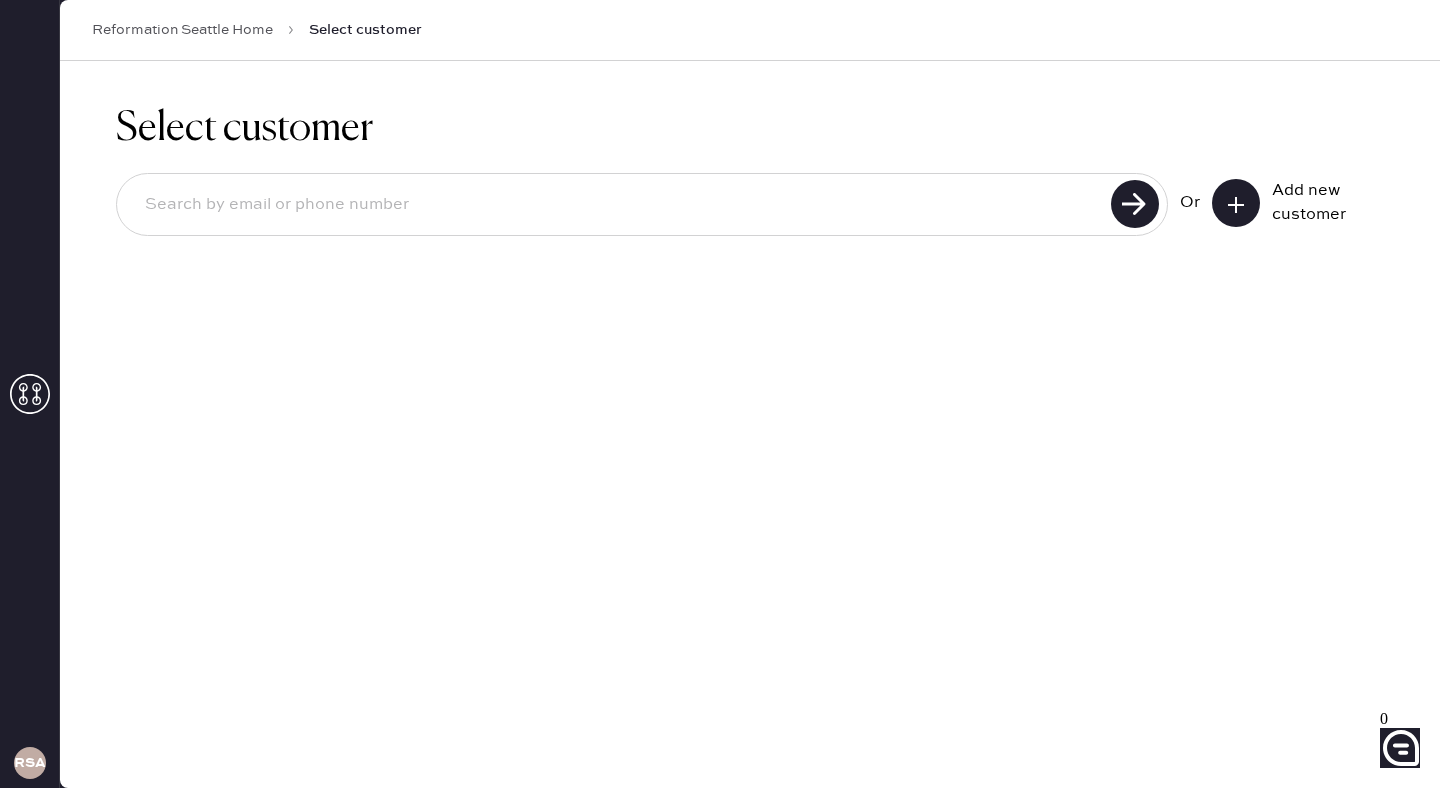 click at bounding box center [617, 205] 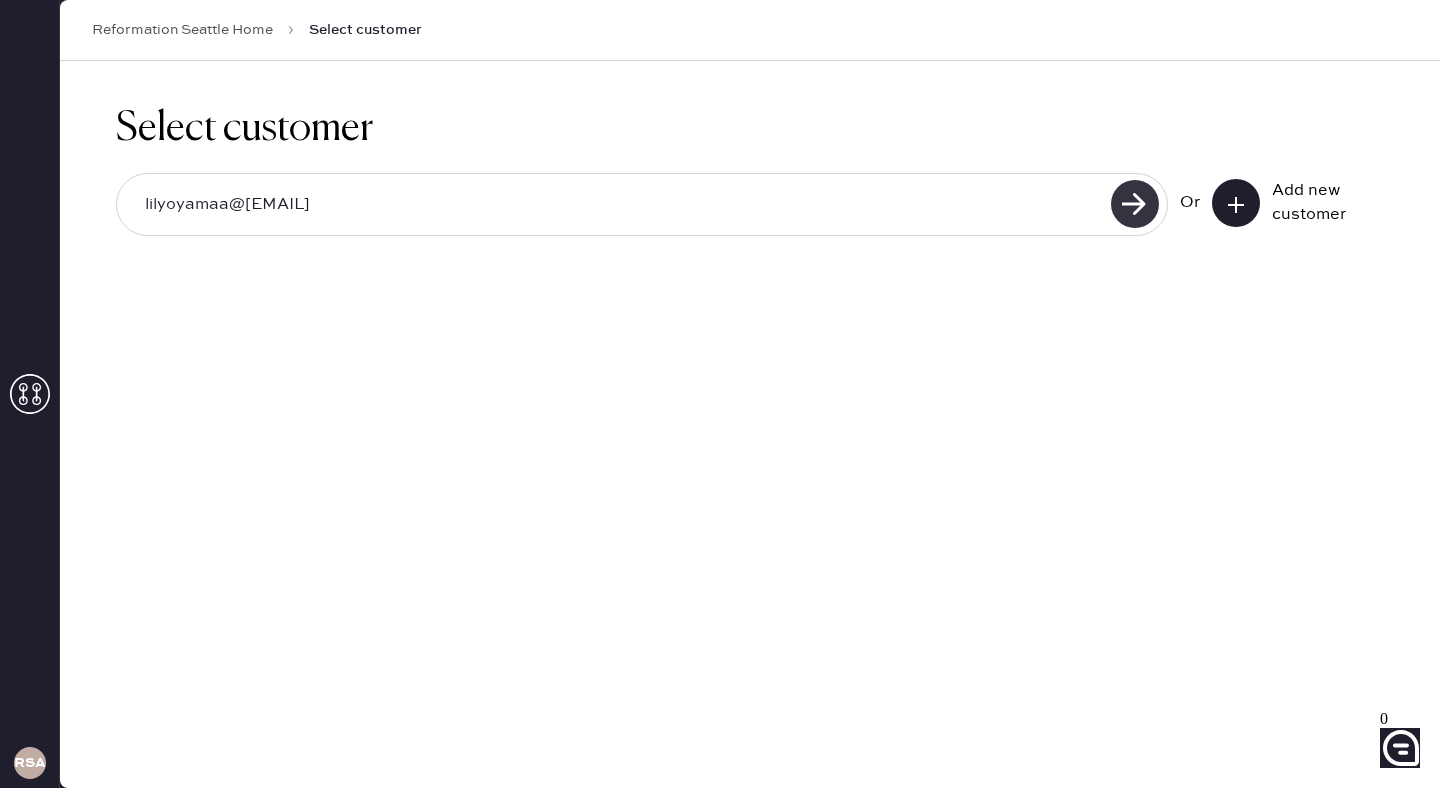 type on "lilyoyamaa@[EMAIL]" 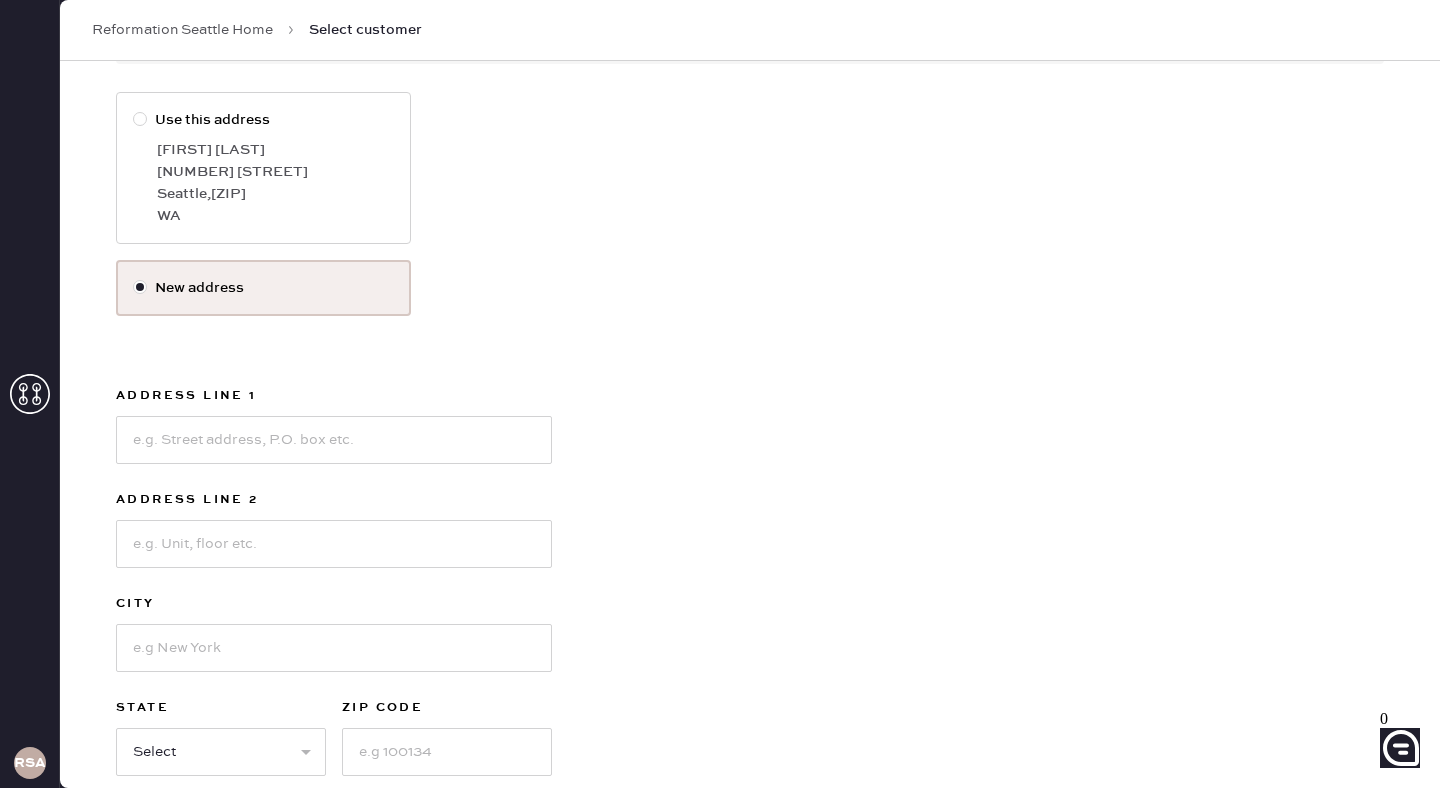 scroll, scrollTop: 316, scrollLeft: 0, axis: vertical 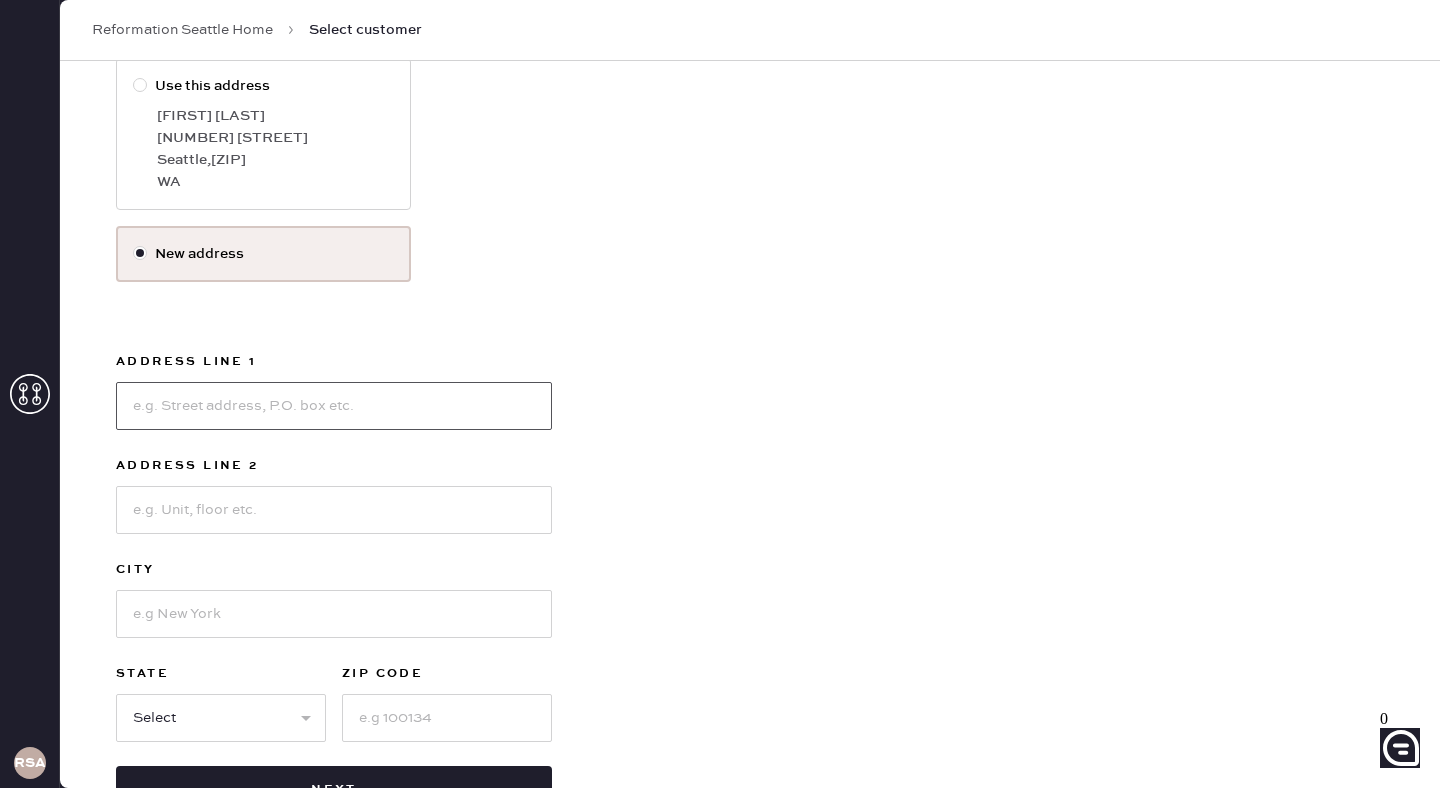click at bounding box center [334, 406] 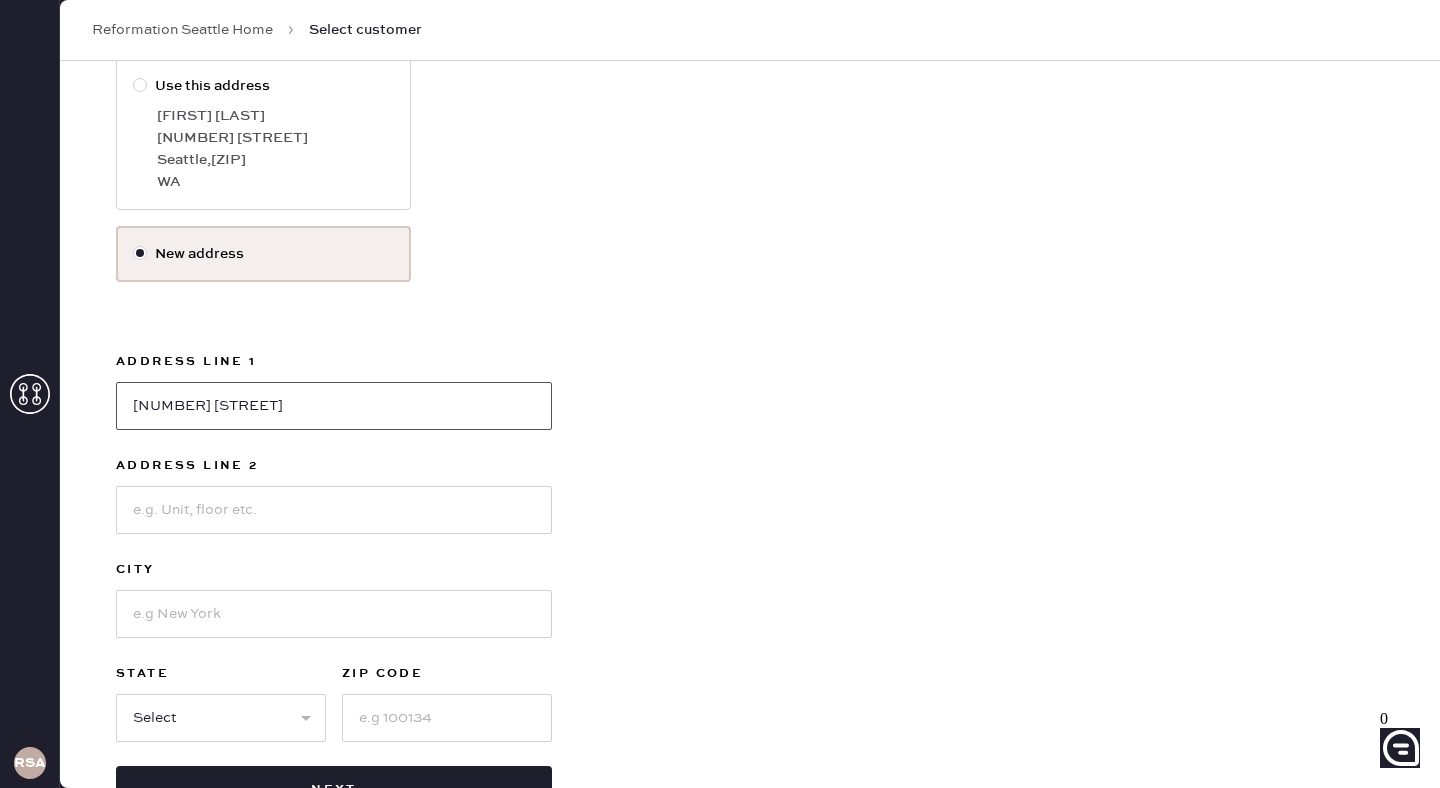 type on "[NUMBER] [STREET]" 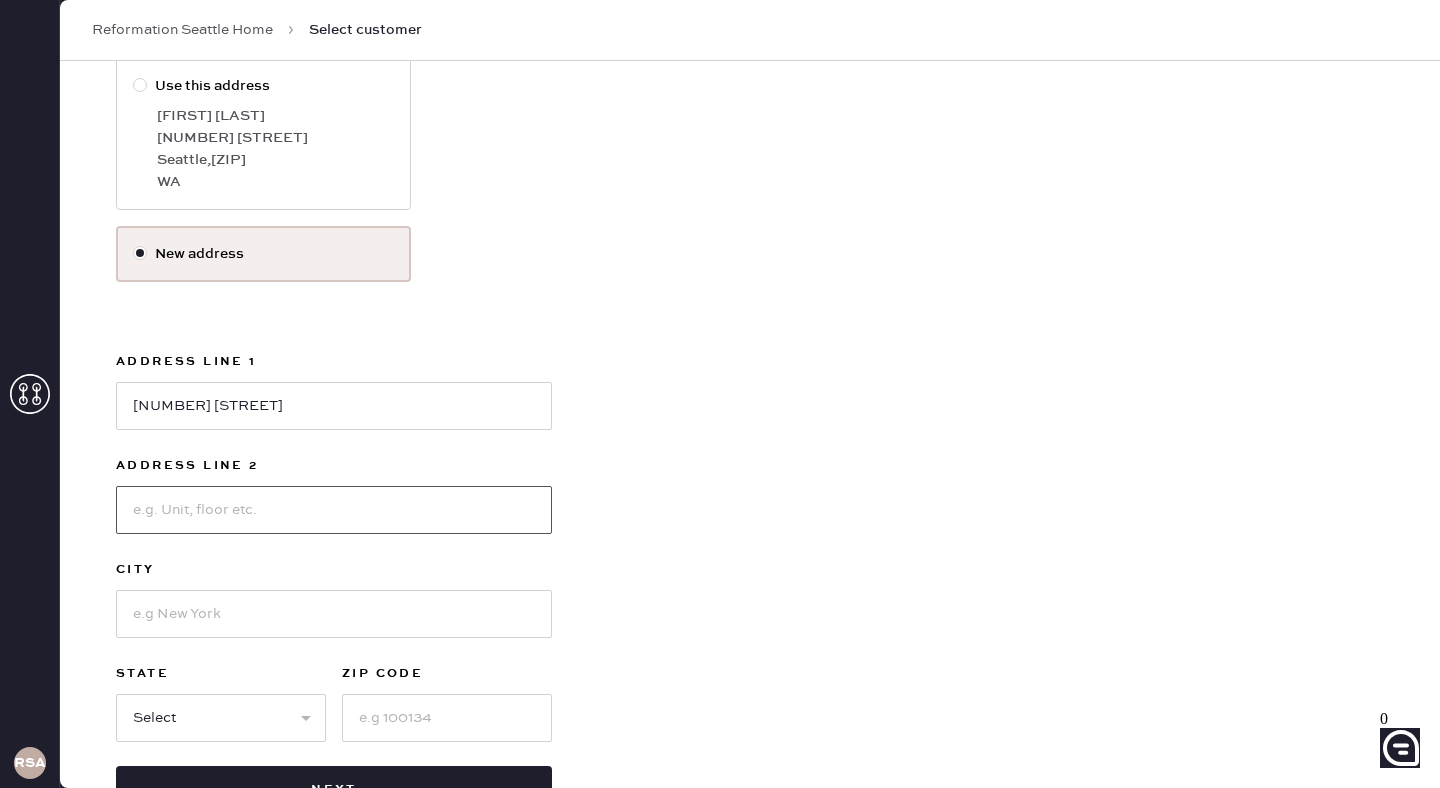 click at bounding box center (334, 510) 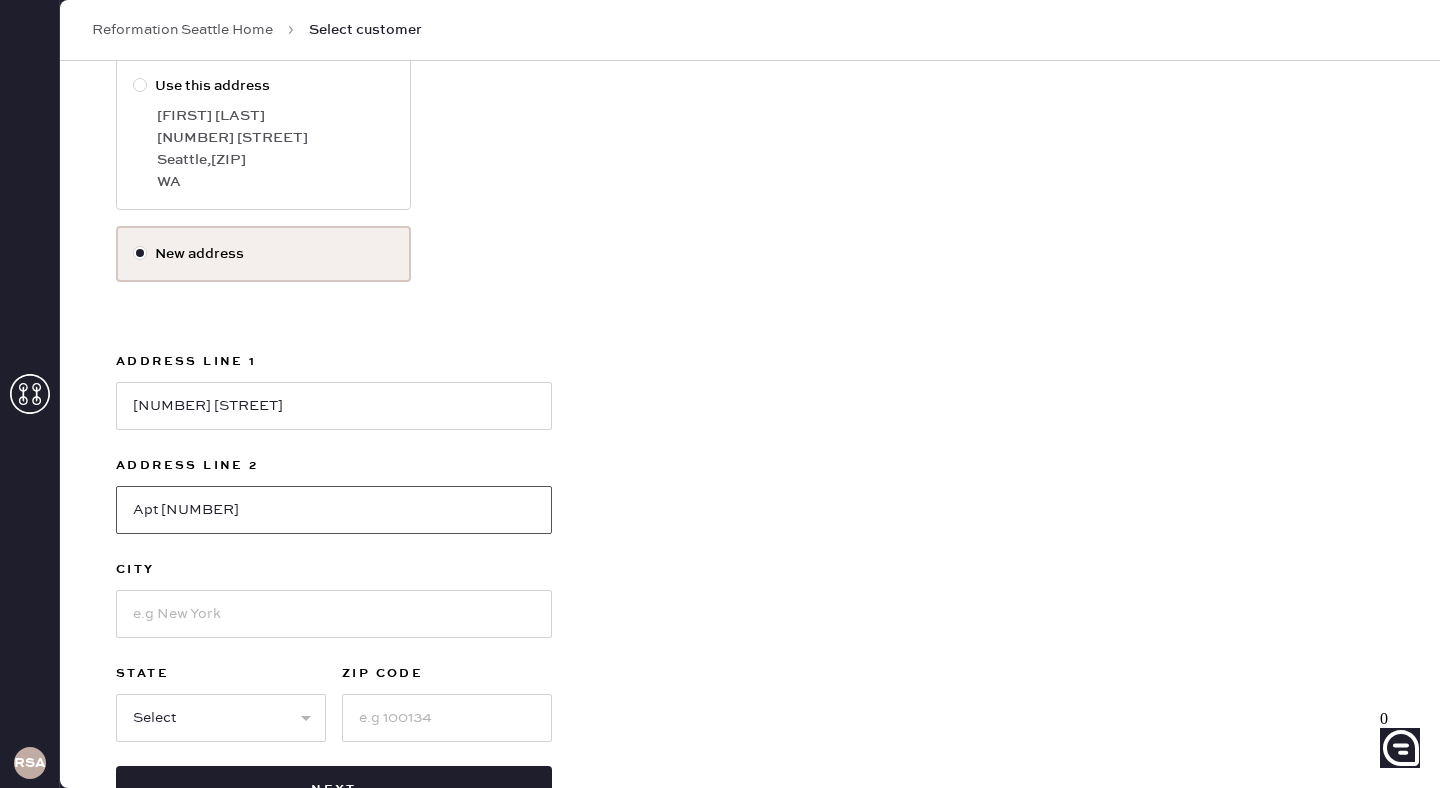type on "Apt [NUMBER]" 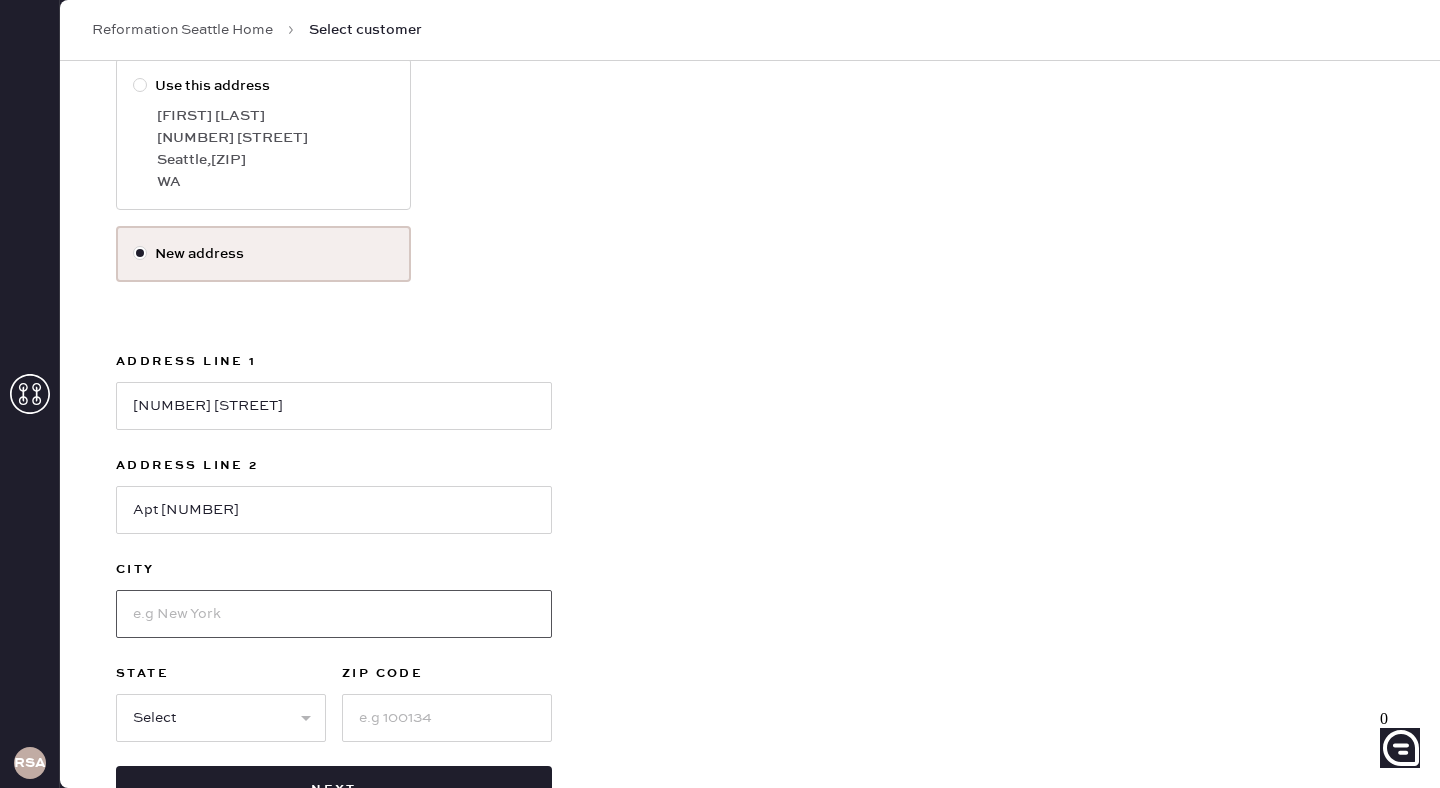 click at bounding box center [334, 614] 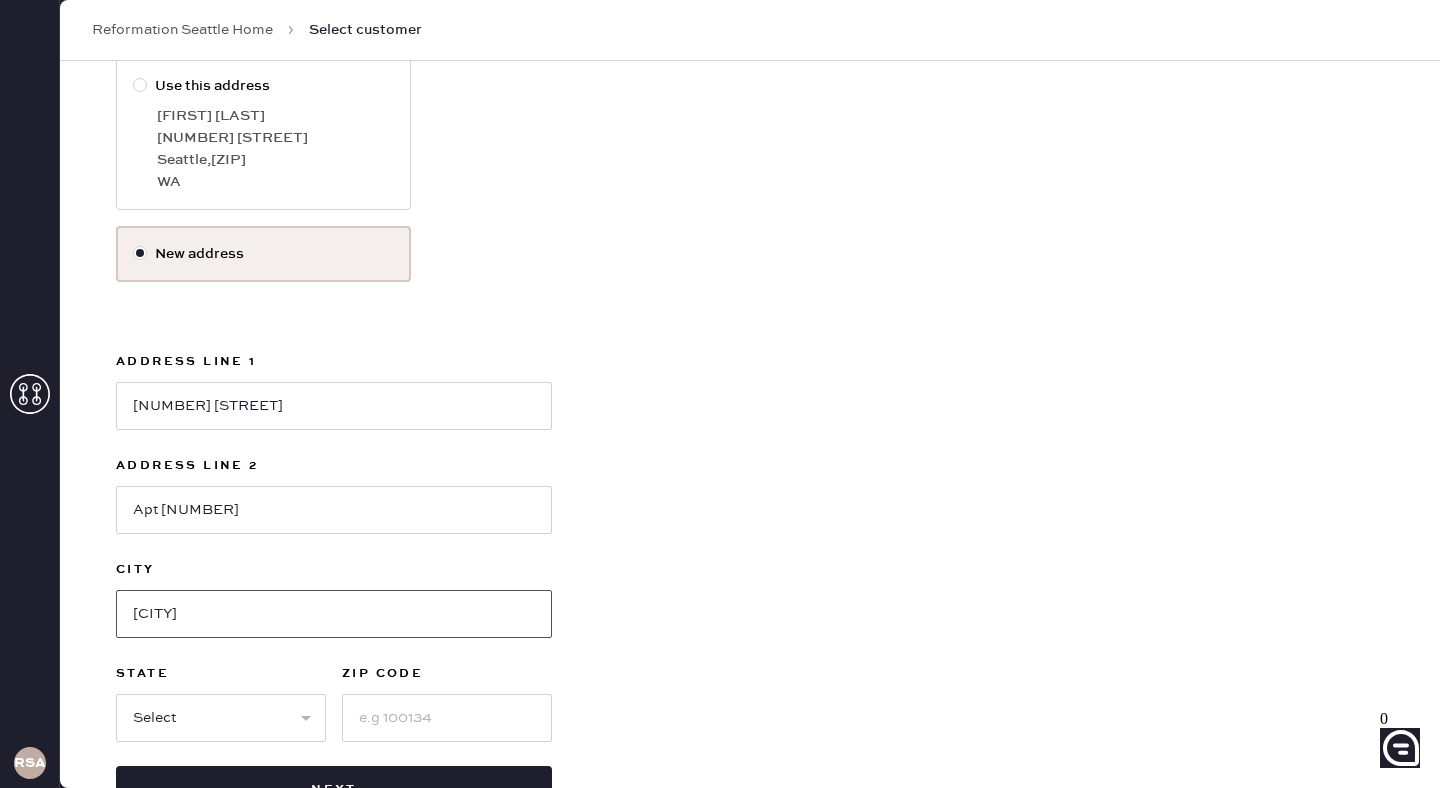 scroll, scrollTop: 386, scrollLeft: 0, axis: vertical 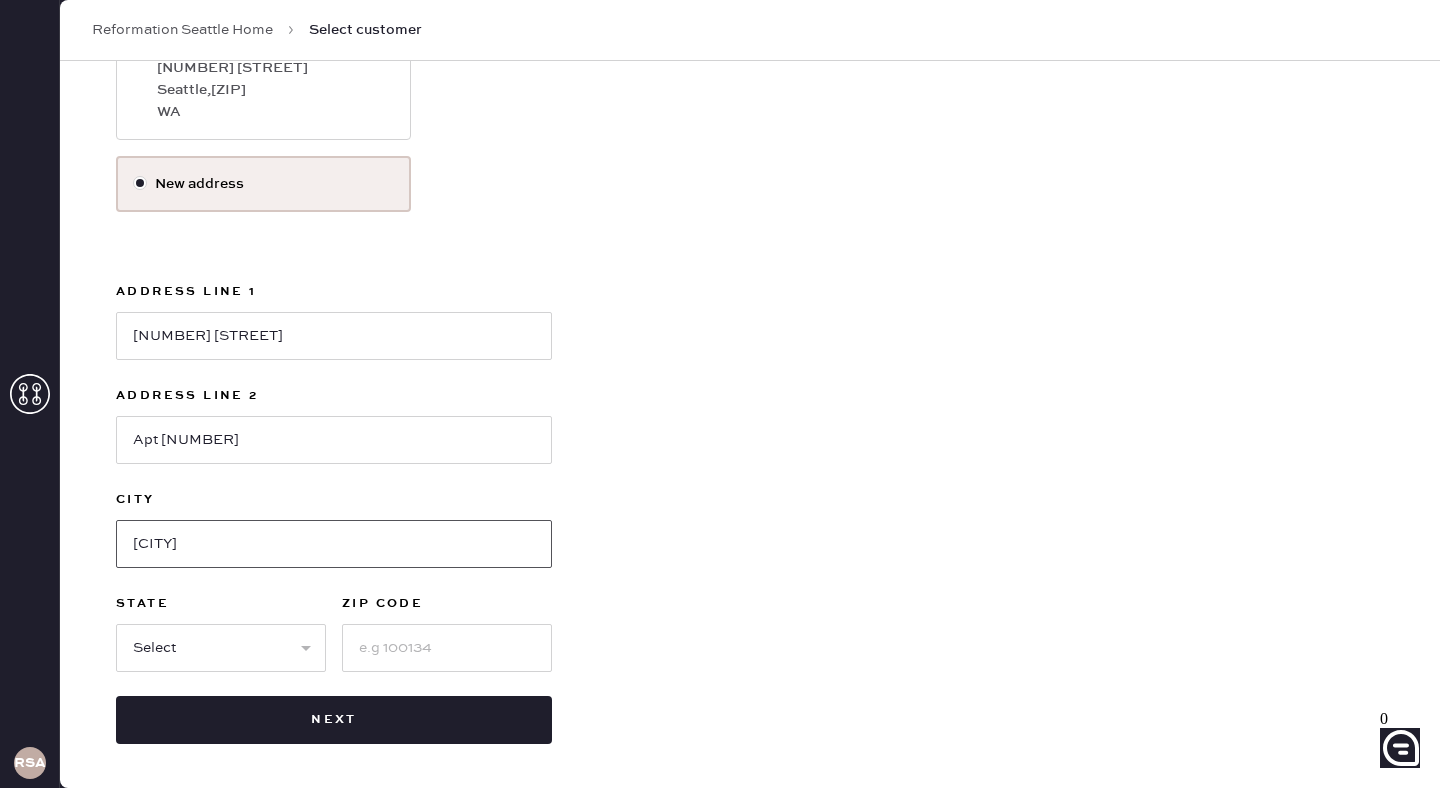 type on "[CITY]" 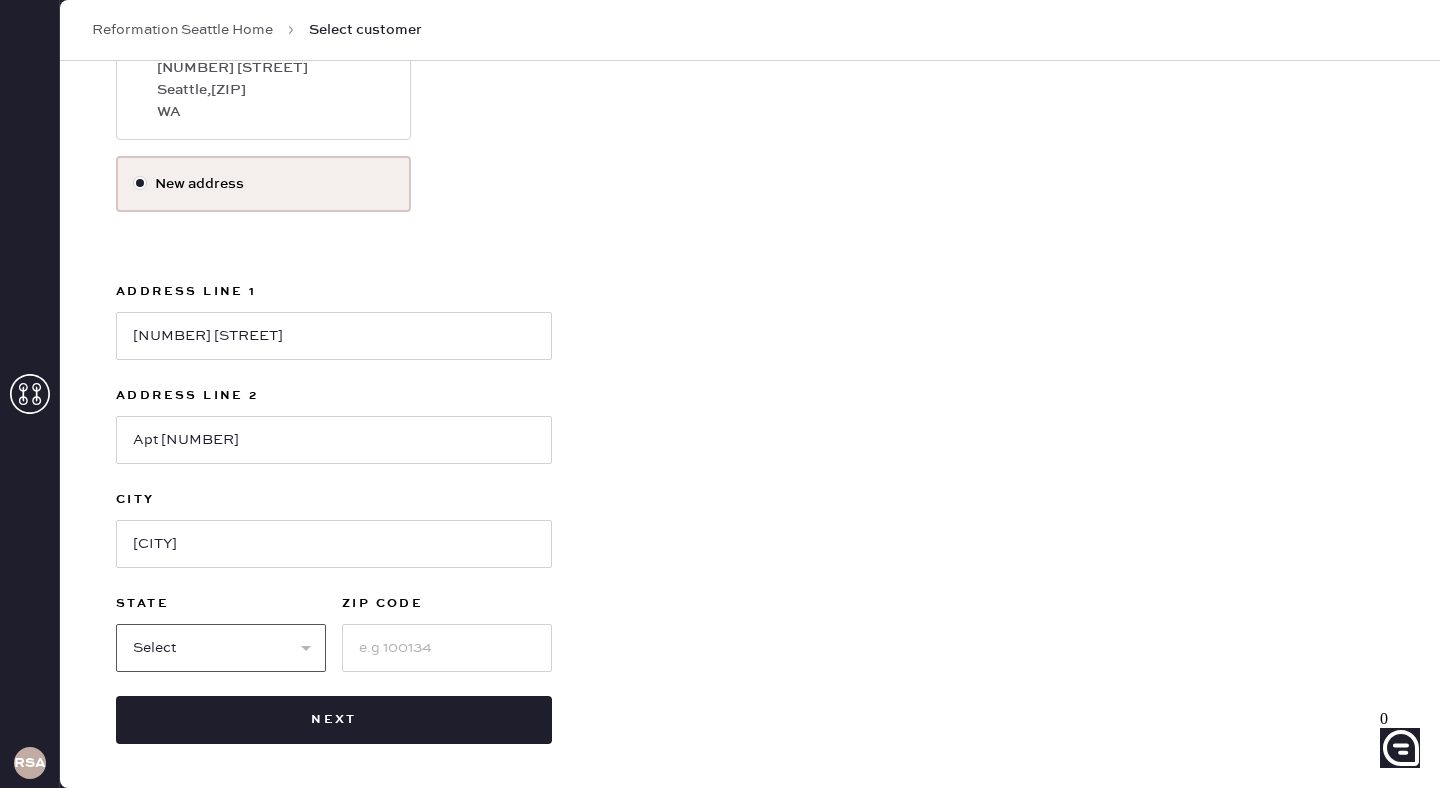 click on "Select AK AL AR AZ CA CO CT DC DE FL GA HI IA ID IL IN KS KY LA MA MD ME MI MN MO MS MT NC ND NE NH NJ NM NV NY OH OK OR PA RI SC SD TN TX UT VA VT WA WI WV WY" at bounding box center (221, 648) 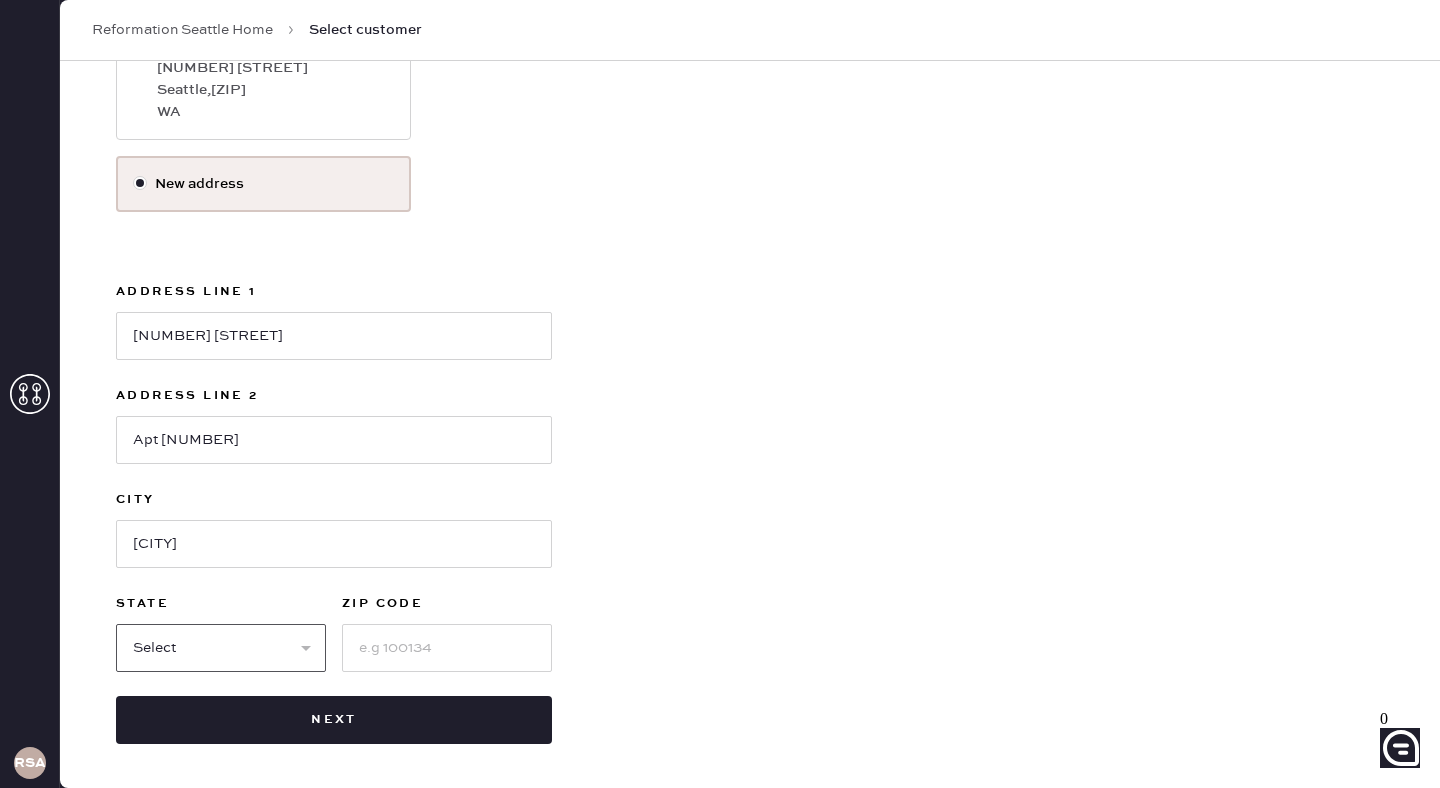 select on "NY" 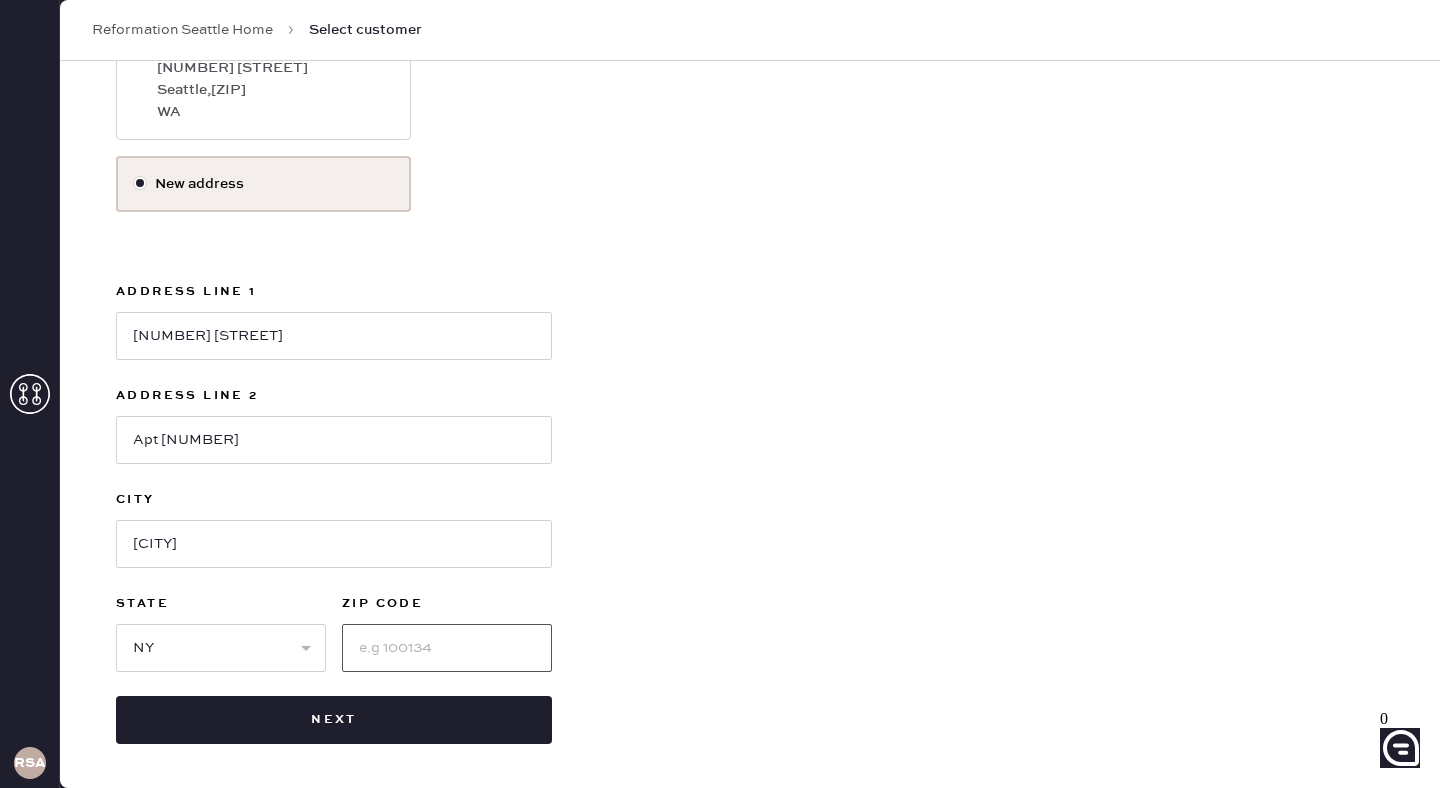 click at bounding box center [447, 648] 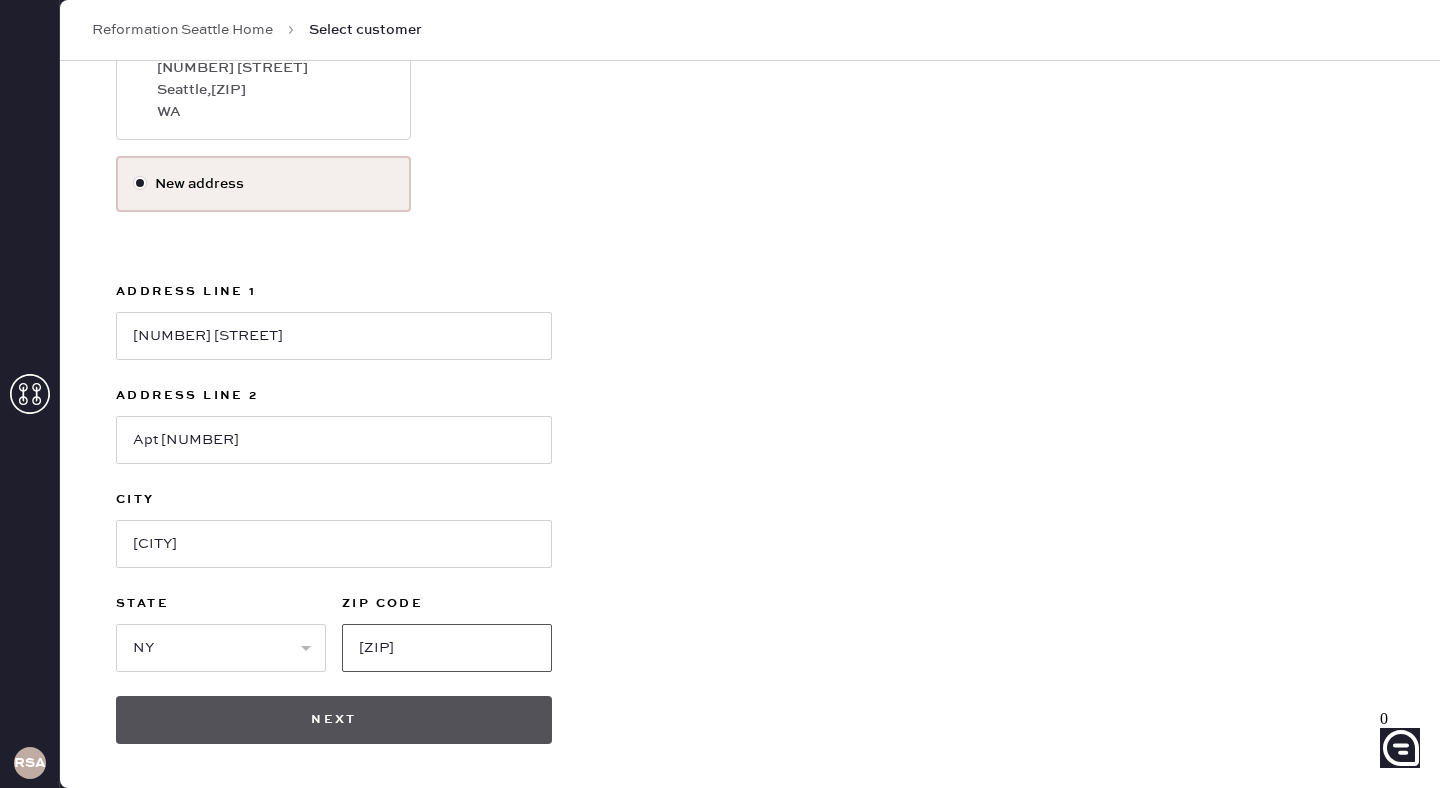 type on "[ZIP]" 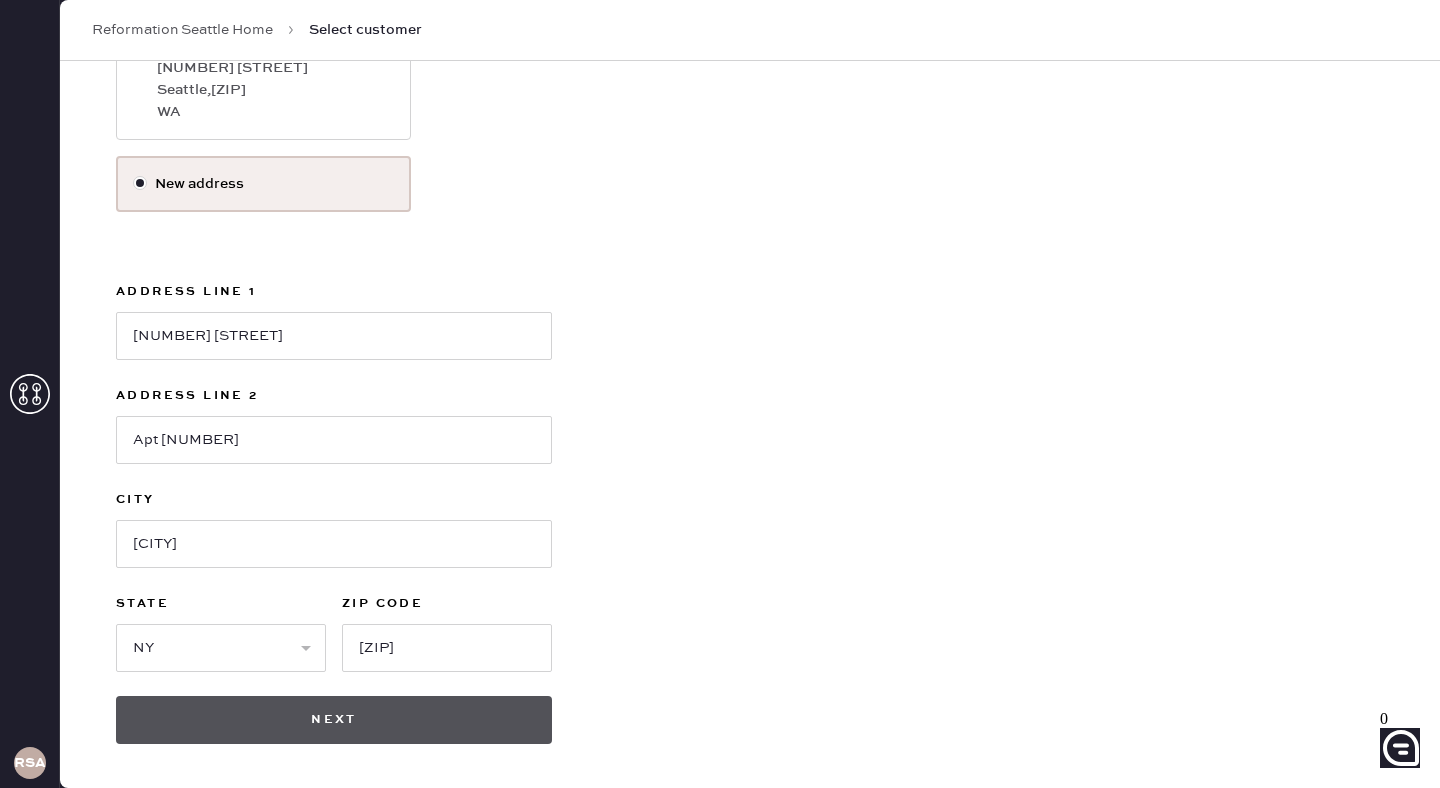 click on "Next" at bounding box center [334, 720] 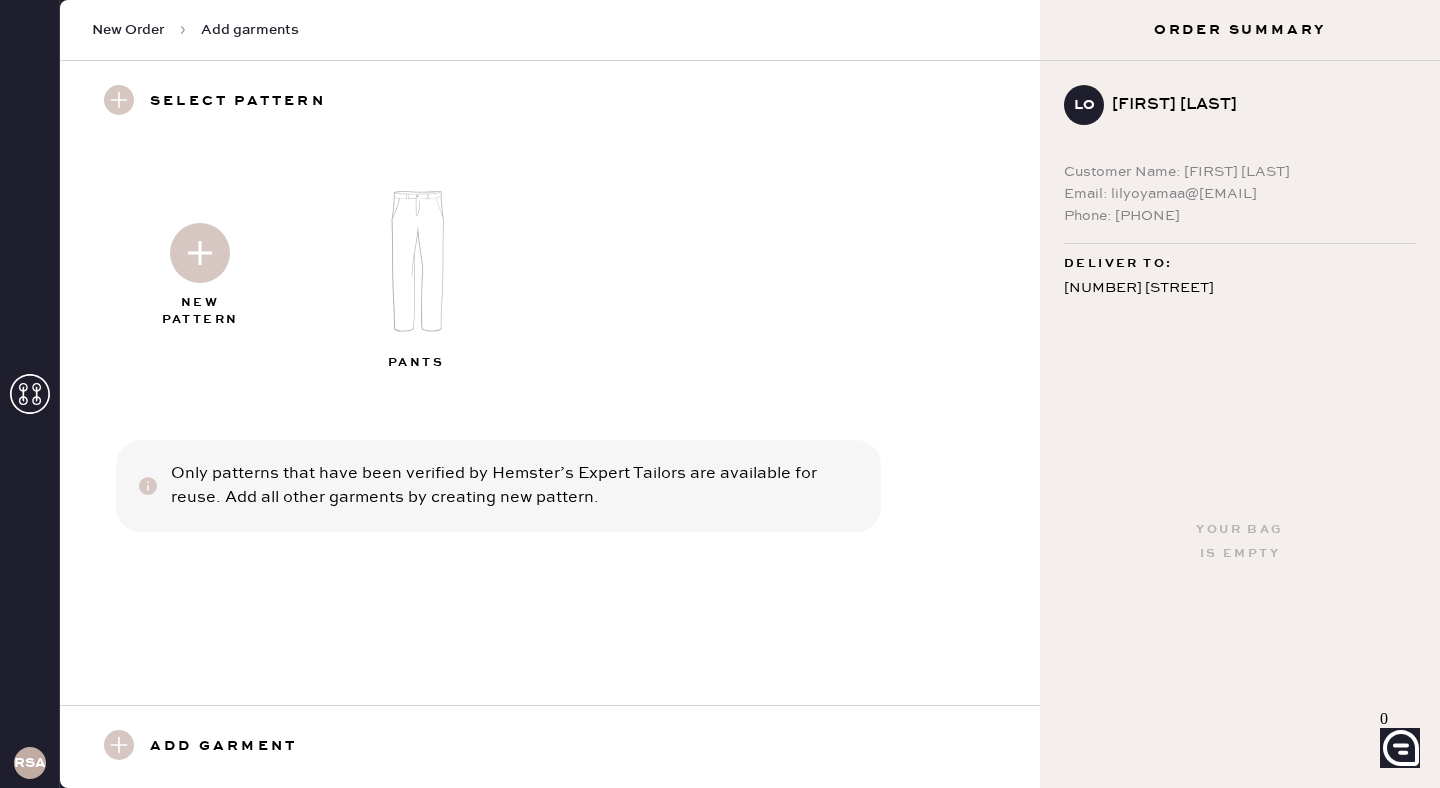 click at bounding box center [119, 100] 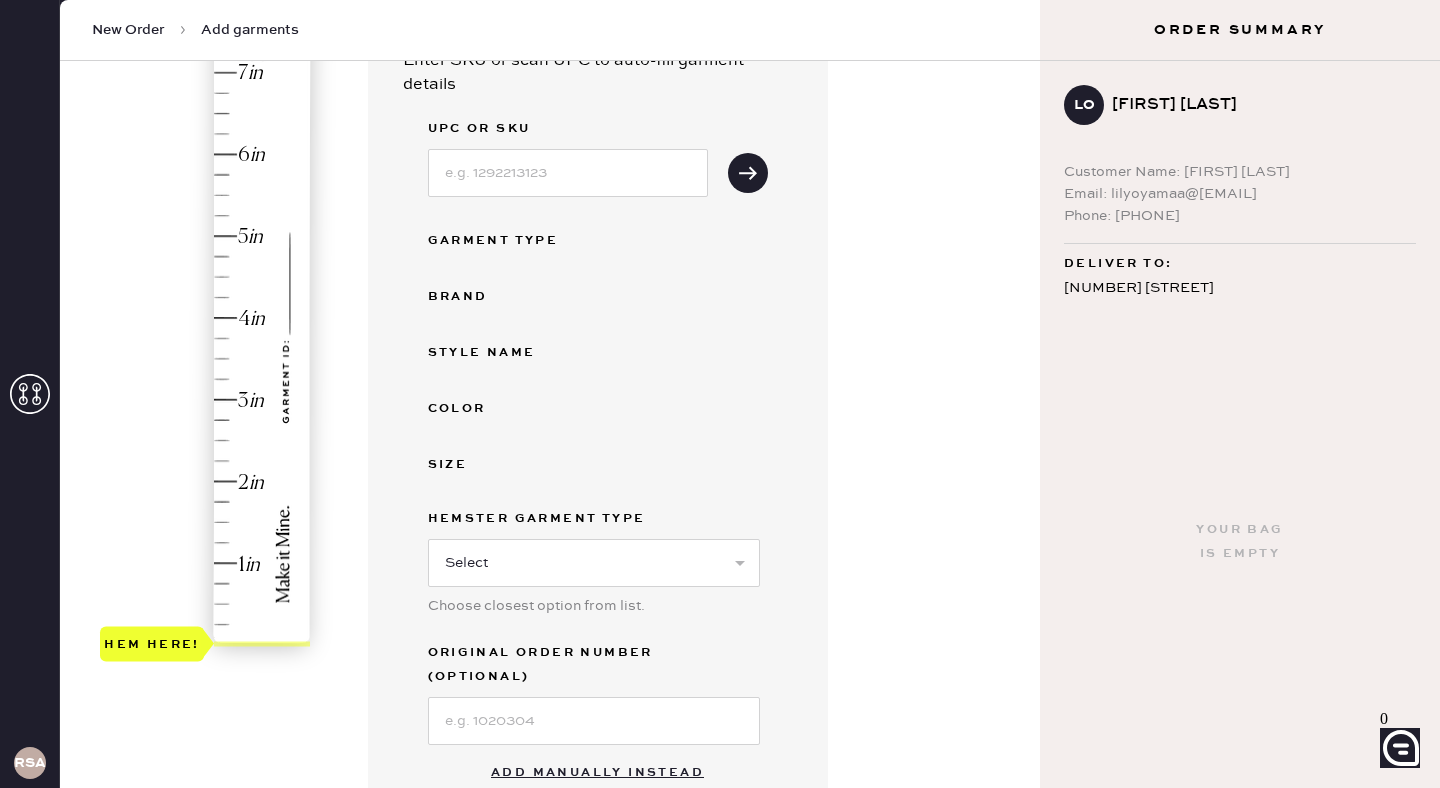 scroll, scrollTop: 227, scrollLeft: 0, axis: vertical 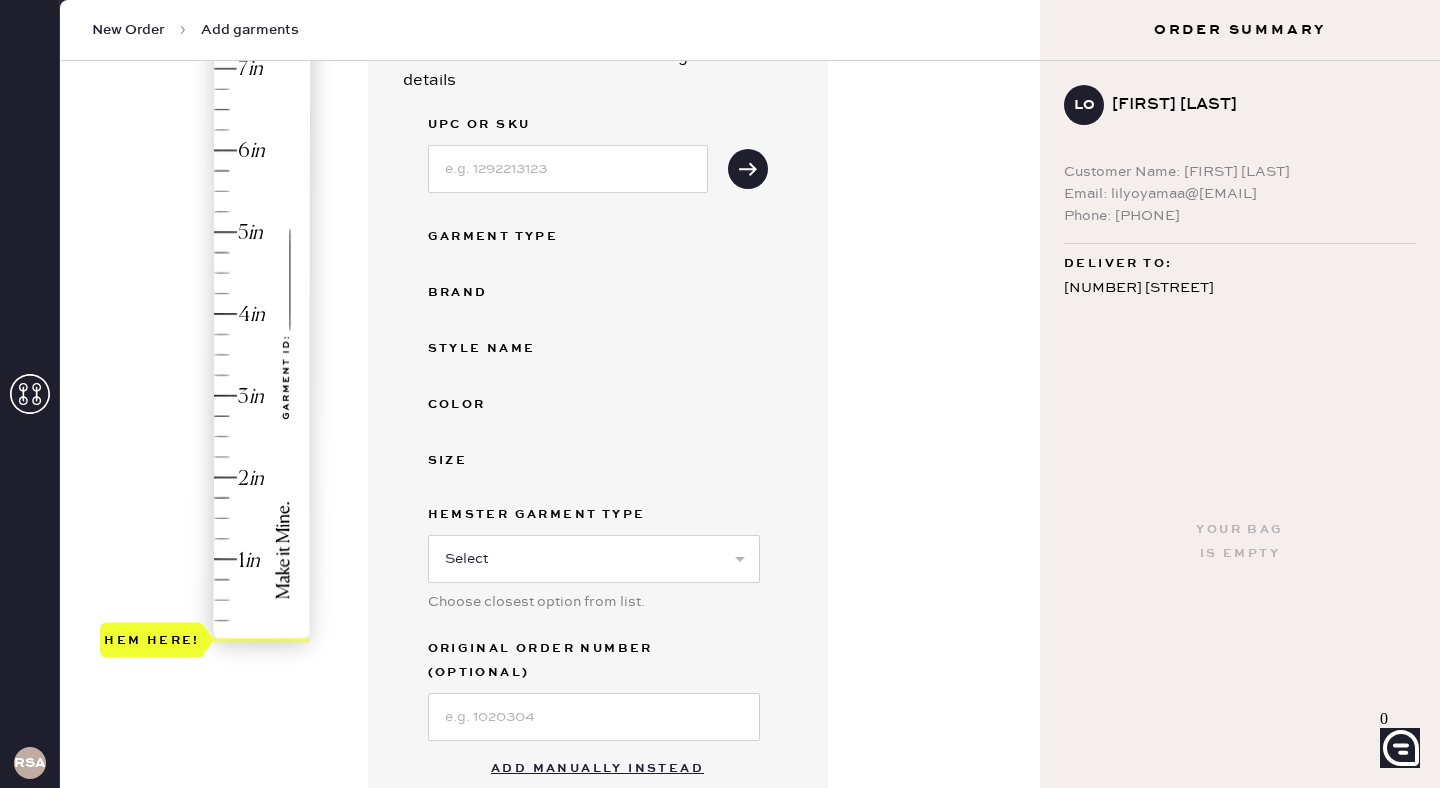 click on "Add manually instead" at bounding box center (597, 769) 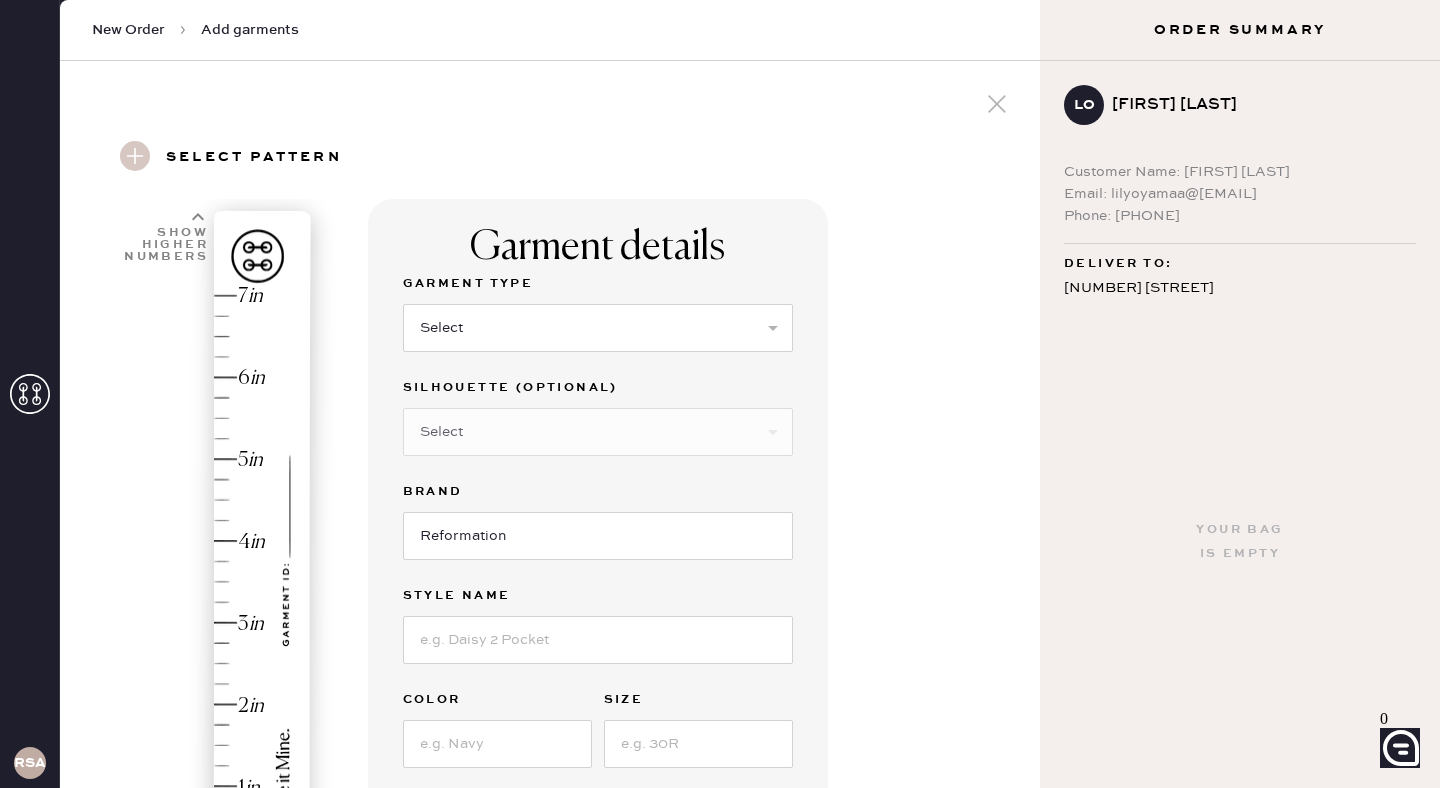 scroll, scrollTop: 121, scrollLeft: 0, axis: vertical 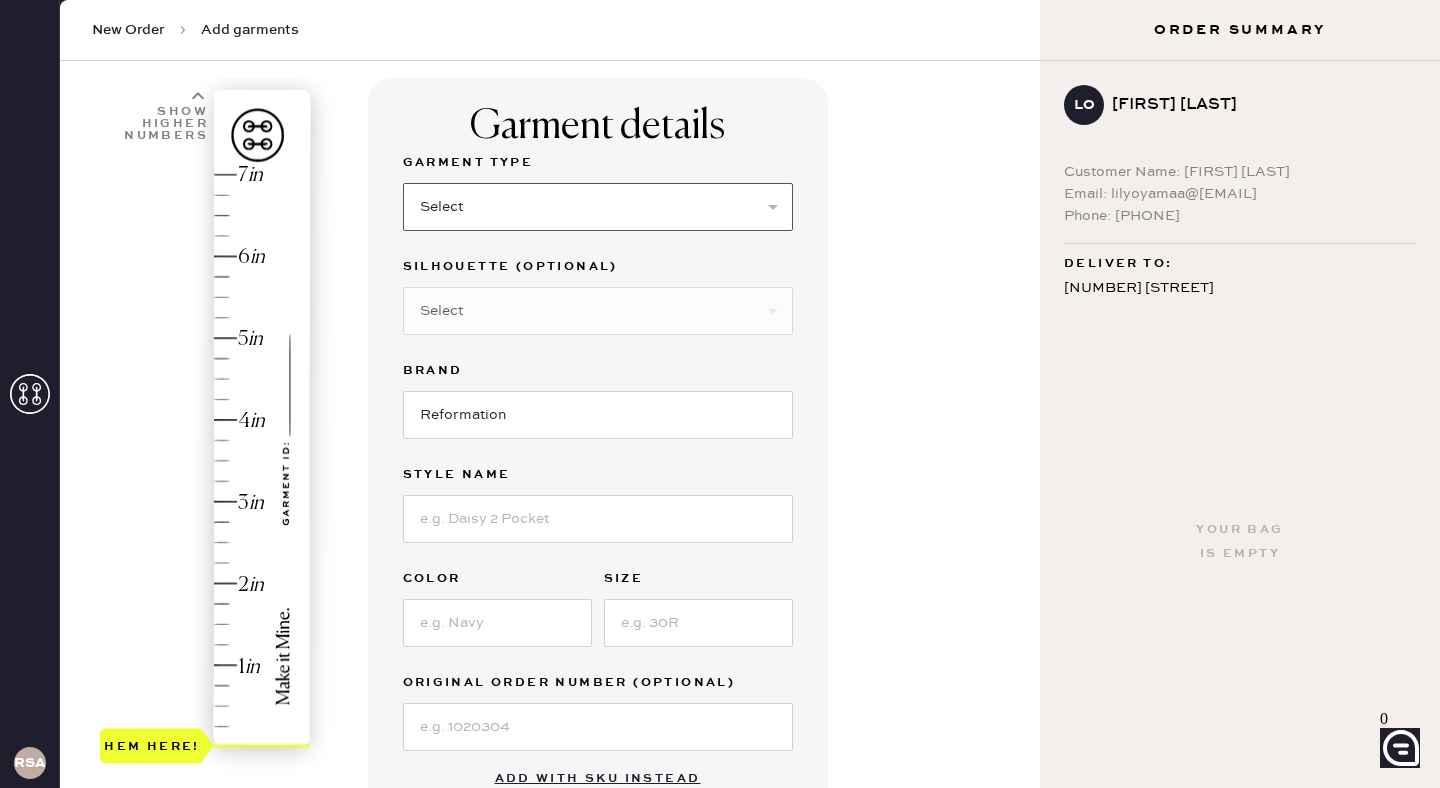 click on "Select Basic Skirt Jeans Leggings Pants Shorts Basic Sleeved Dress Basic Sleeveless Dress Basic Strap Dress Strap Jumpsuit Button Down Top Sleeved Top Sleeveless Top" at bounding box center (598, 207) 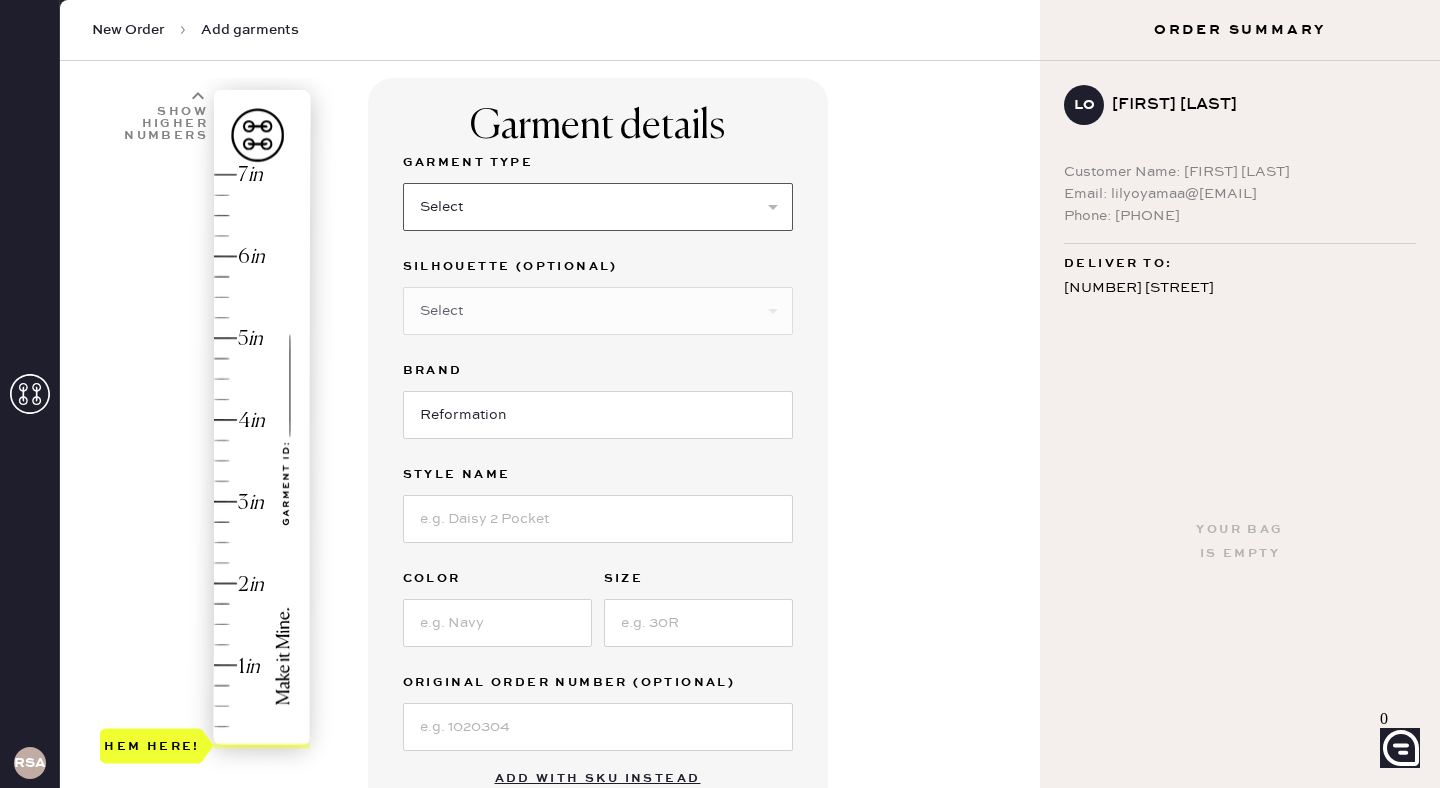 select on "4" 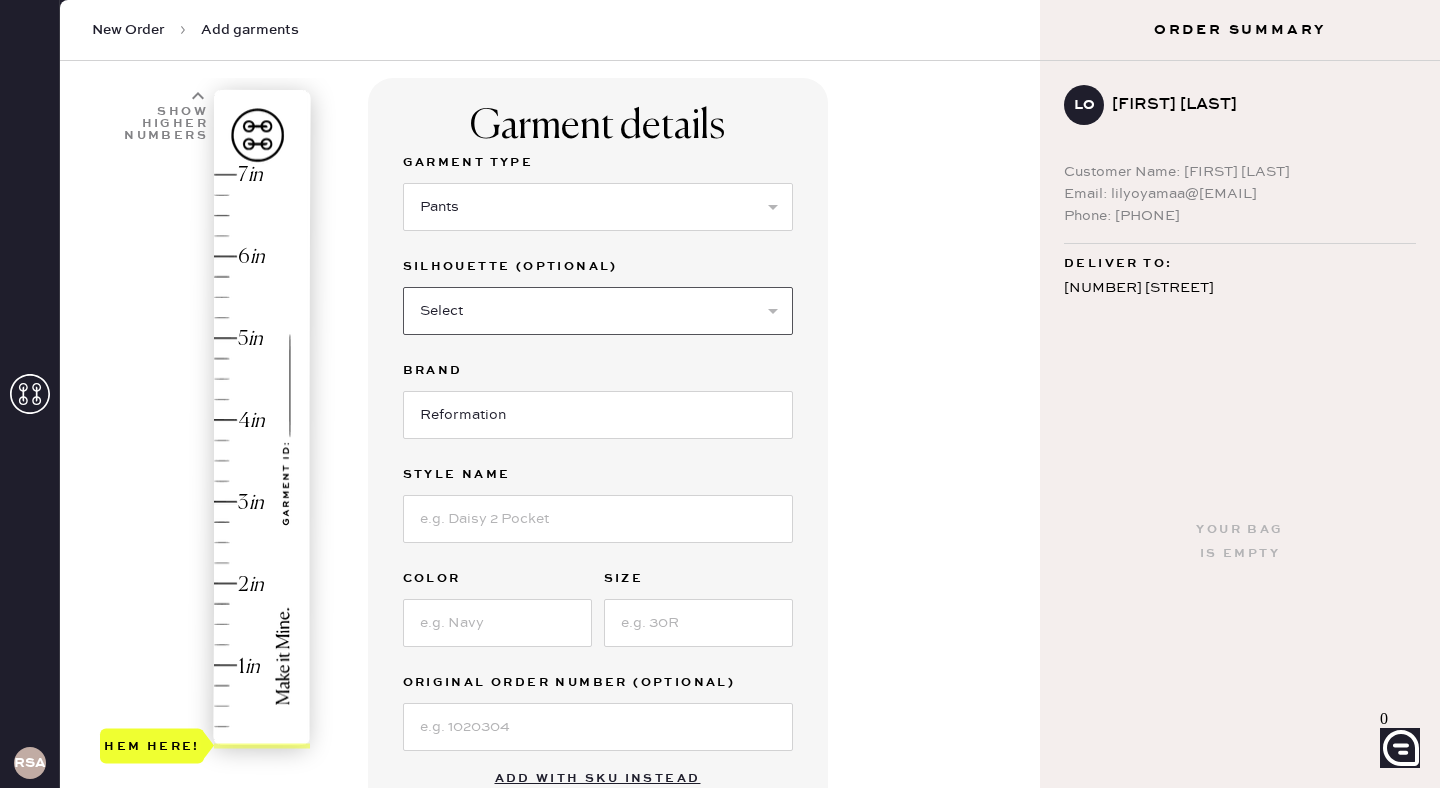 click on "Select Joggers Shorts Cropped Flare Boot Cut Straight Skinny Other" at bounding box center [598, 311] 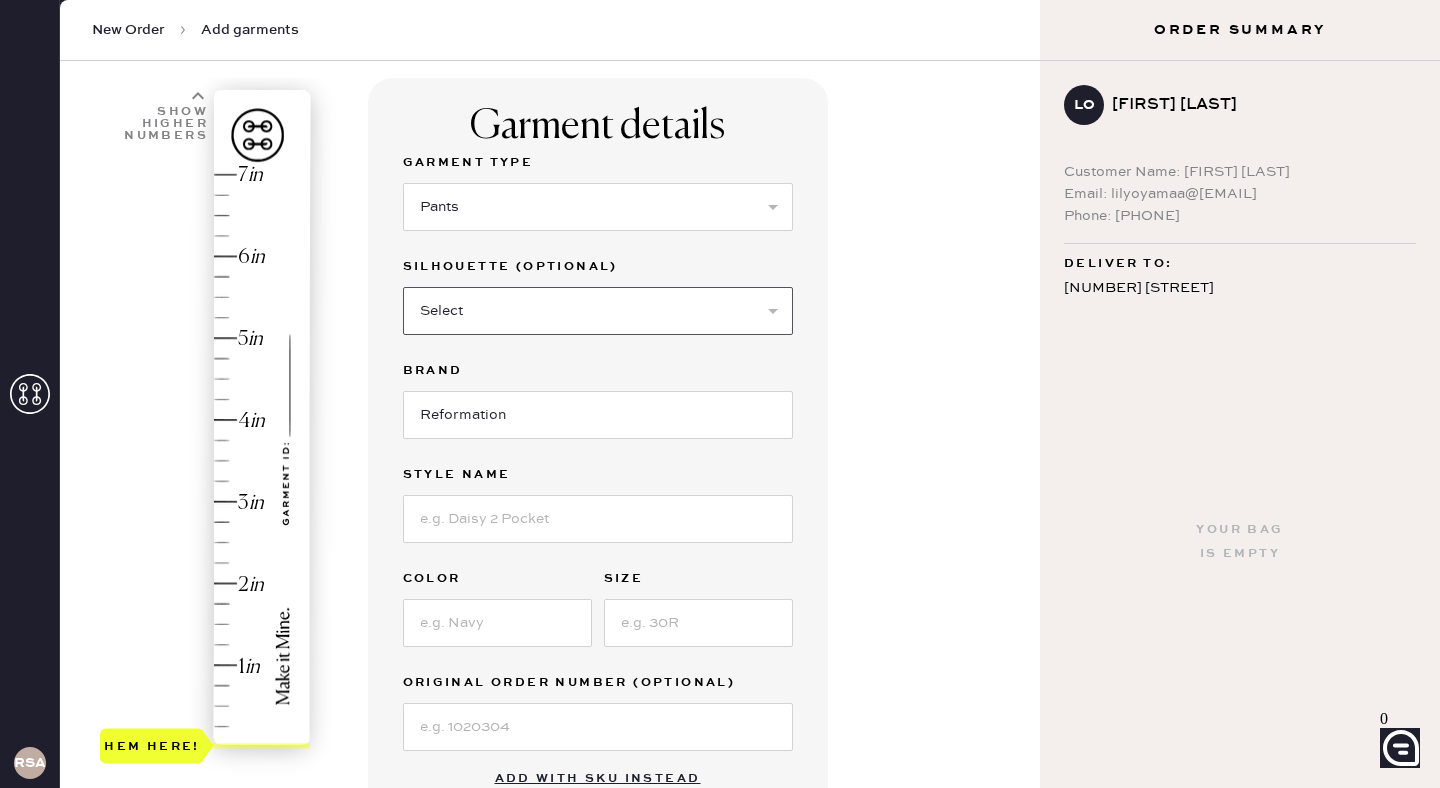 select on "11" 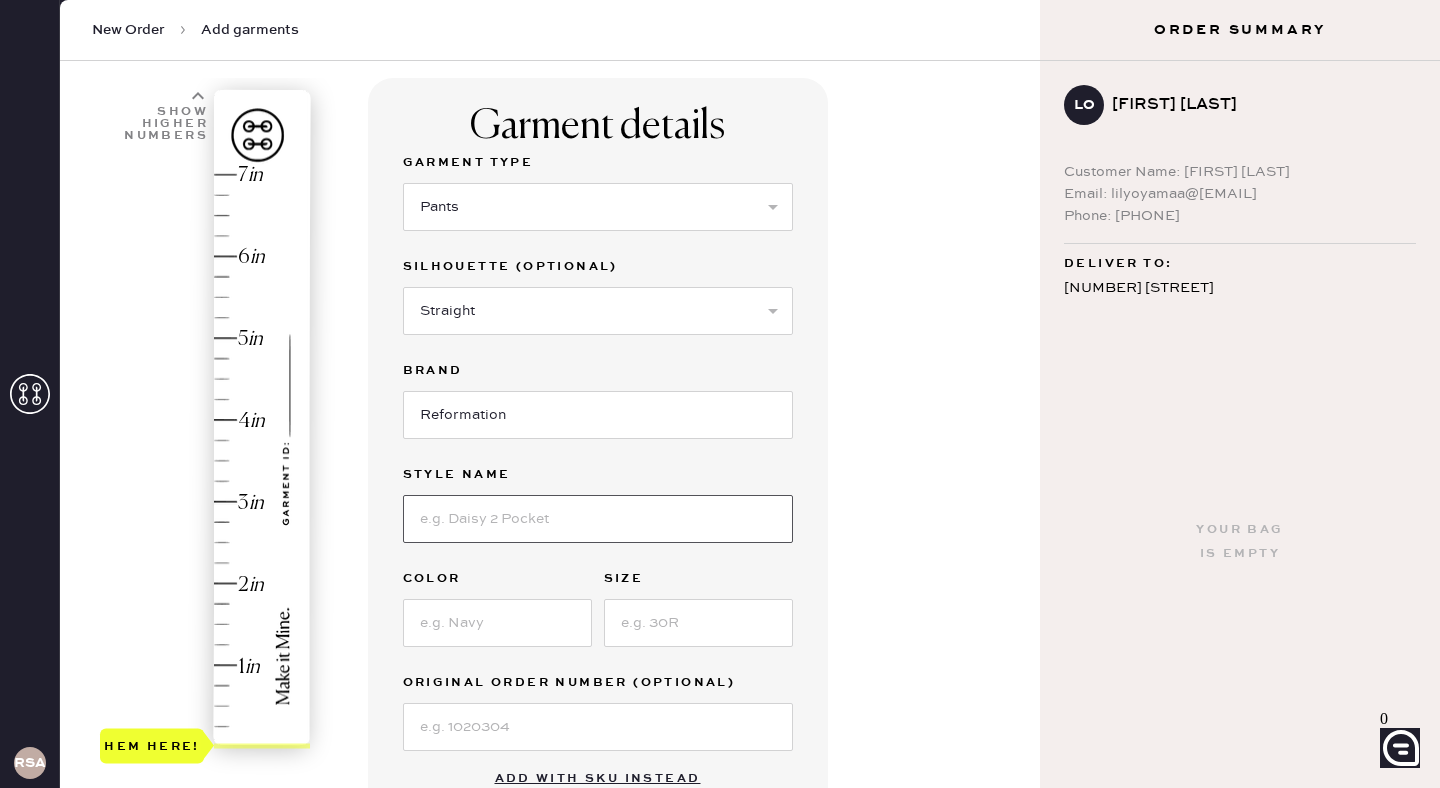 click at bounding box center (598, 519) 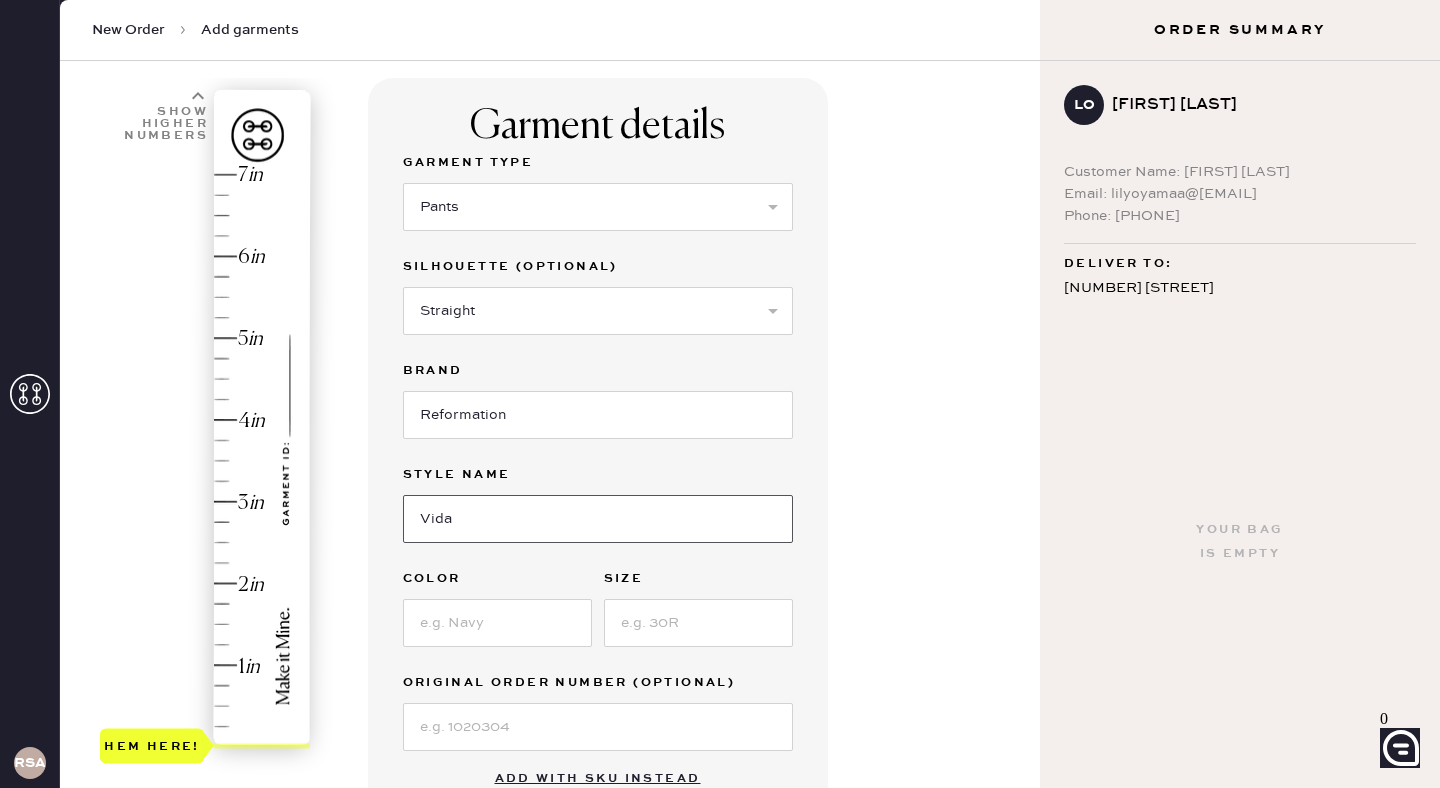 type on "Vida Linen Low Rise Pant" 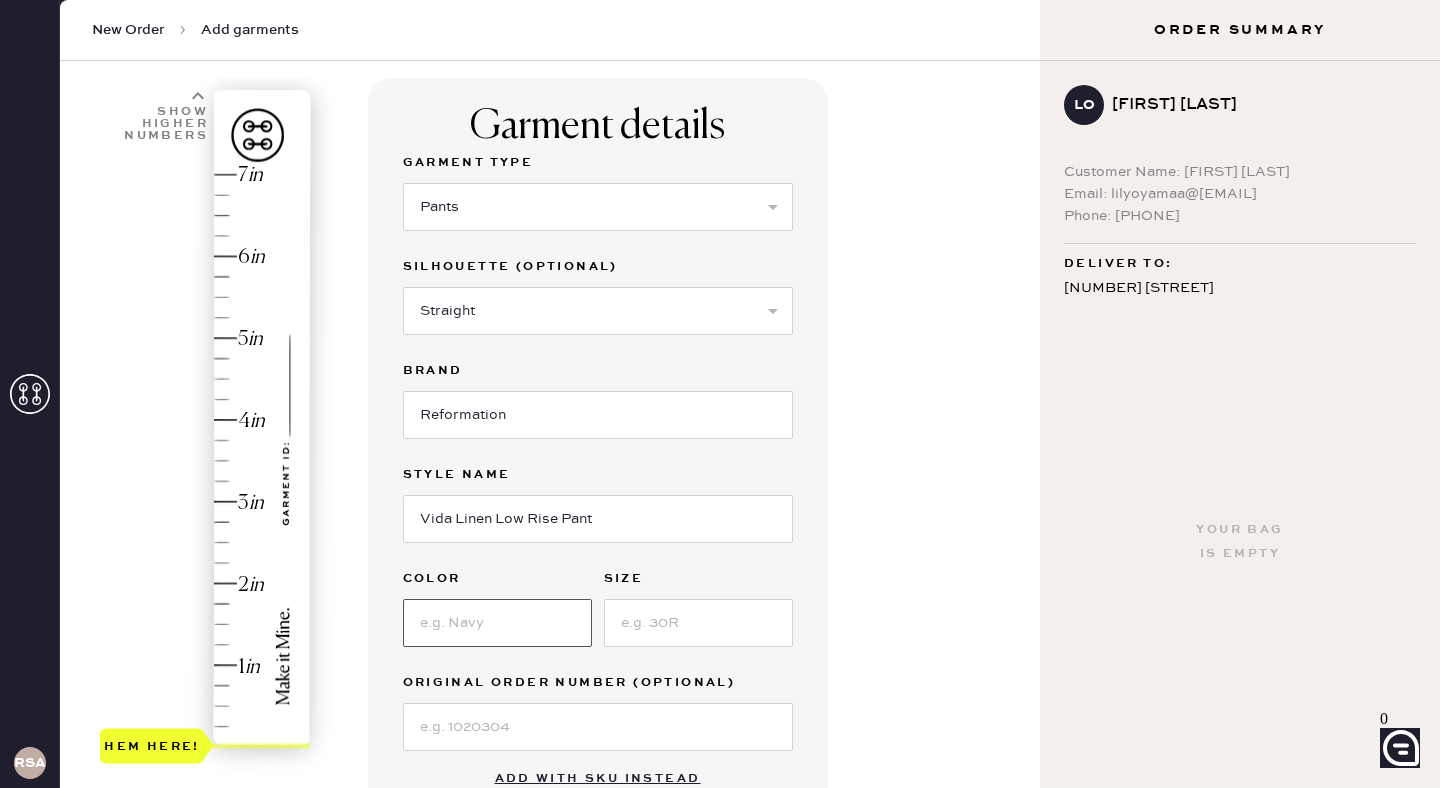 click at bounding box center [497, 623] 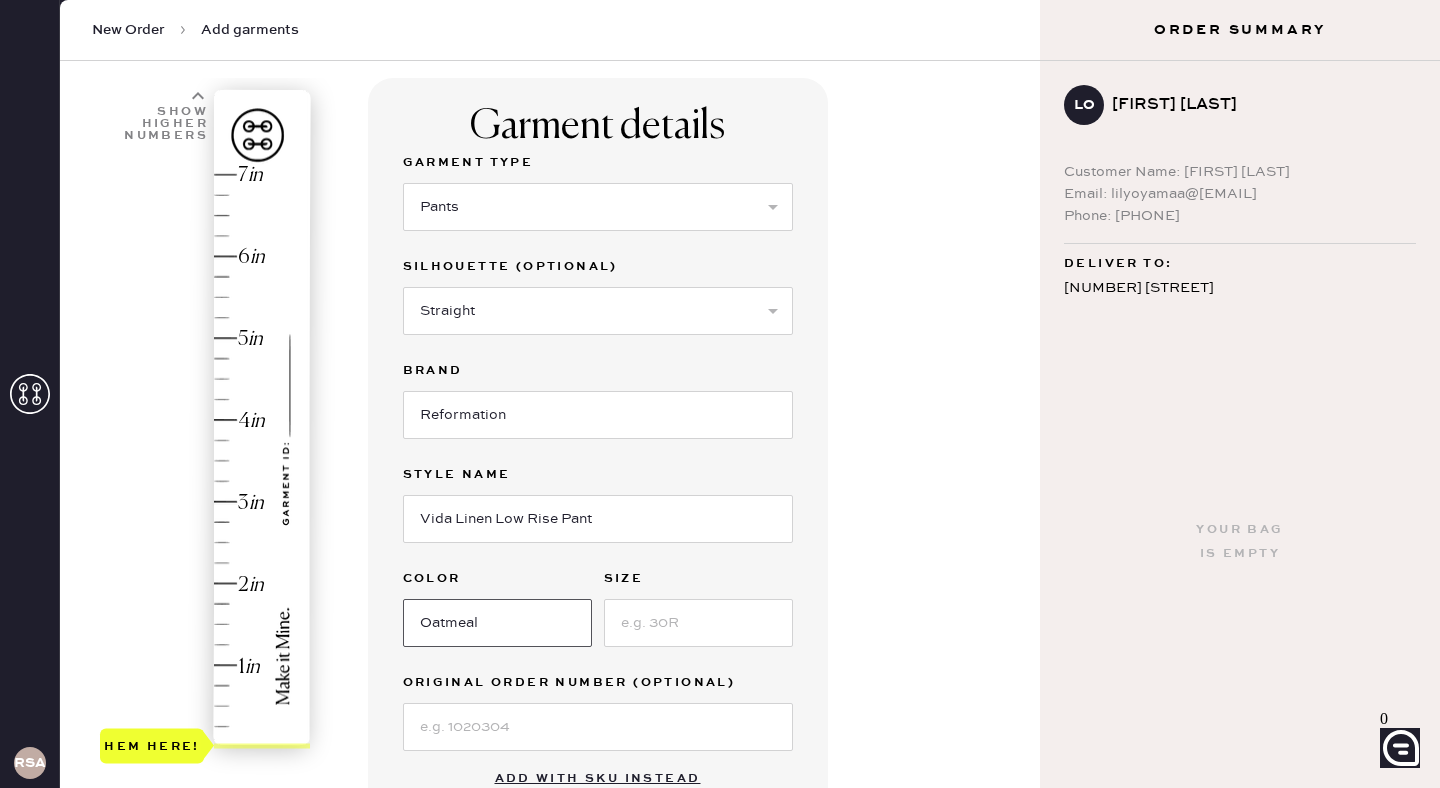type on "Oatmeal" 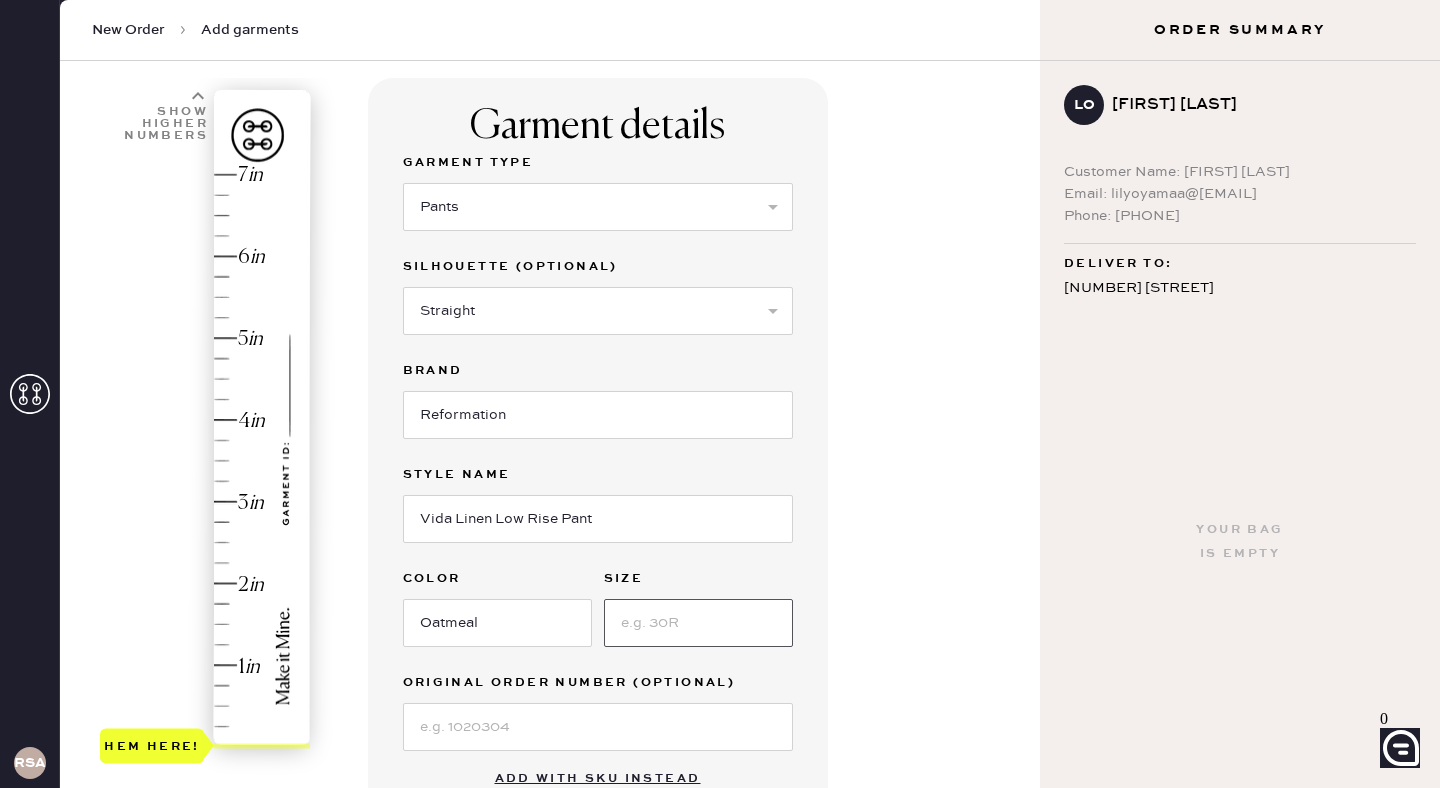 click at bounding box center [698, 623] 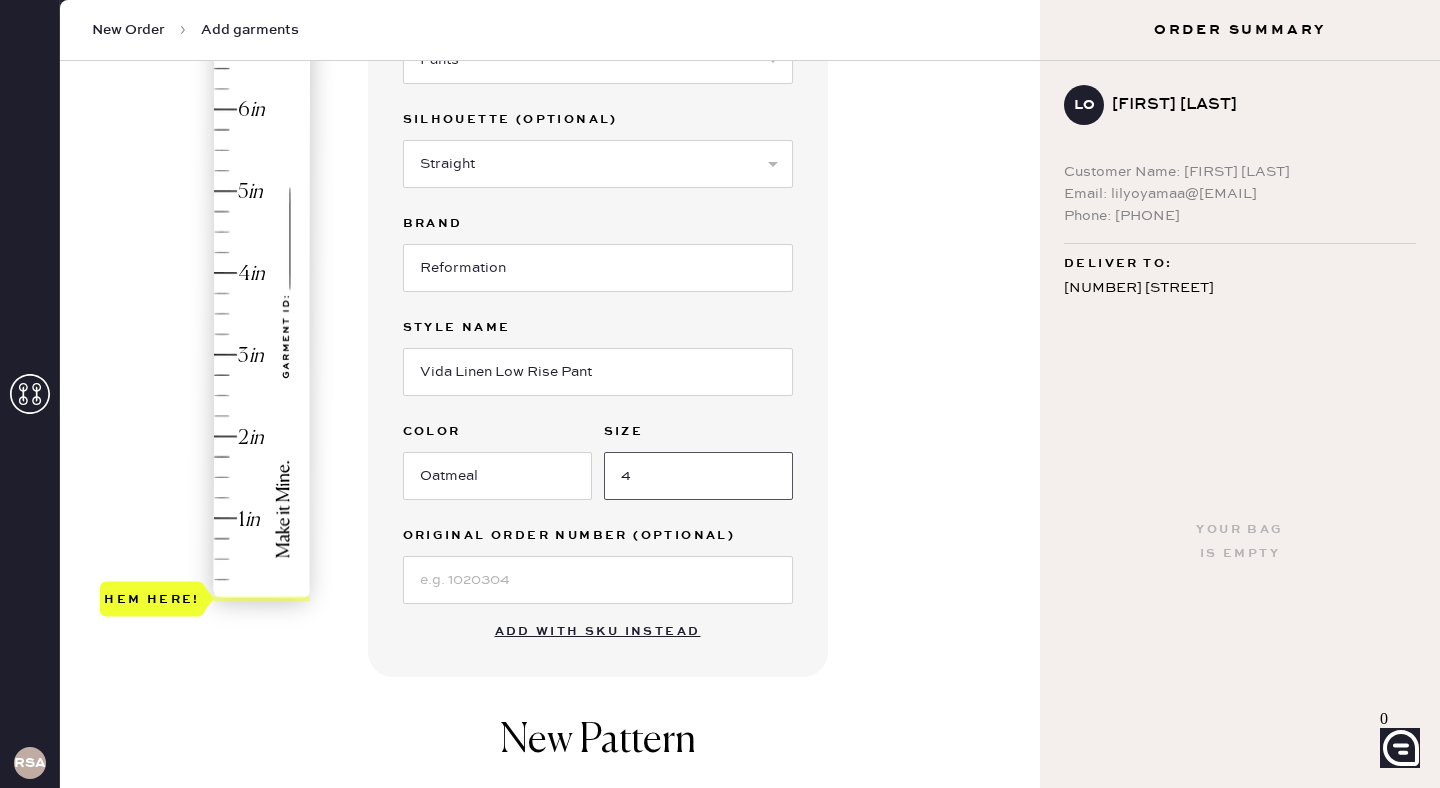 scroll, scrollTop: 327, scrollLeft: 0, axis: vertical 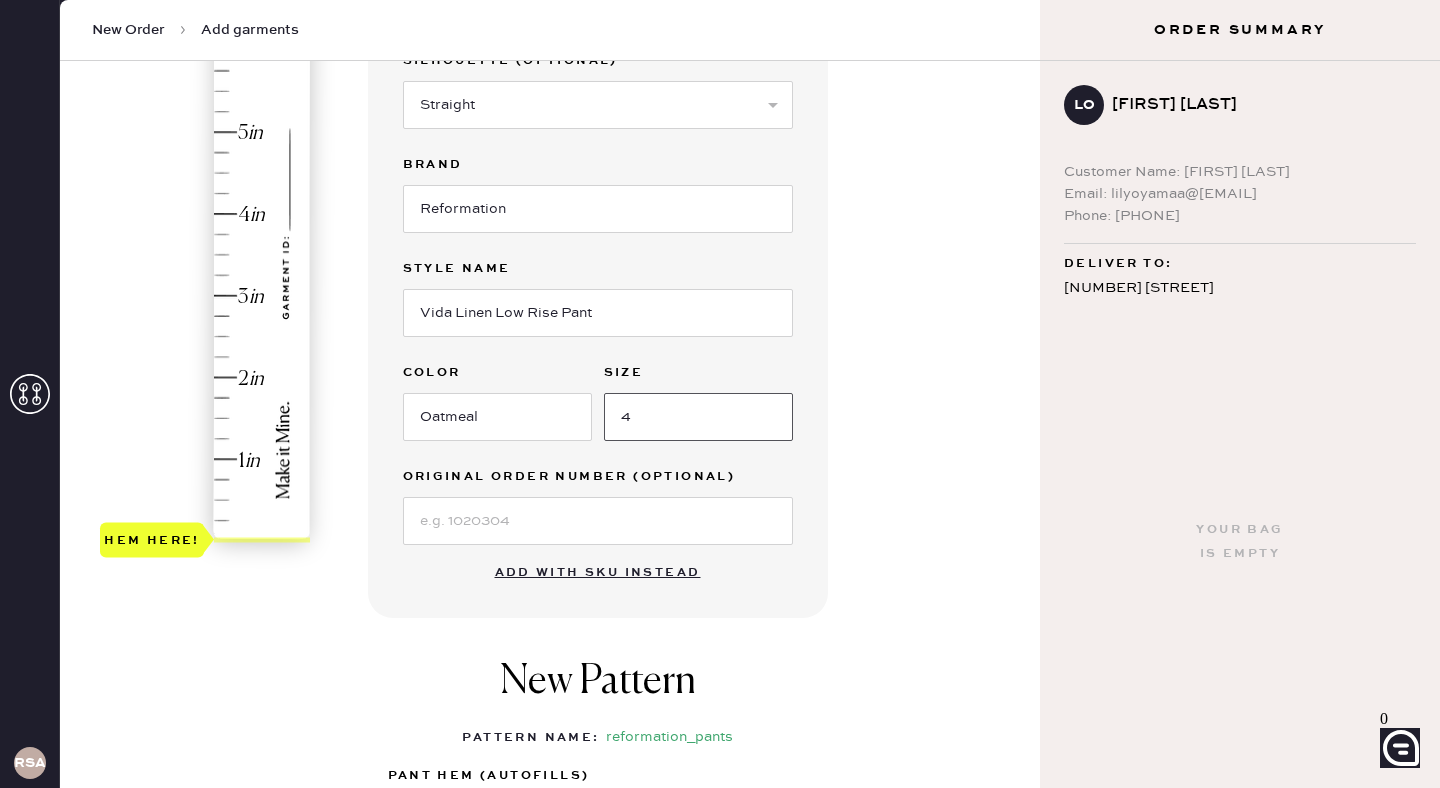type on "4" 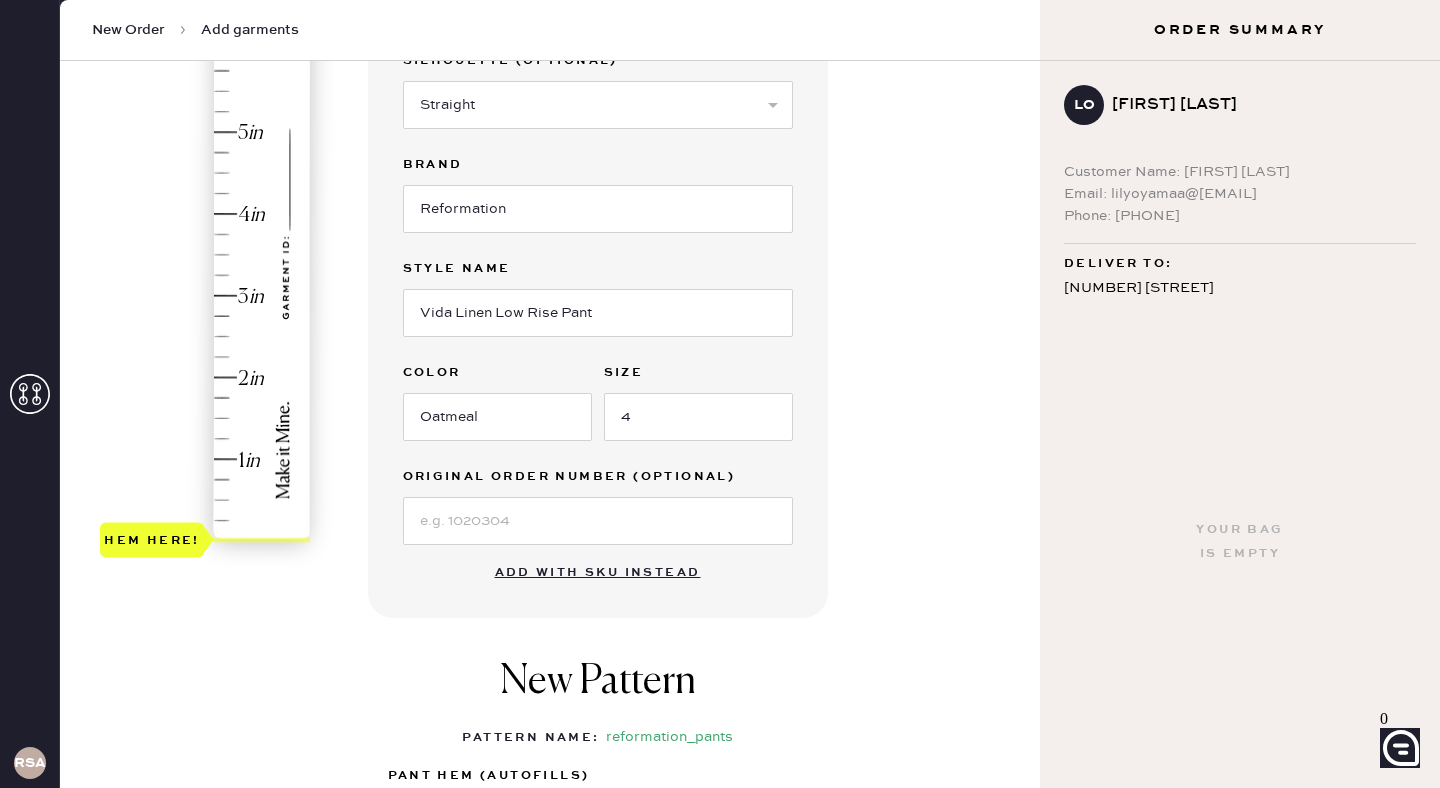 click on "Reformation Style name Vida Linen Low Rise Pant Color Oatmeal Size 4 Original Order Number (Optional) Add with SKU instead New Pattern Pattern Name : reformation_pants 1 in 2 in 3 in 4 in Show higher numbers Show lower numbers Hem here! pant hem (autofills) Drag the yellow ‘HEM HERE’ marker to adjust. Not working?   Add manually.  Add to bag Add repair add monogram" at bounding box center [696, 440] 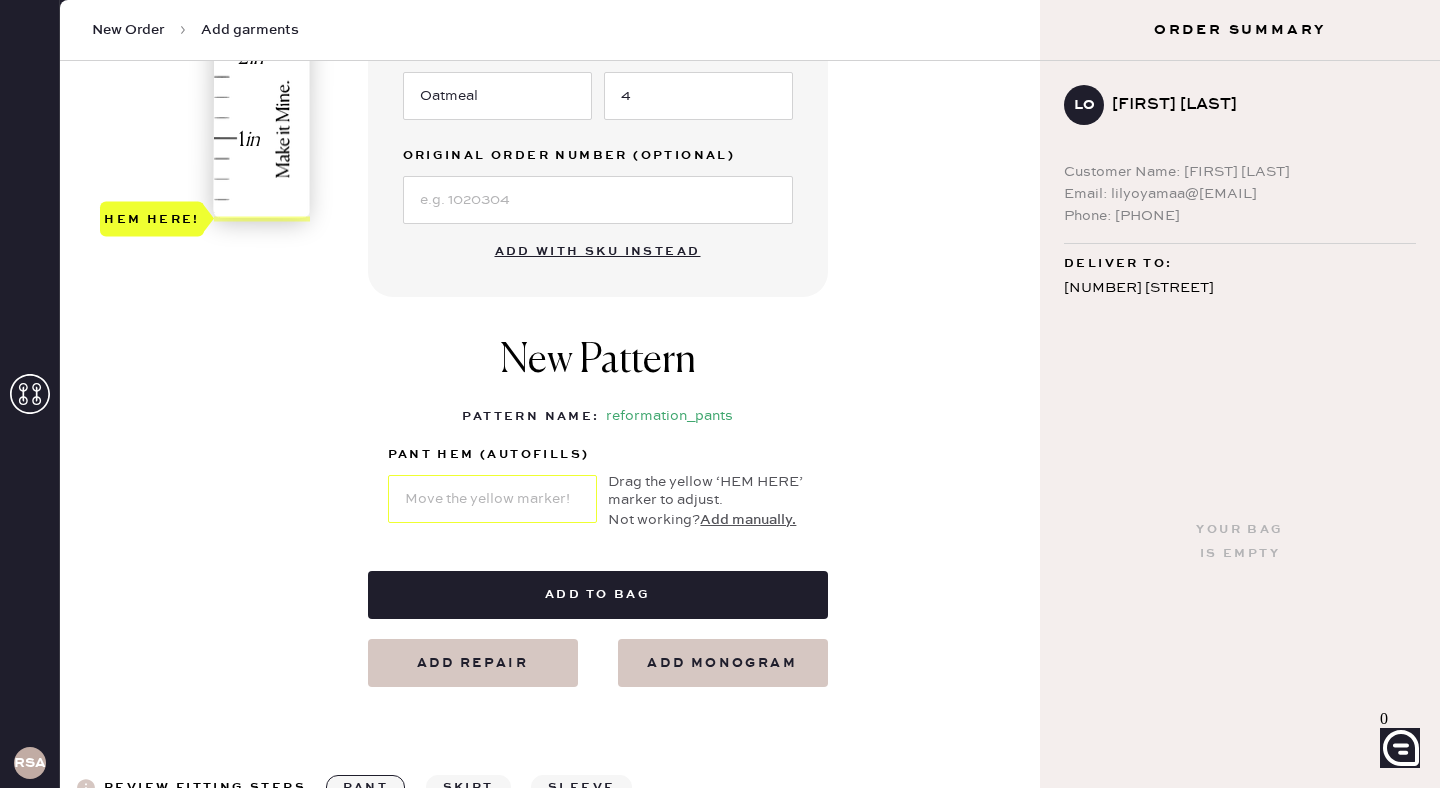 scroll, scrollTop: 721, scrollLeft: 0, axis: vertical 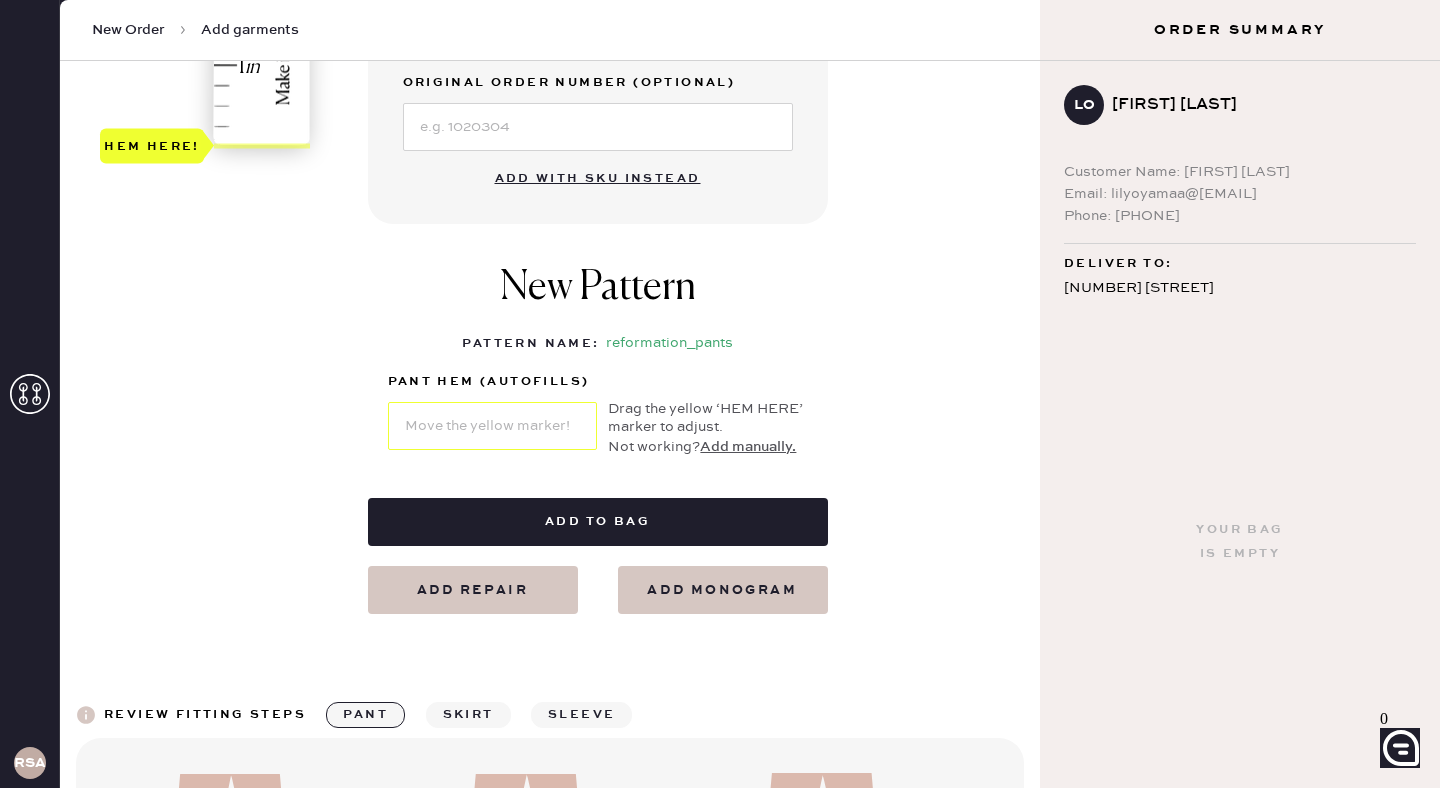 click on "Add manually." at bounding box center (748, 447) 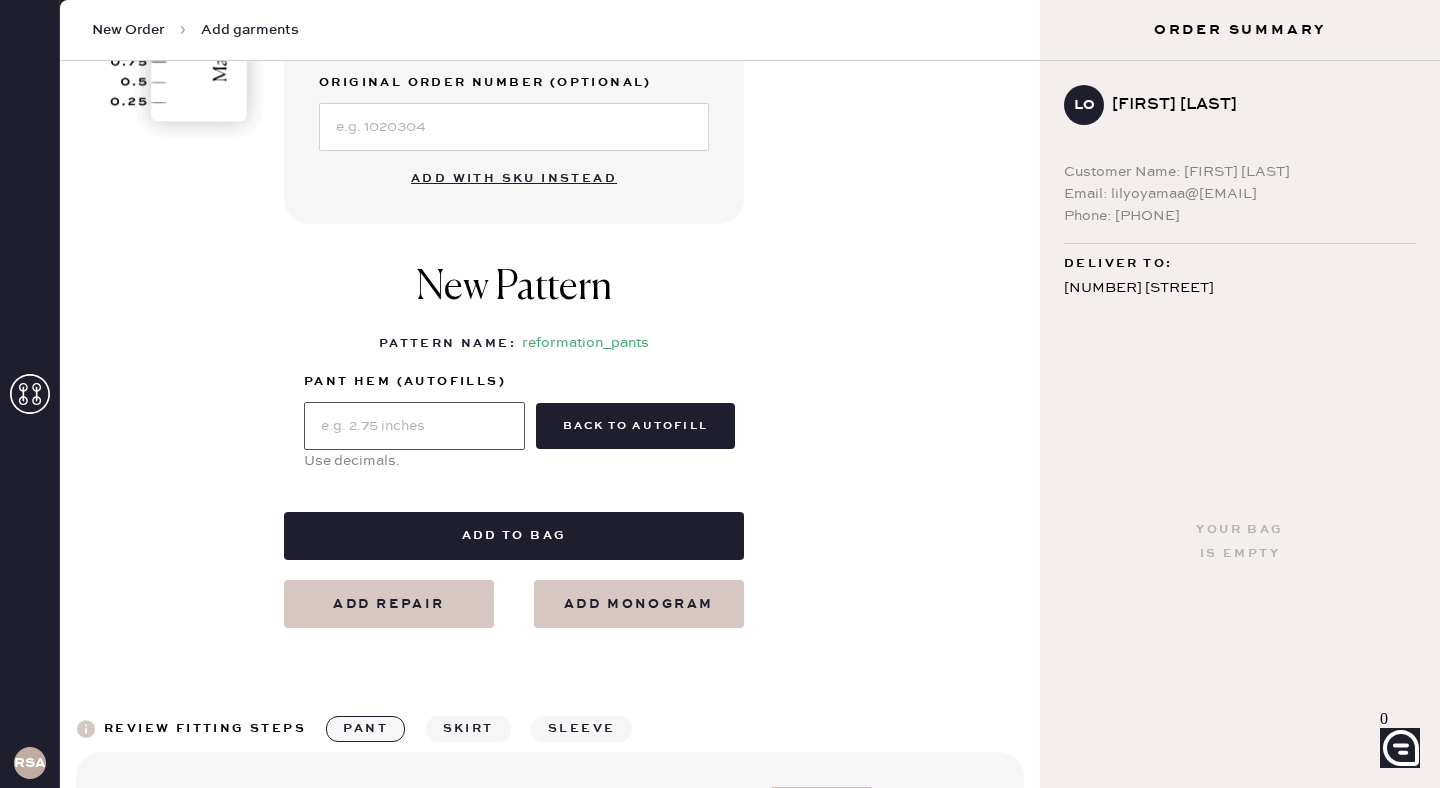 click at bounding box center [414, 426] 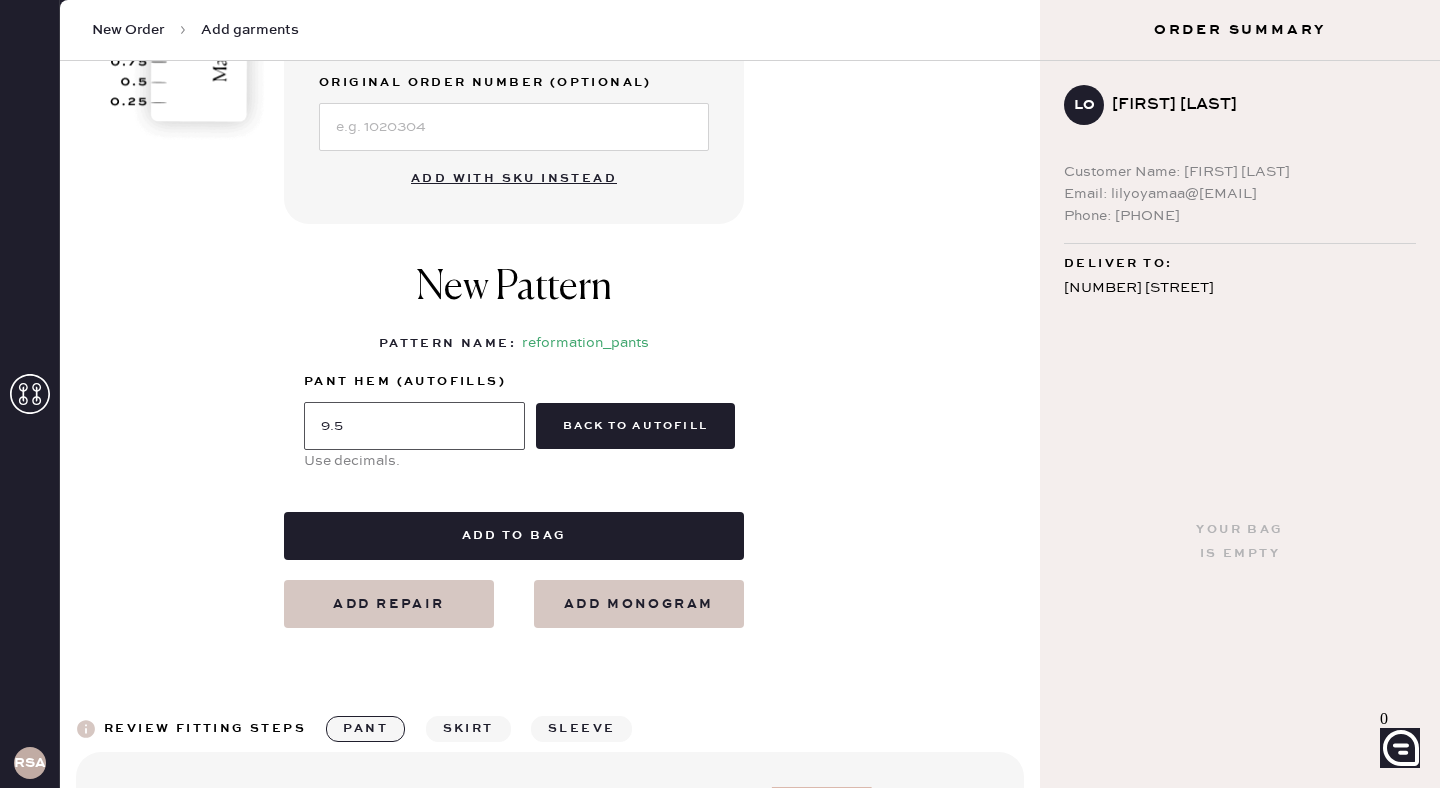 type on "9.5" 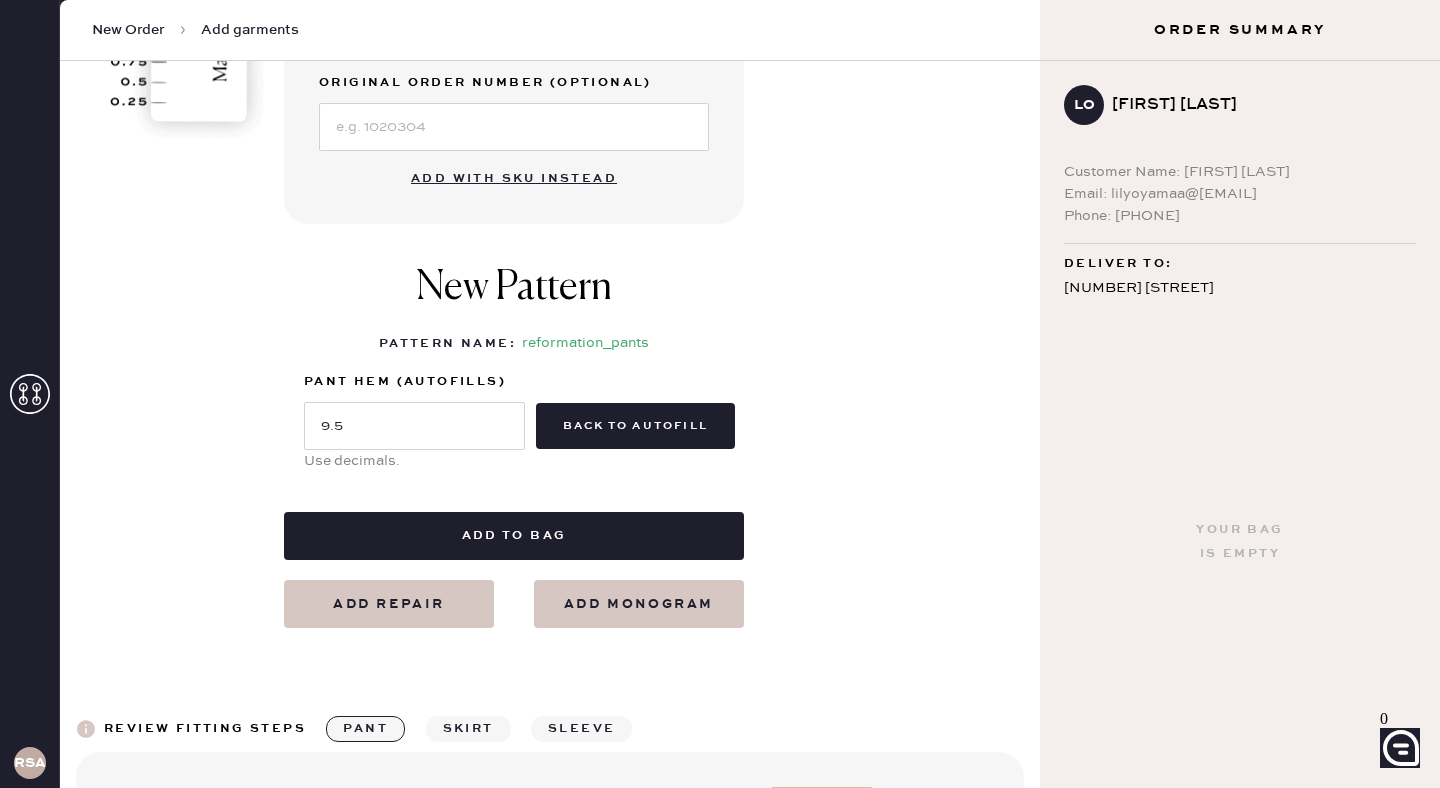 click on "Reformation Style name Vida Linen Low Rise Pant Color Oatmeal Size 4 Original Order Number (Optional) Add with SKU instead New Pattern Pattern Name : reformation_pants pant hem (autofills) 9.5 Use decimals. back to autofill Add to bag Add repair add monogram" at bounding box center (654, 53) 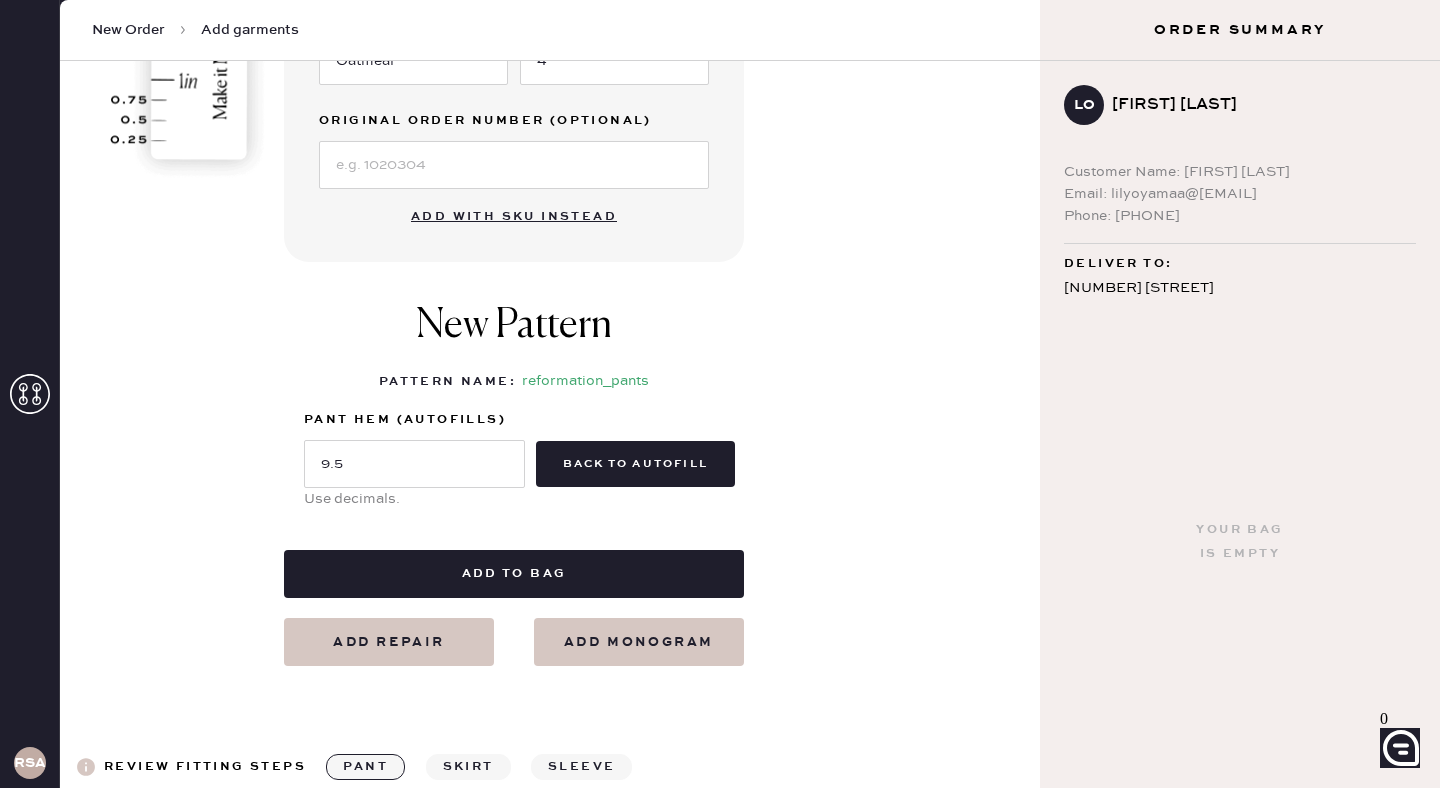 scroll, scrollTop: 697, scrollLeft: 0, axis: vertical 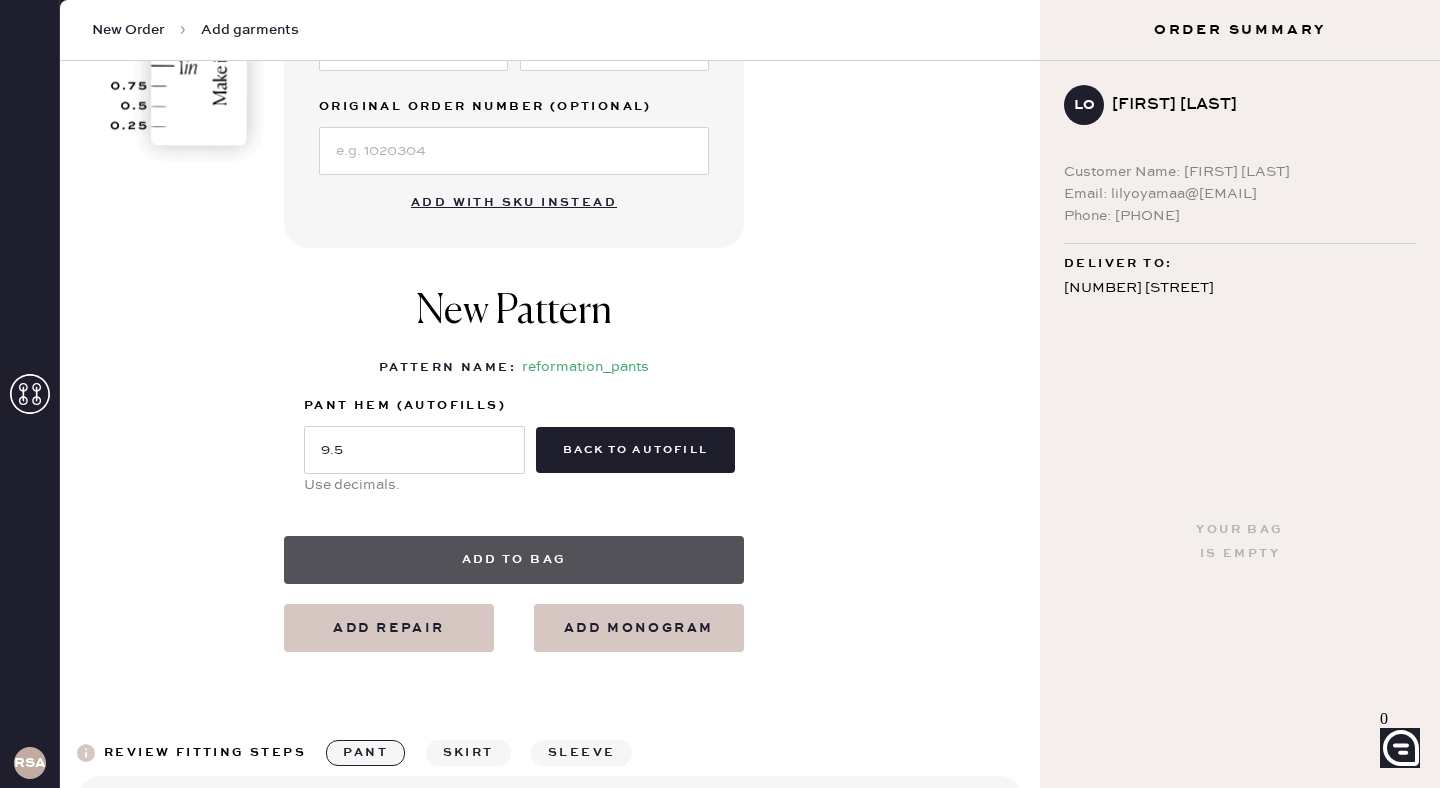 click on "Add to bag" at bounding box center [514, 560] 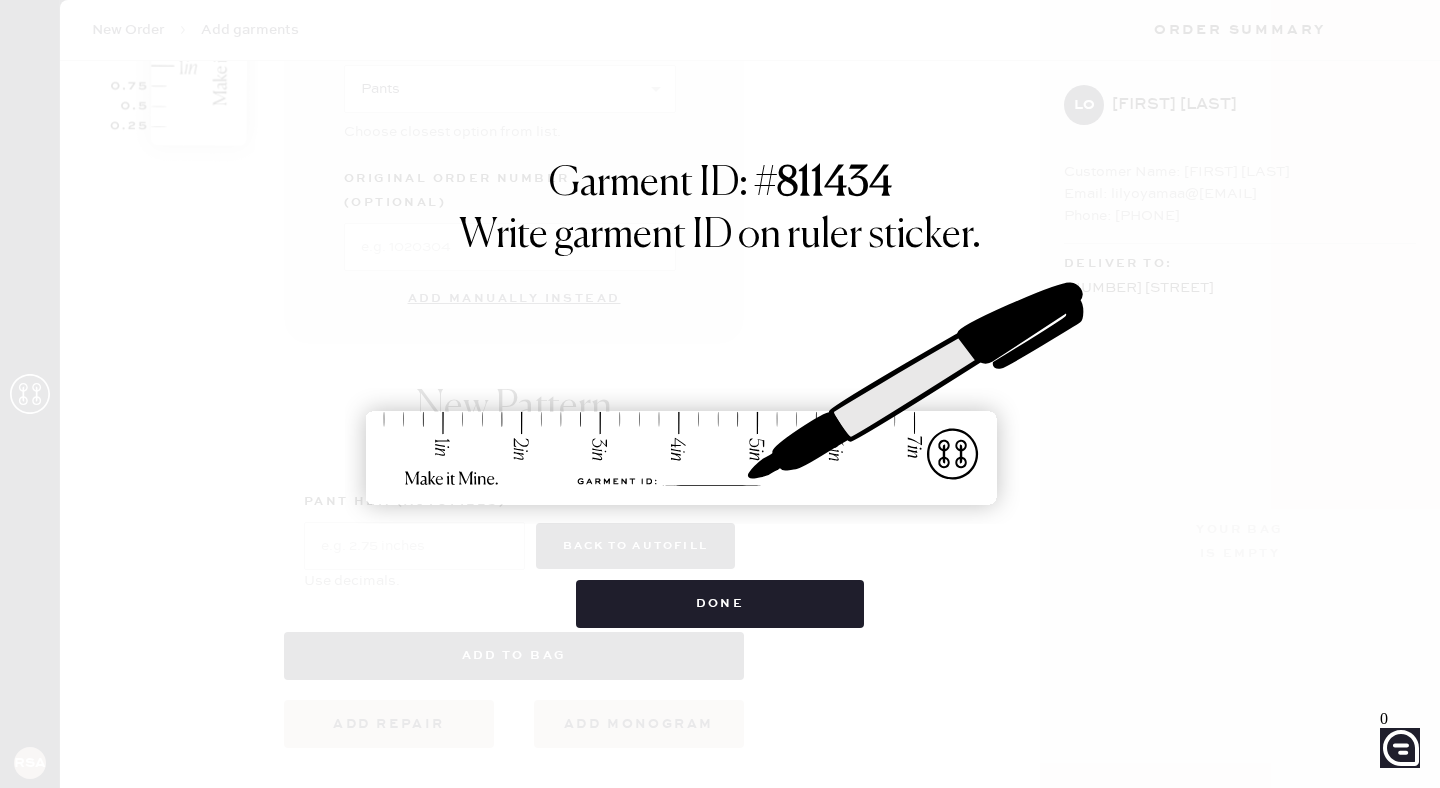 scroll, scrollTop: 765, scrollLeft: 0, axis: vertical 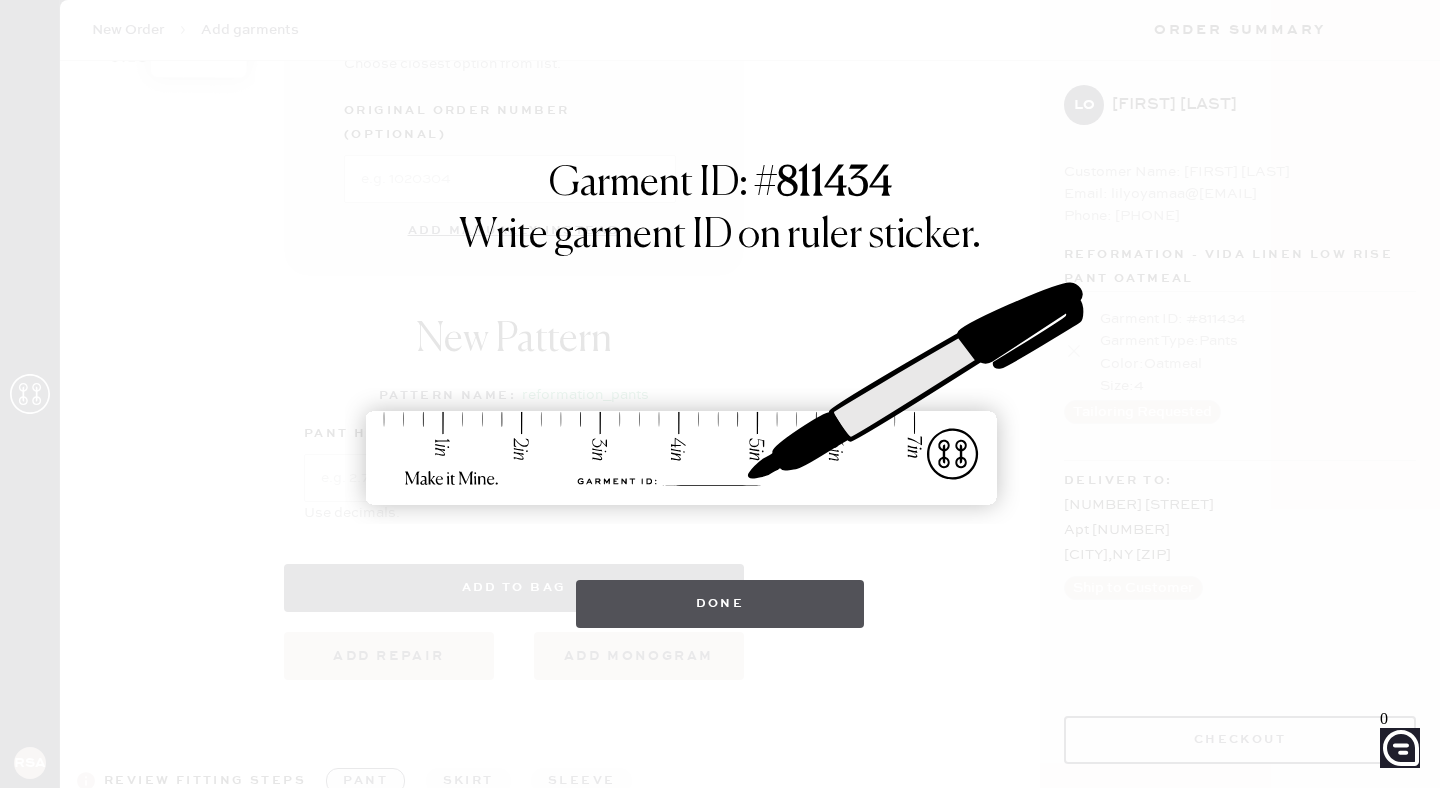 click on "Done" at bounding box center [720, 604] 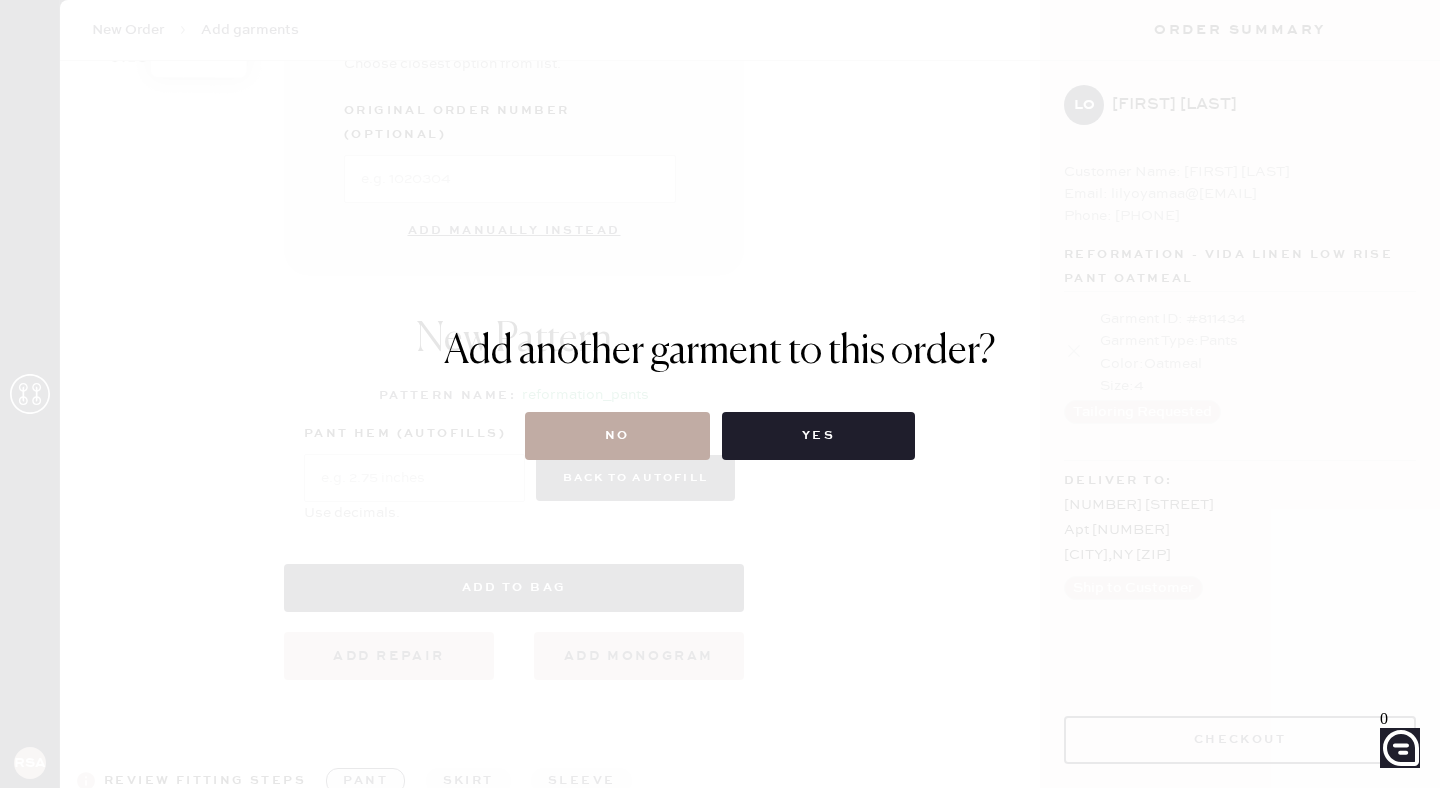 click on "No" at bounding box center [617, 436] 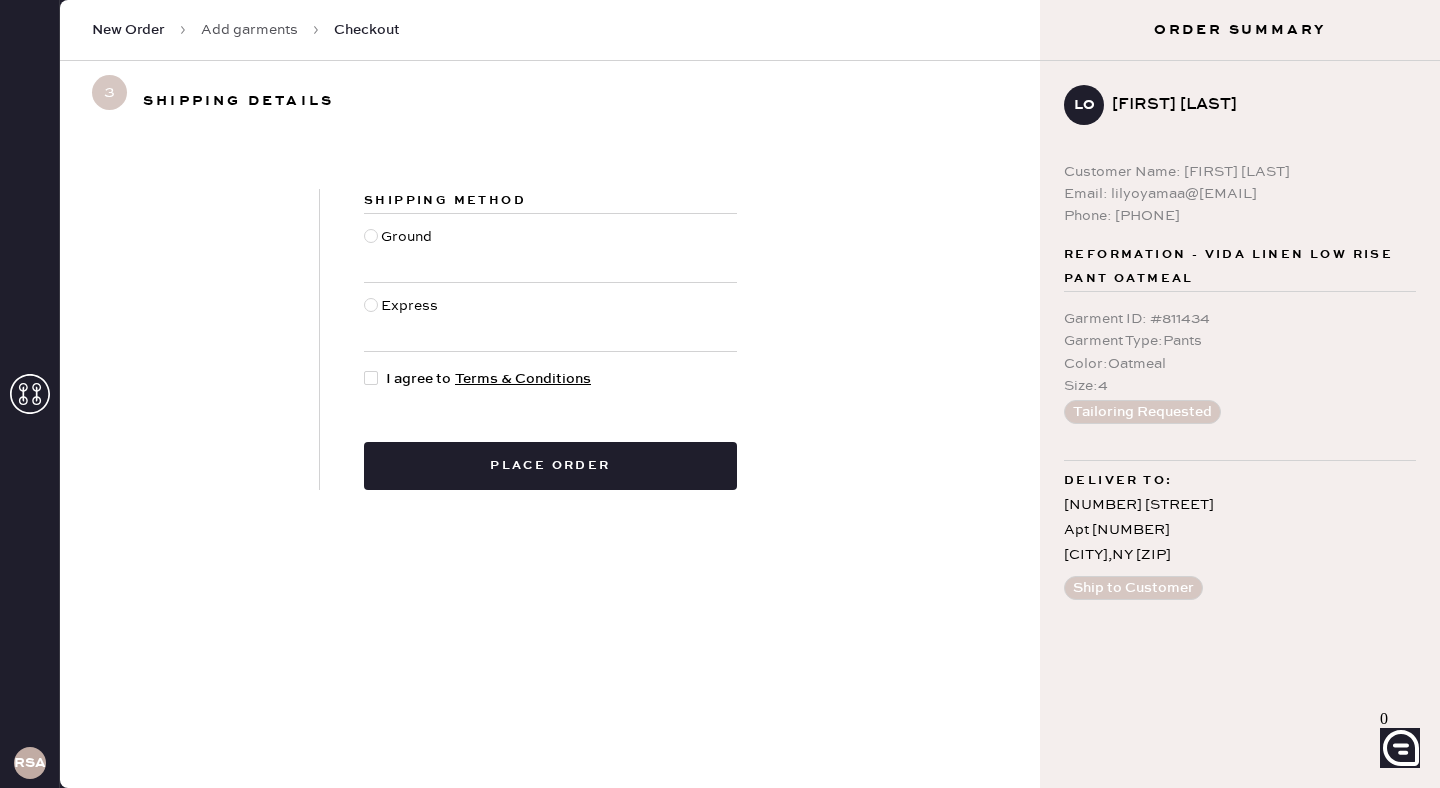click at bounding box center (371, 236) 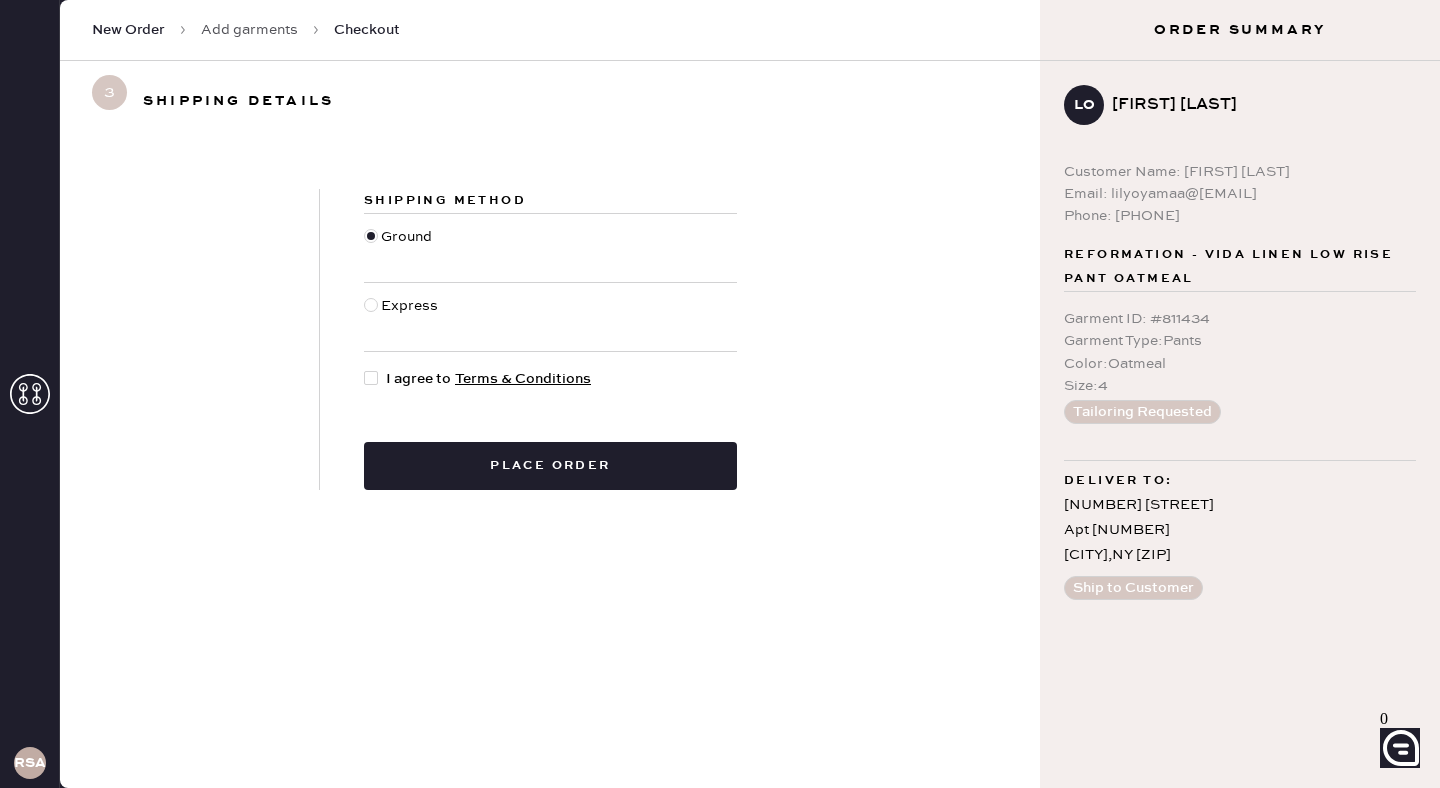 click at bounding box center [371, 378] 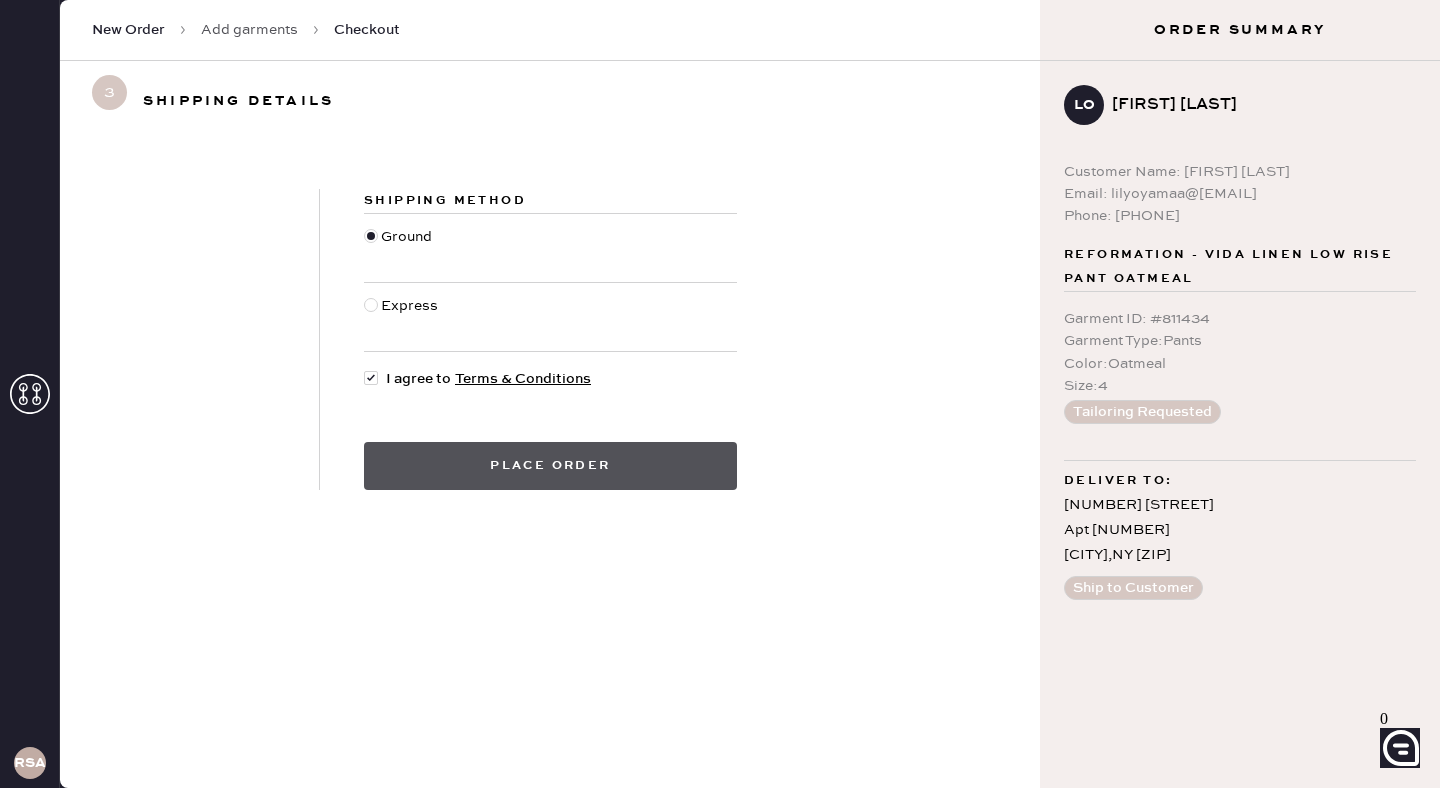 click on "Place order" at bounding box center (550, 466) 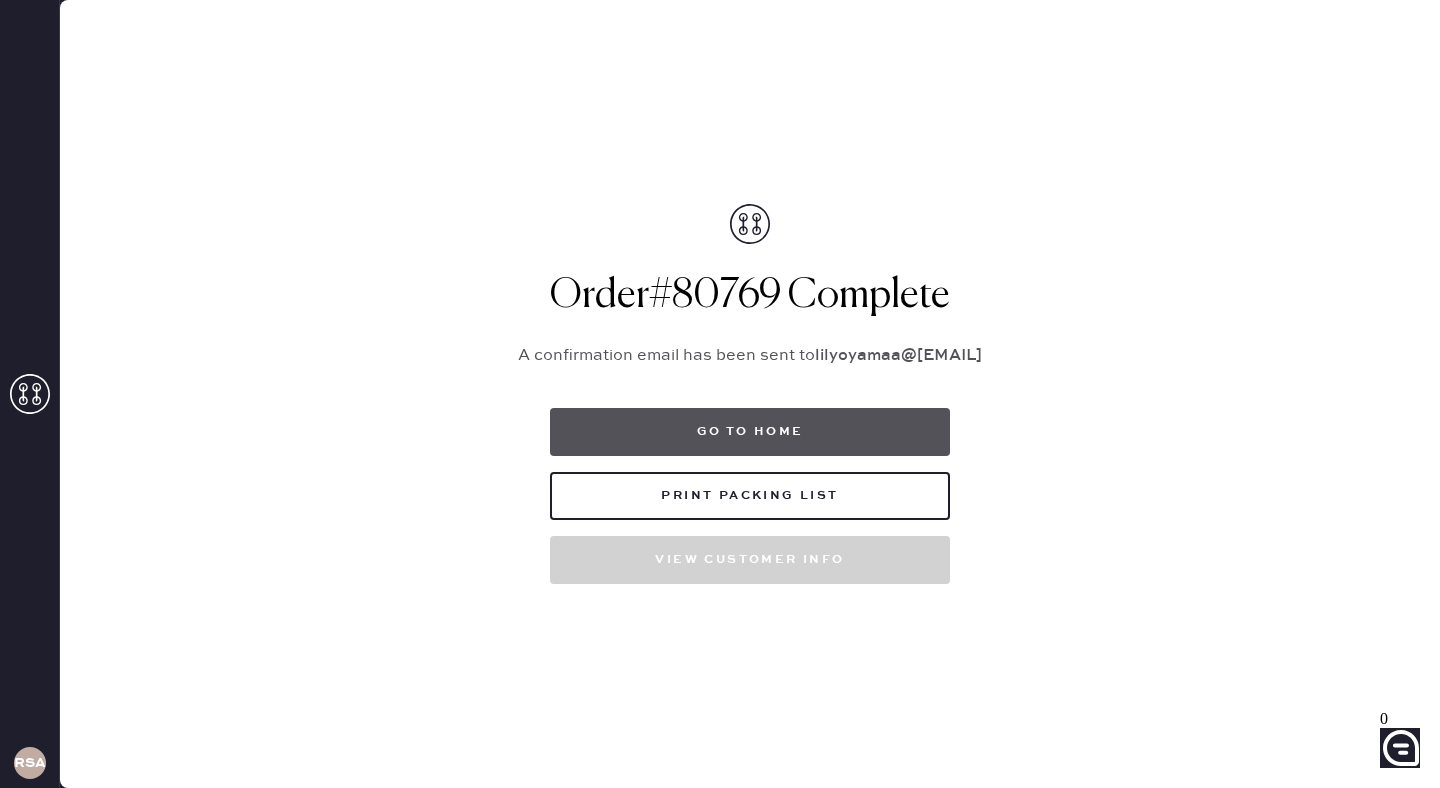 click on "Go to home" at bounding box center (750, 432) 